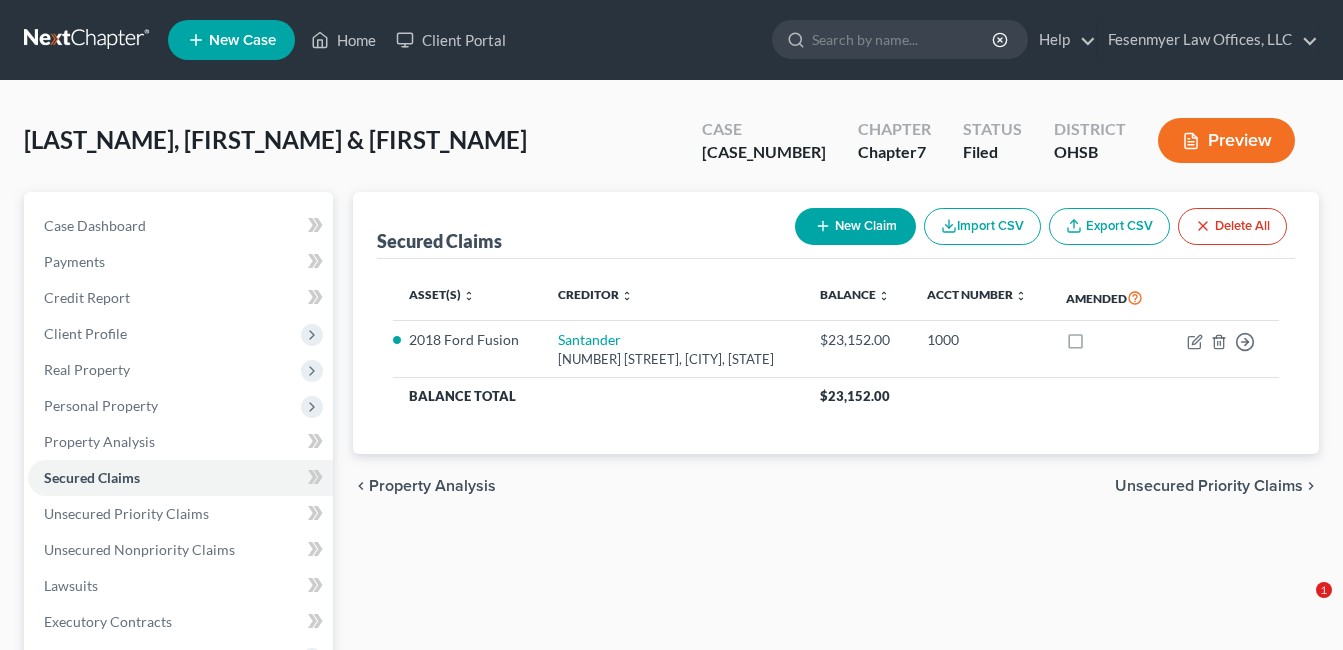 scroll, scrollTop: 0, scrollLeft: 0, axis: both 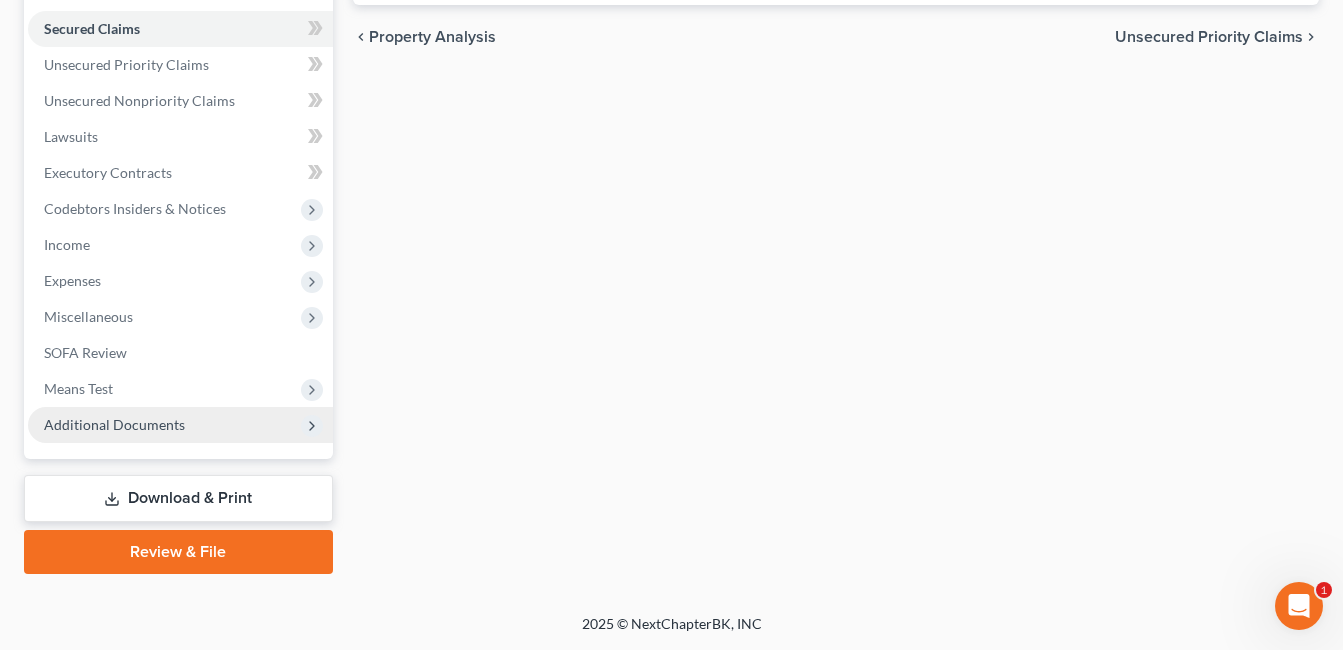 click on "Additional Documents" at bounding box center [114, 424] 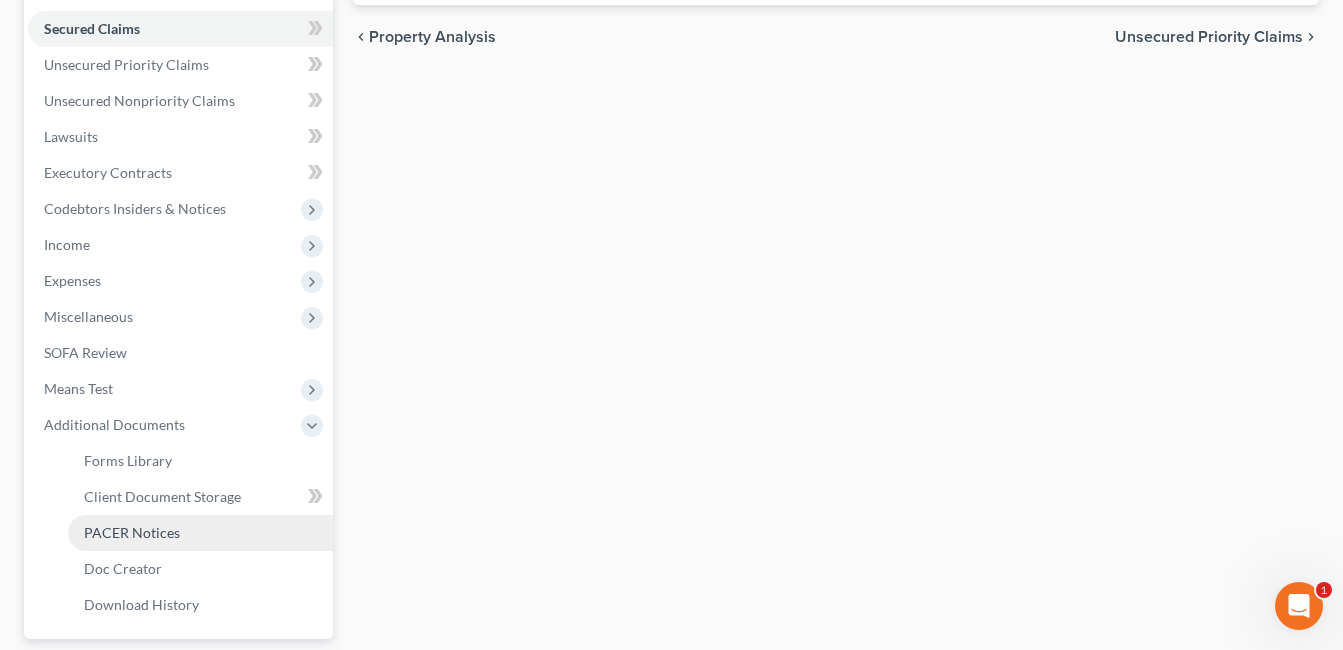 click on "PACER Notices" at bounding box center [200, 533] 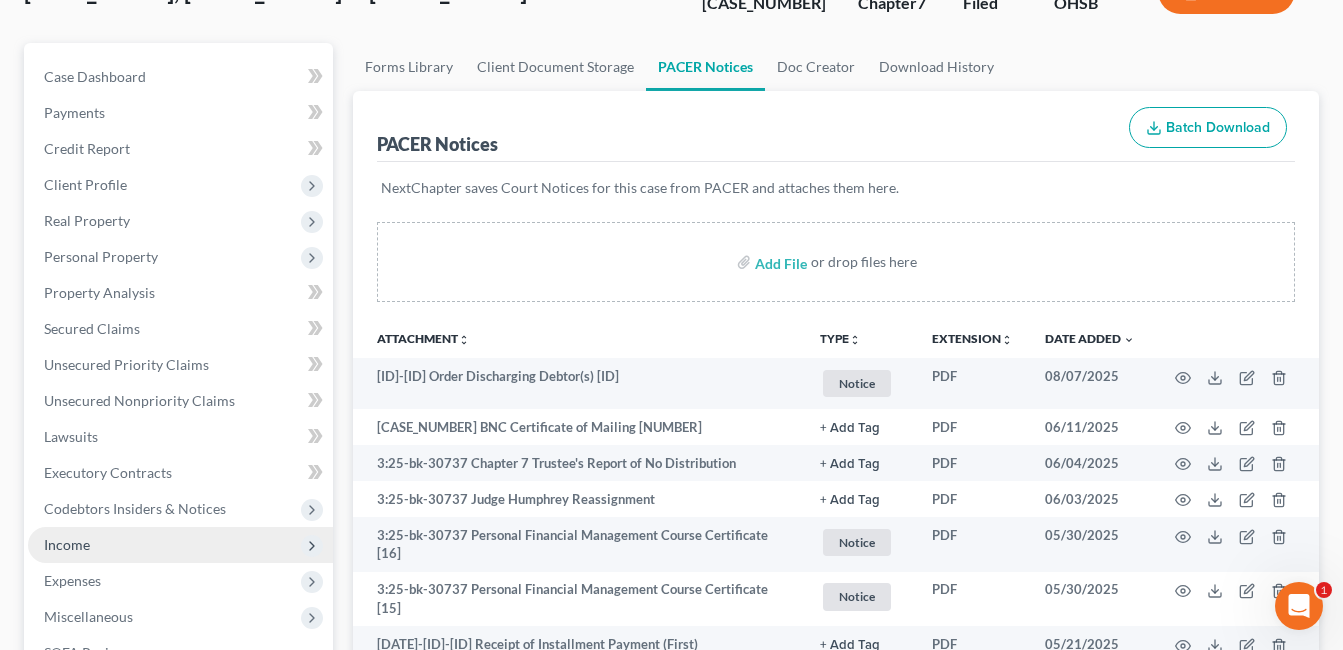scroll, scrollTop: 100, scrollLeft: 0, axis: vertical 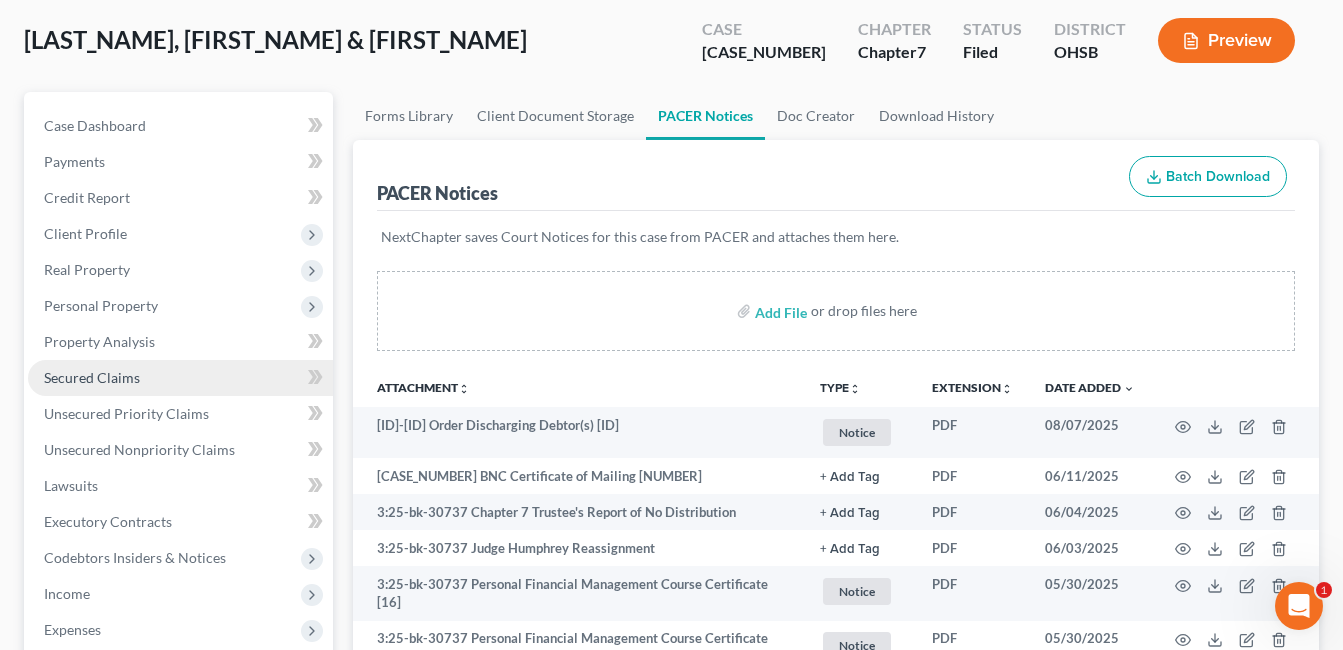 click on "Secured Claims" at bounding box center (180, 378) 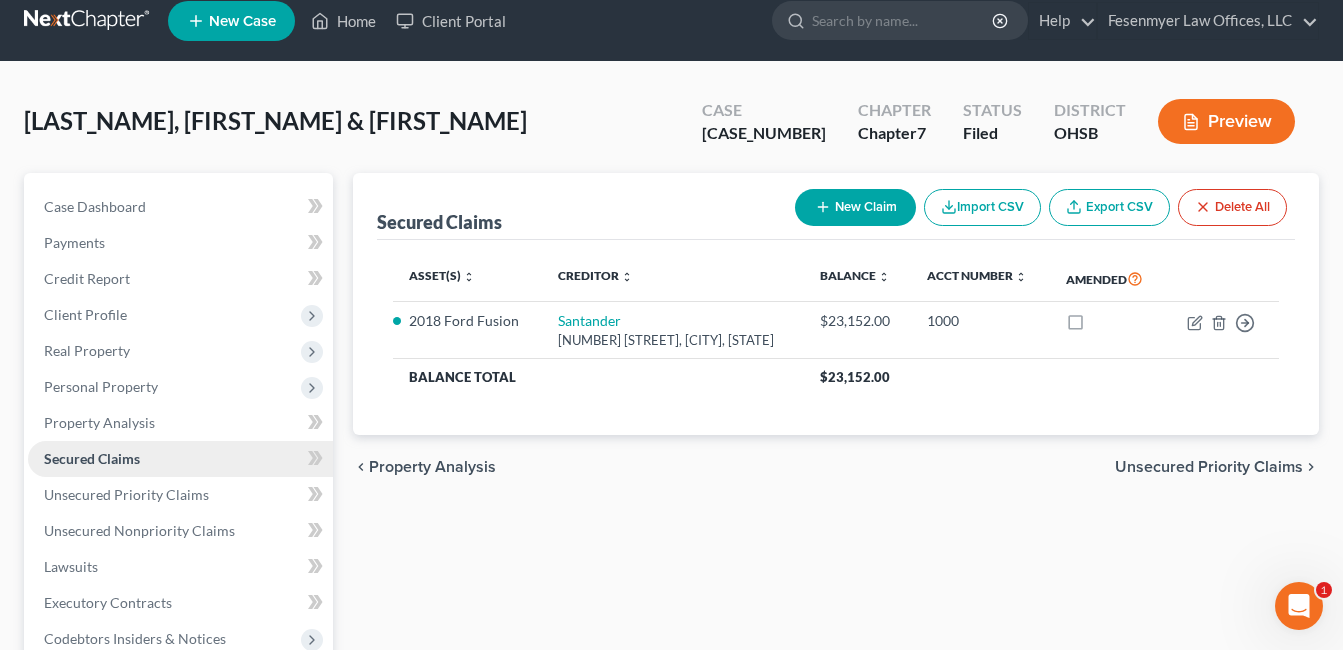 scroll, scrollTop: 0, scrollLeft: 0, axis: both 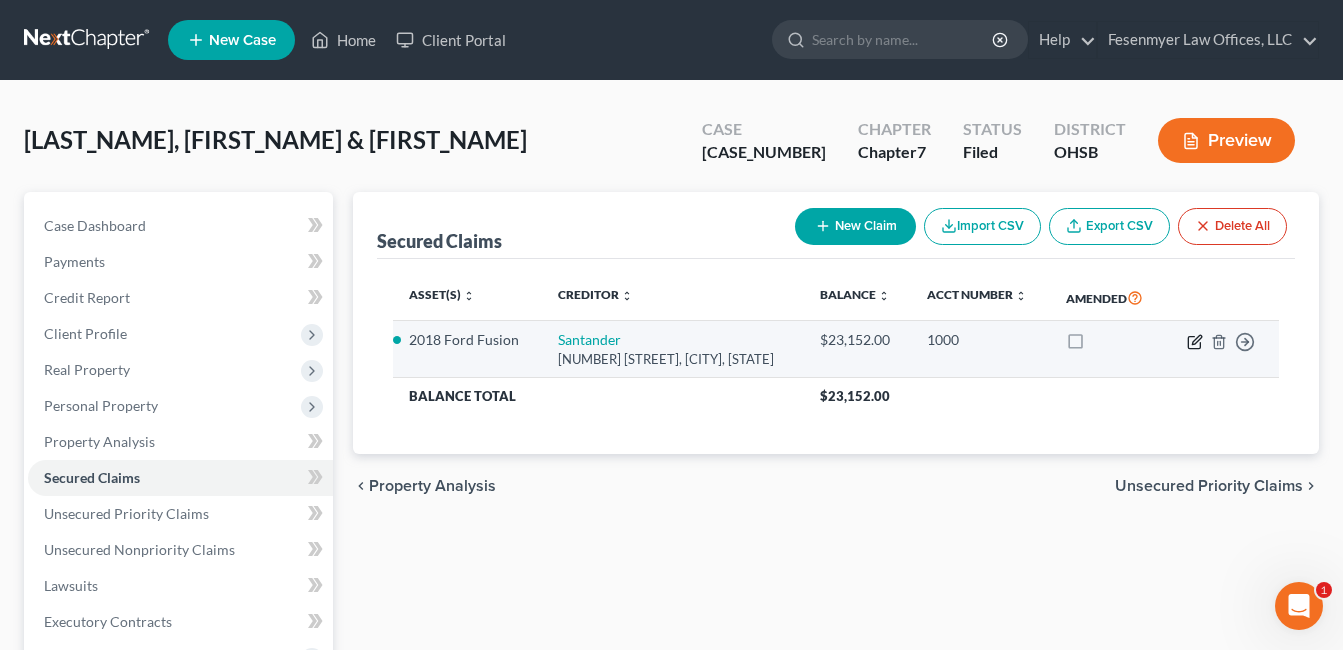 click 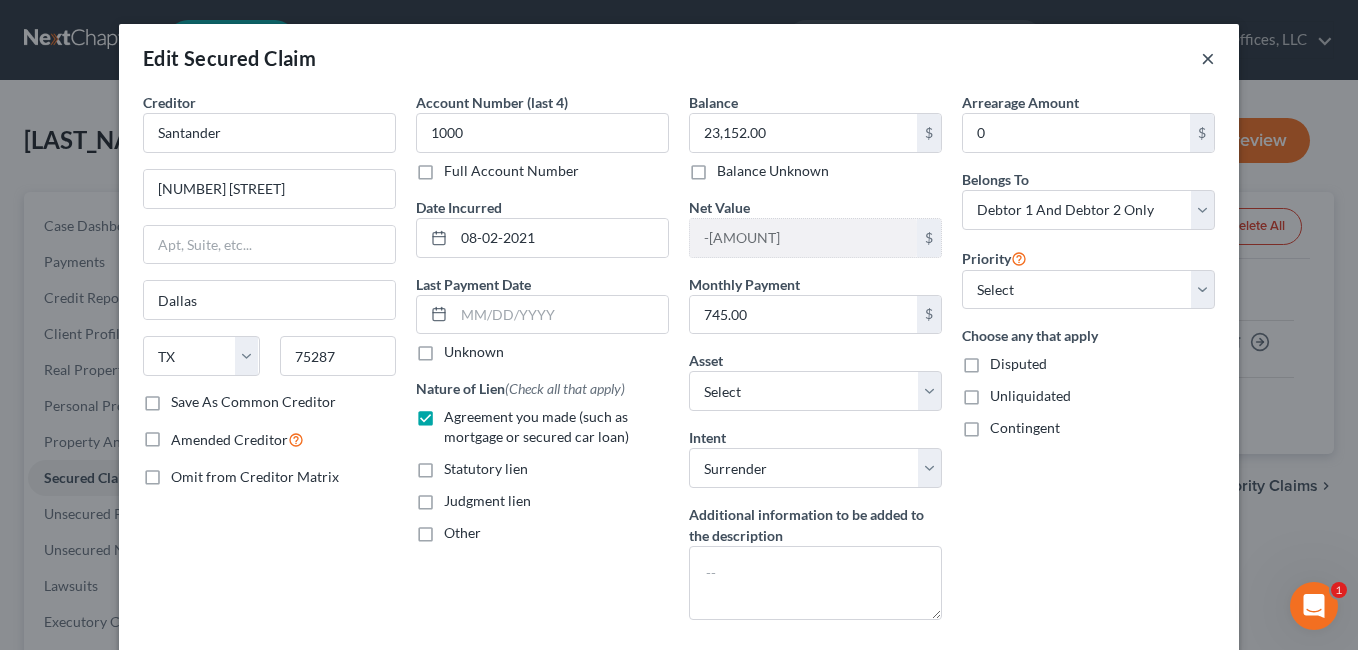click on "×" at bounding box center [1208, 58] 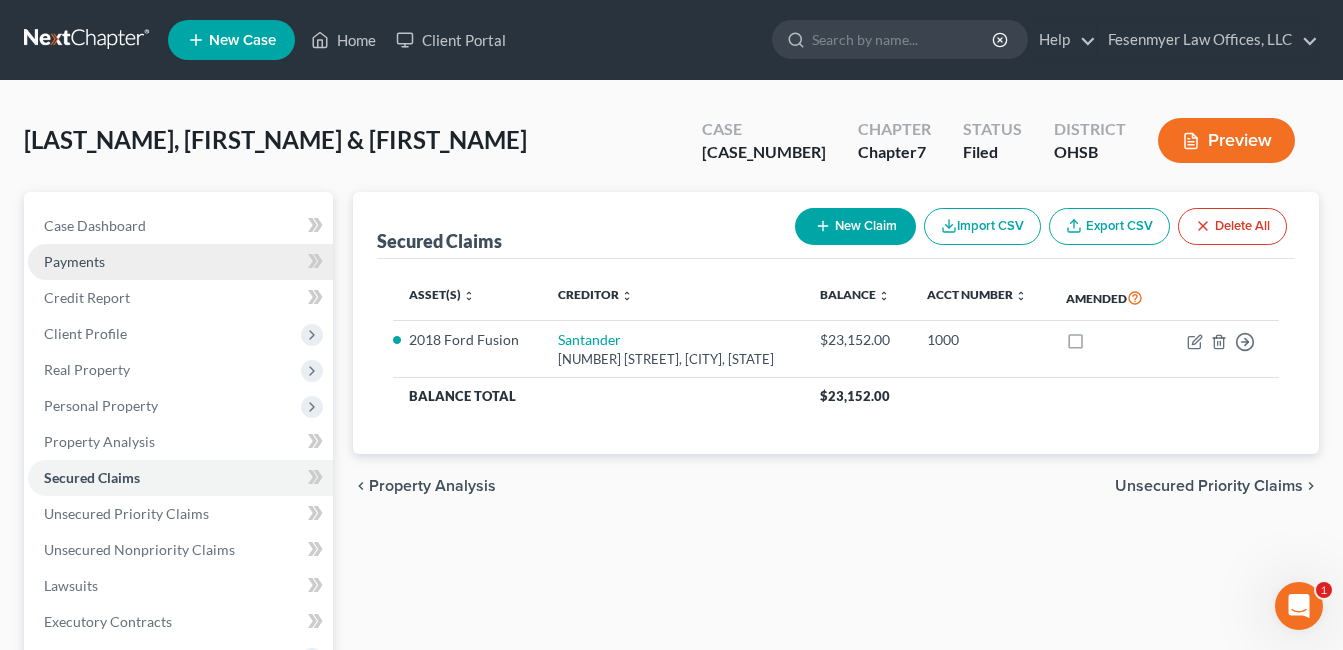 click on "Payments" at bounding box center (180, 262) 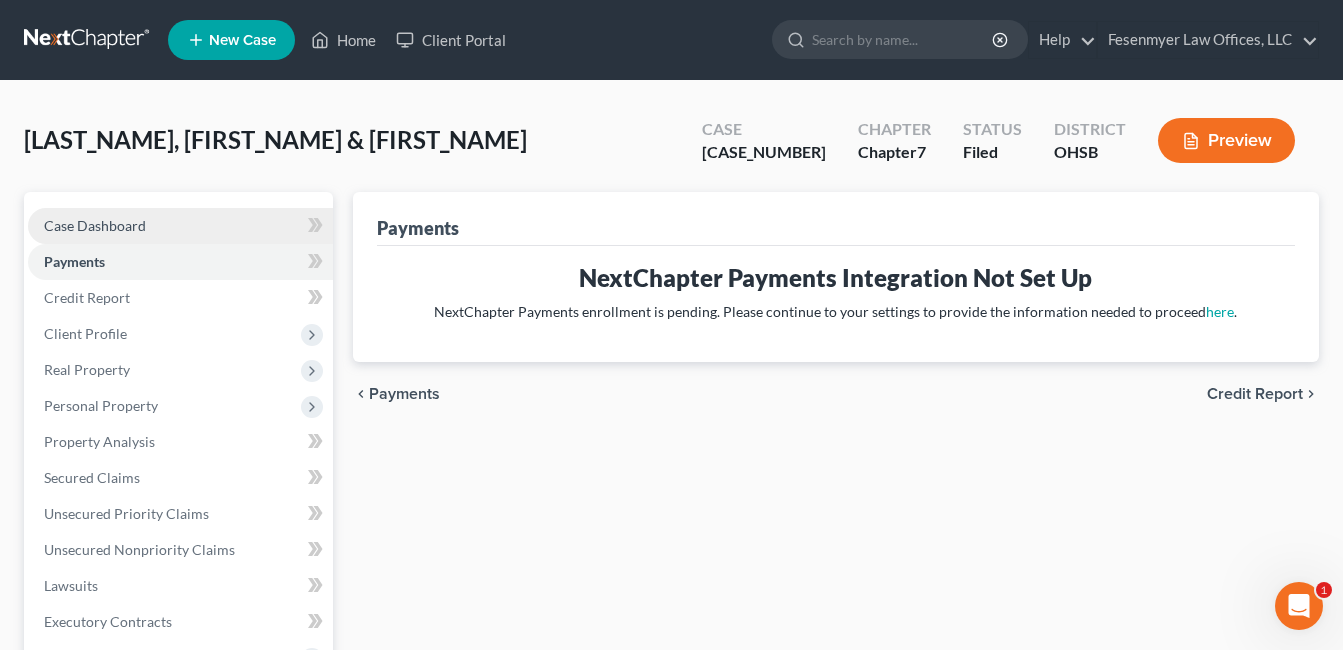 click on "Case Dashboard" at bounding box center (180, 226) 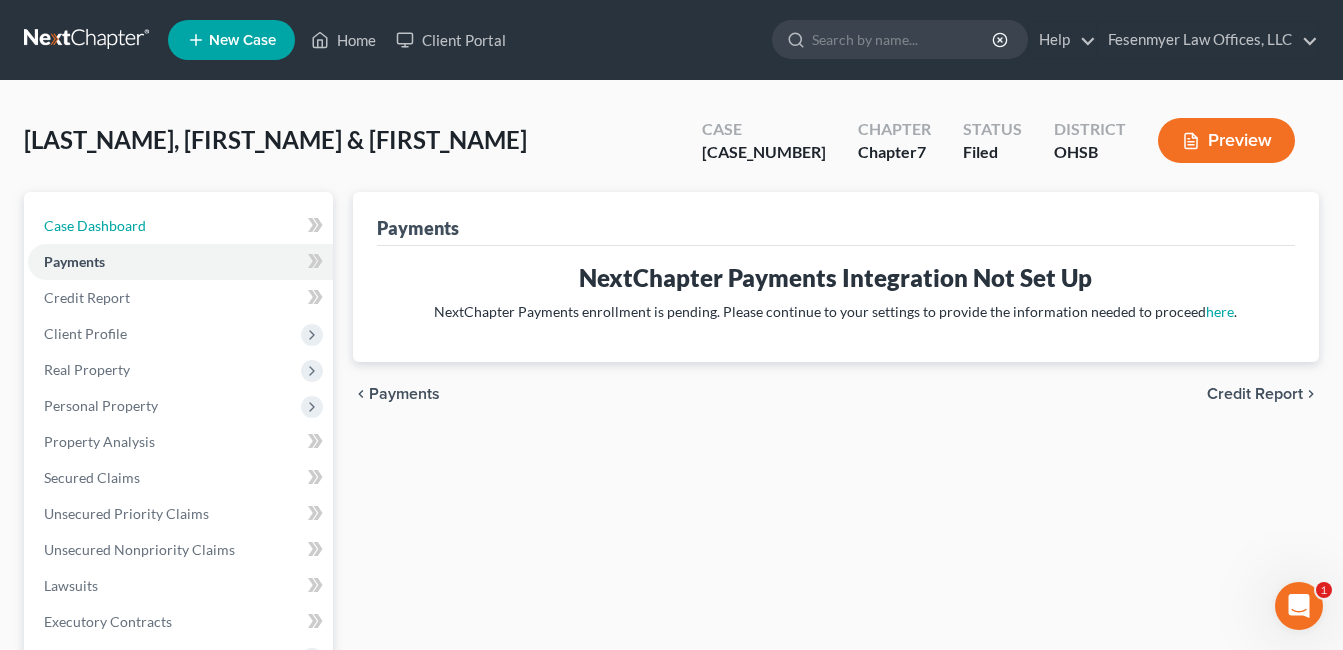 select on "3" 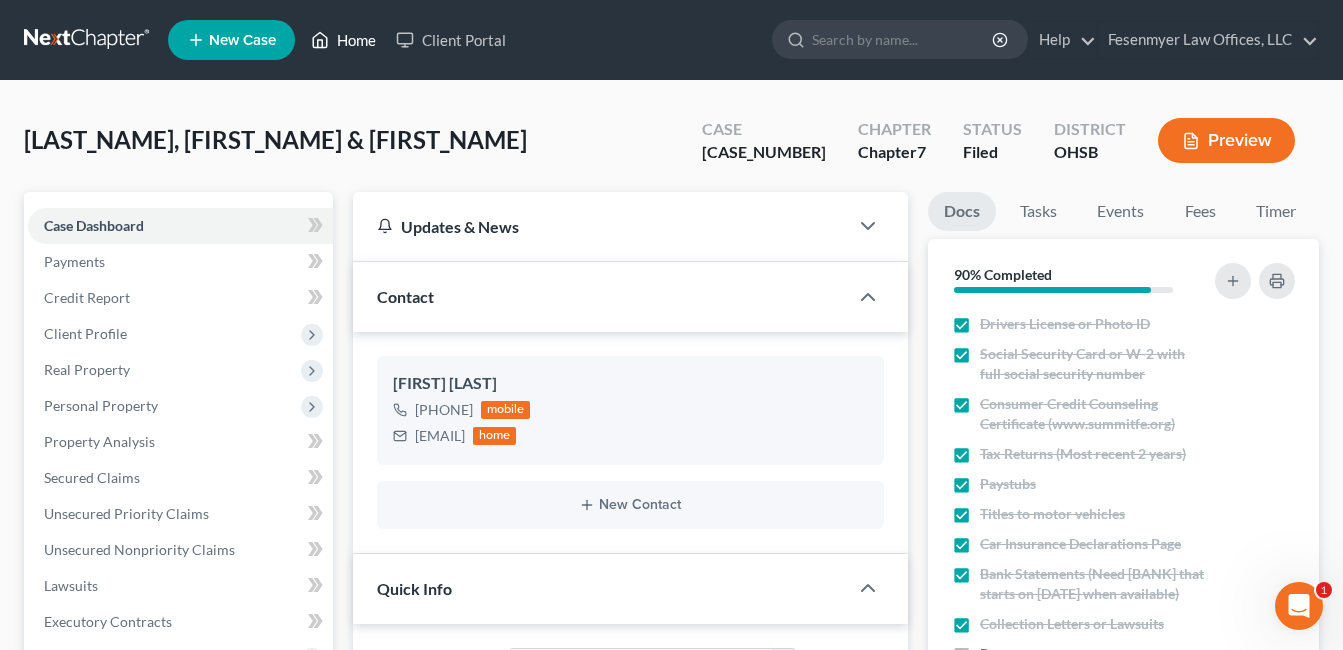 click on "Home" at bounding box center [343, 40] 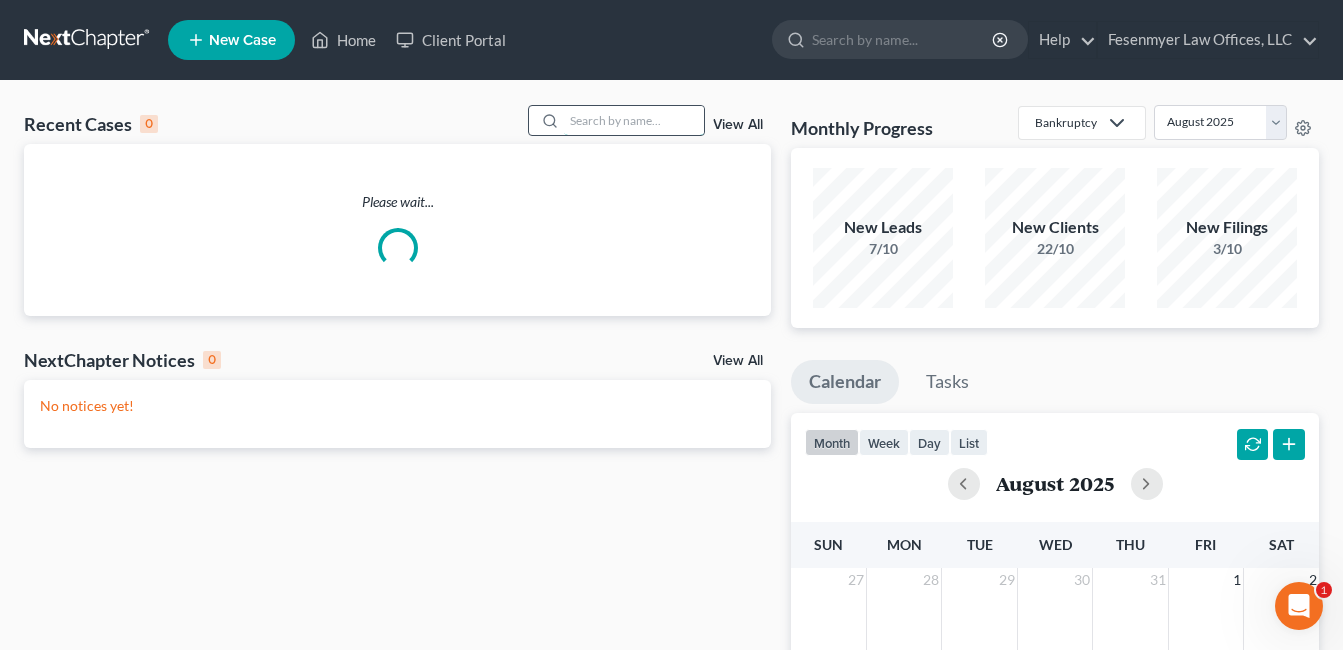 click at bounding box center (634, 120) 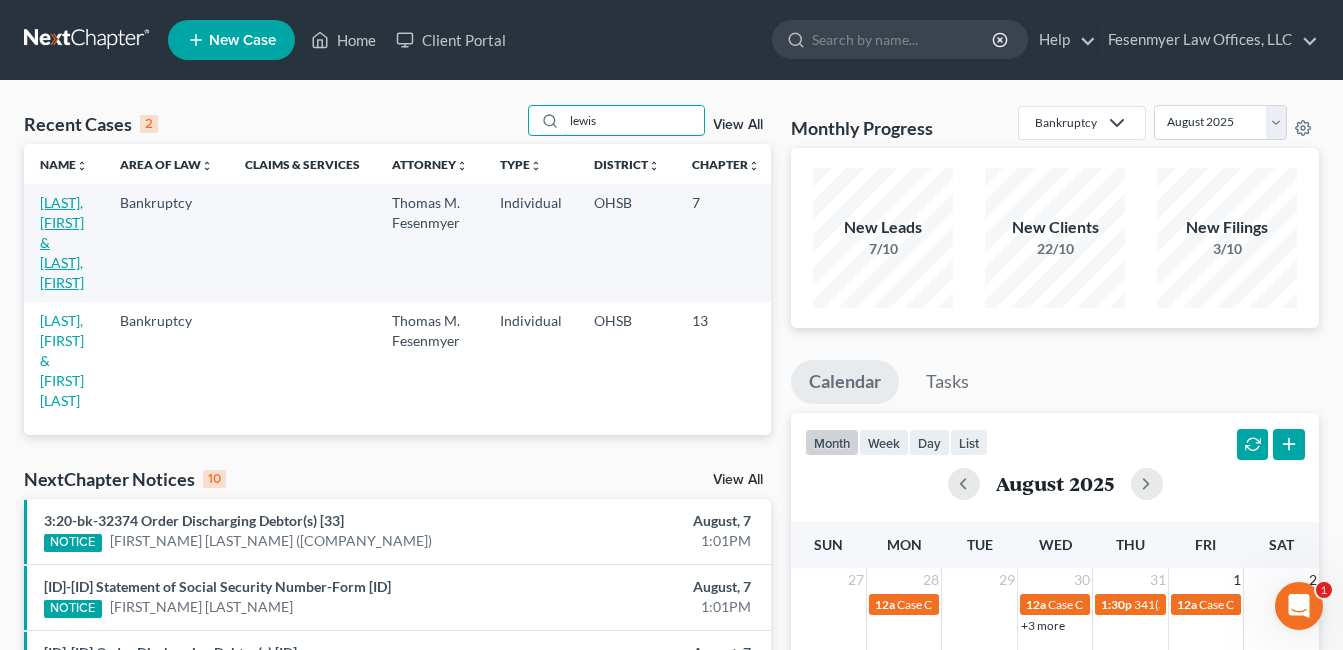 type on "lewis" 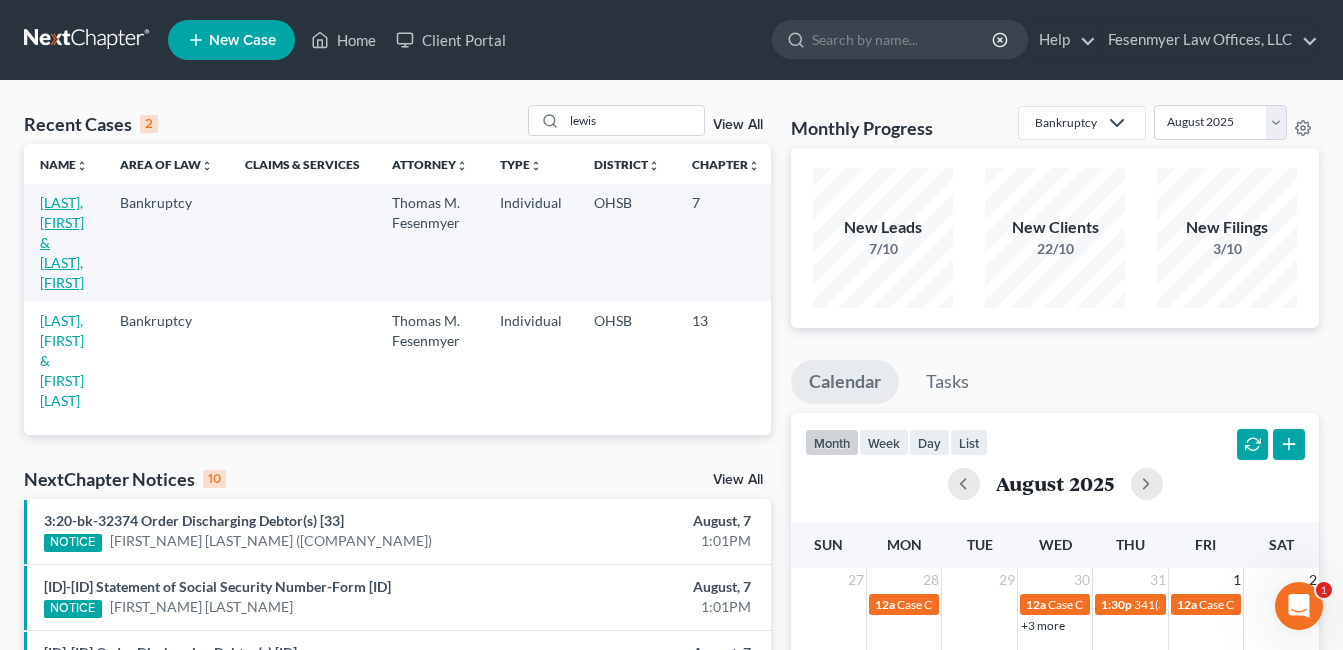 click on "[LAST], [FIRST] & [LAST], [FIRST]" at bounding box center [62, 242] 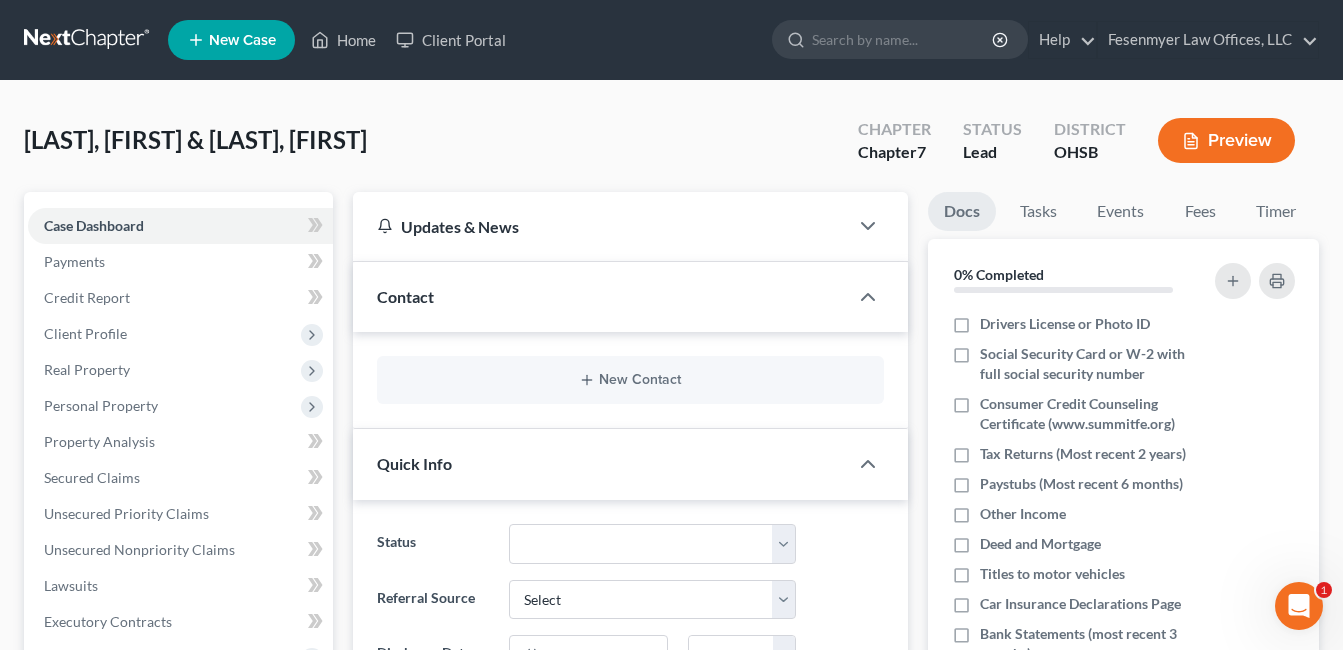 scroll, scrollTop: 500, scrollLeft: 0, axis: vertical 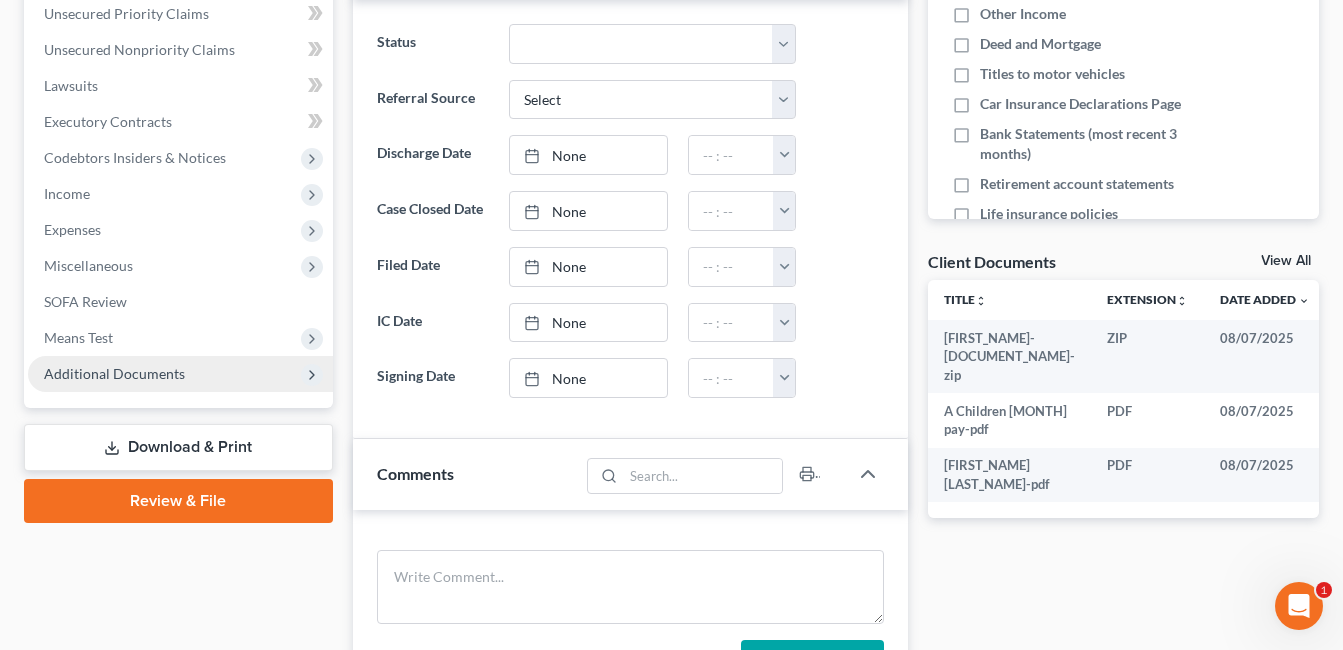 click on "Additional Documents" at bounding box center (180, 374) 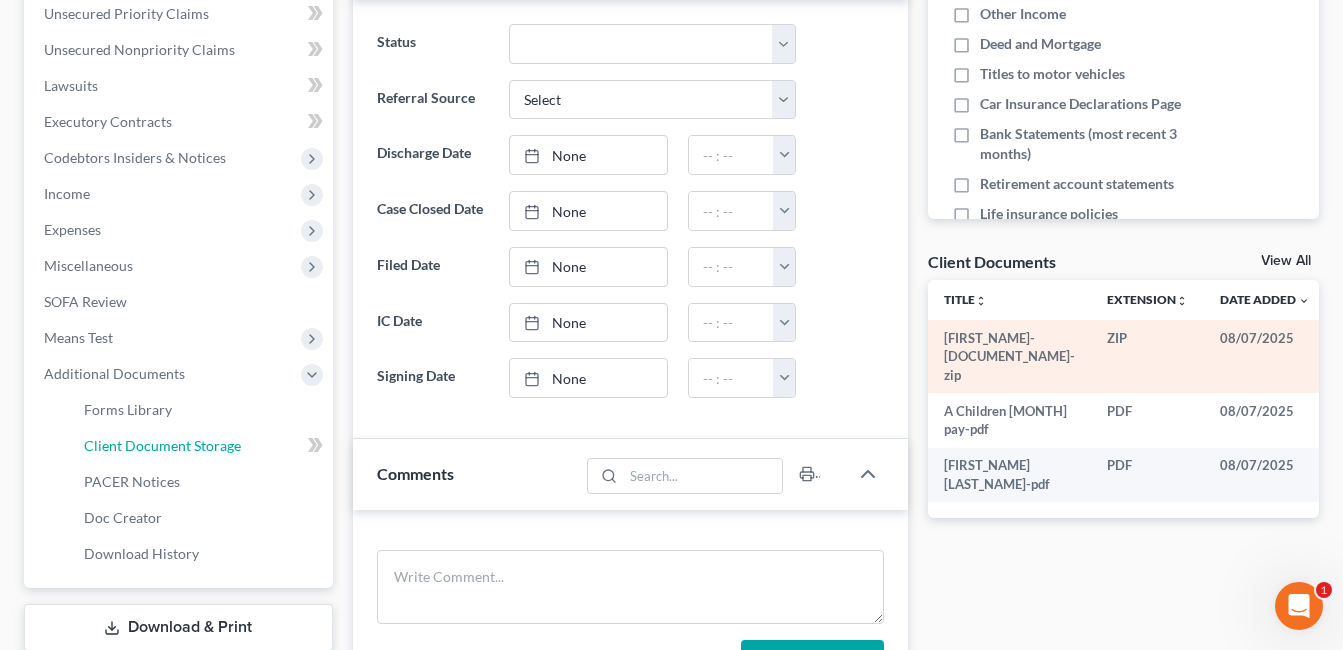 click on "Client Document Storage" at bounding box center [162, 445] 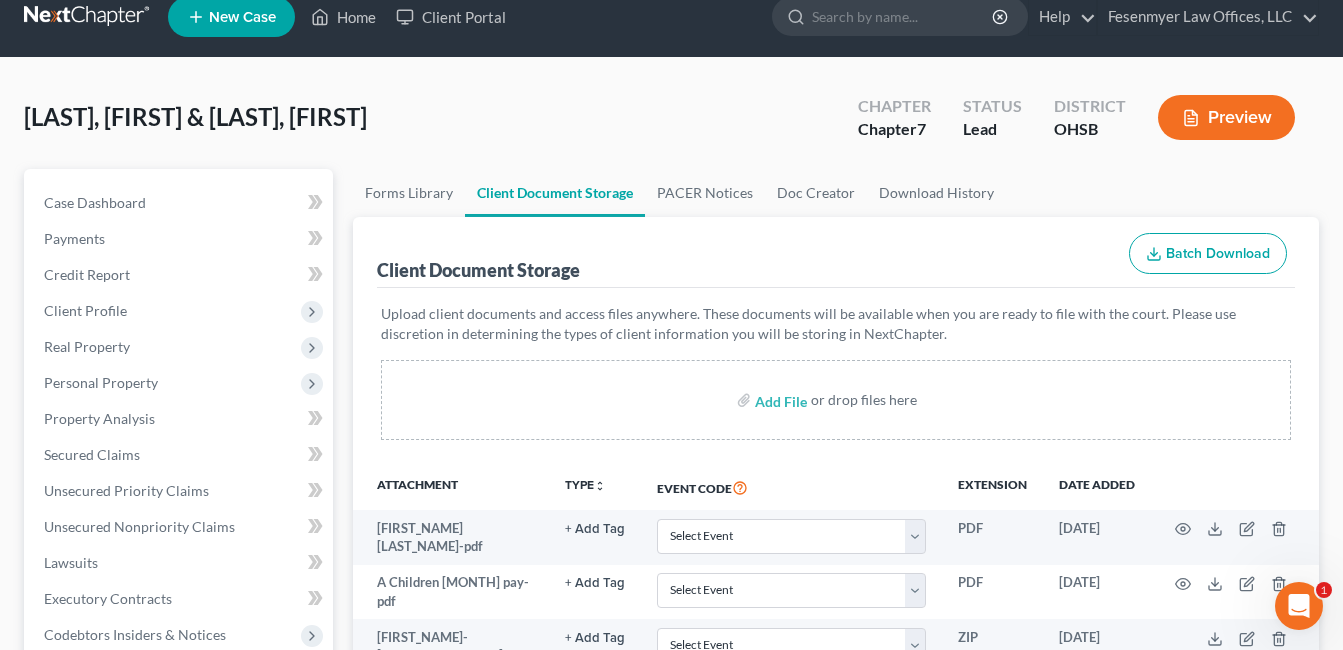 scroll, scrollTop: 0, scrollLeft: 0, axis: both 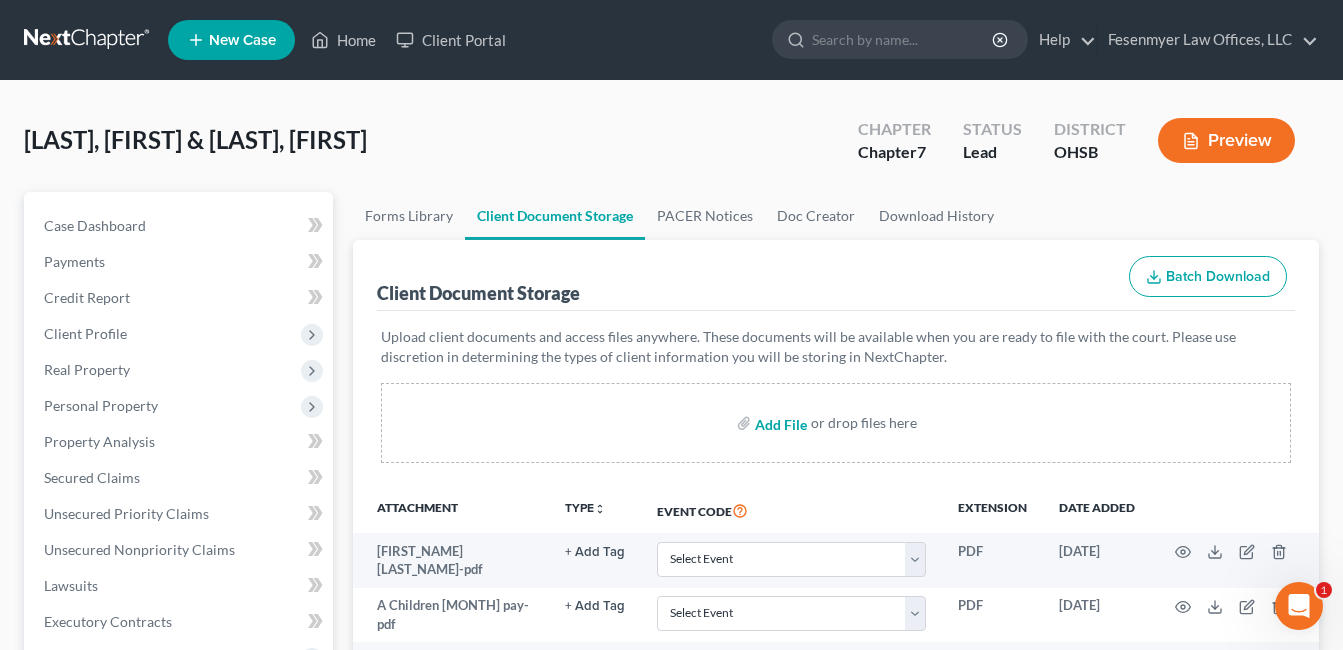 click at bounding box center (779, 423) 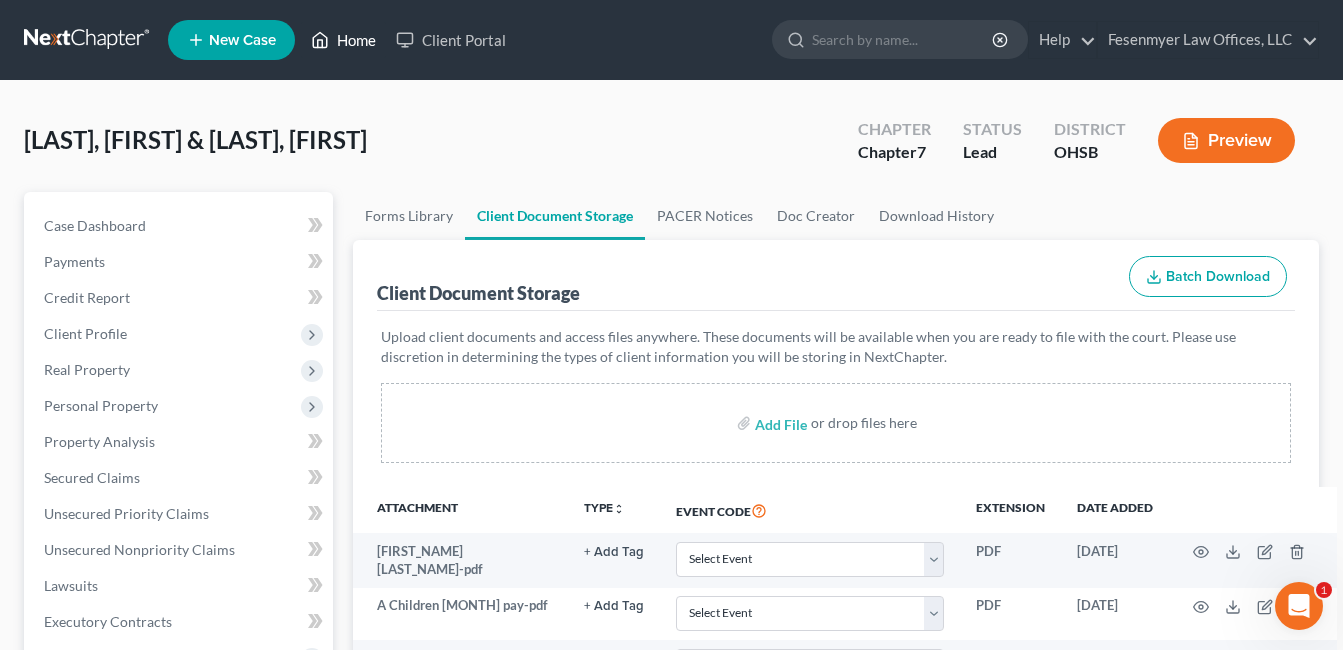 click on "Home" at bounding box center (343, 40) 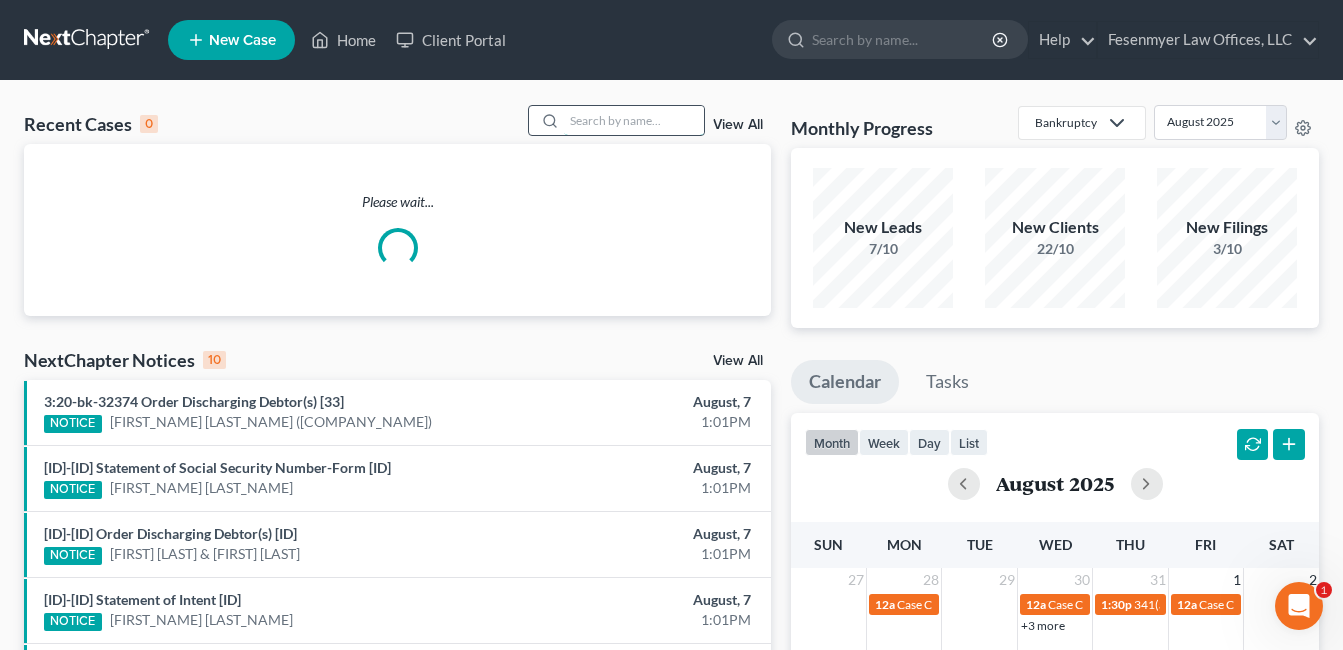 click at bounding box center [634, 120] 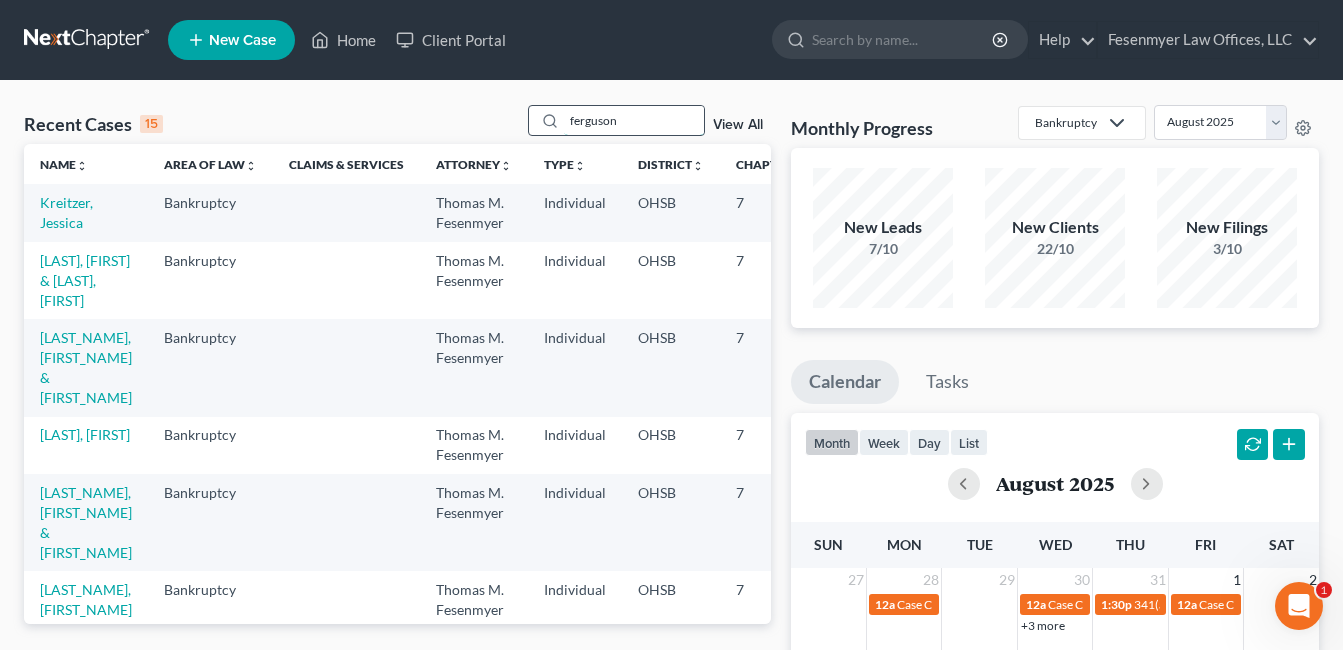 type on "ferguson" 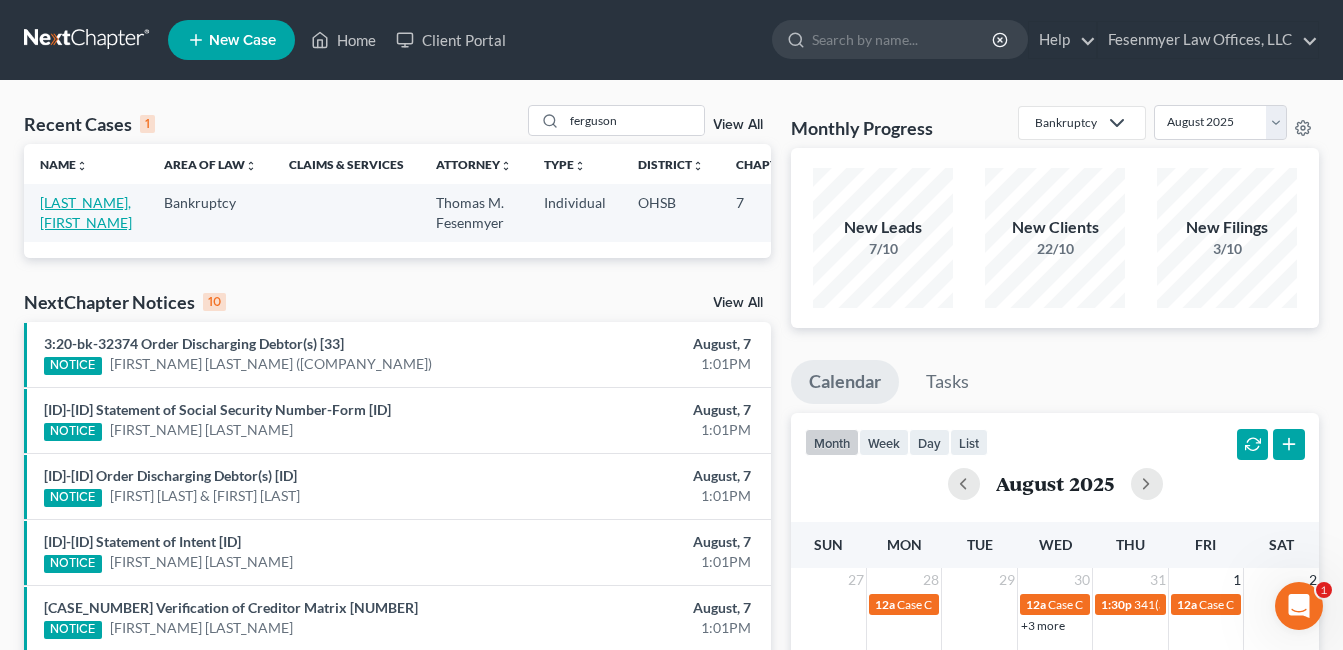 click on "[LAST_NAME], [FIRST_NAME]" at bounding box center [86, 212] 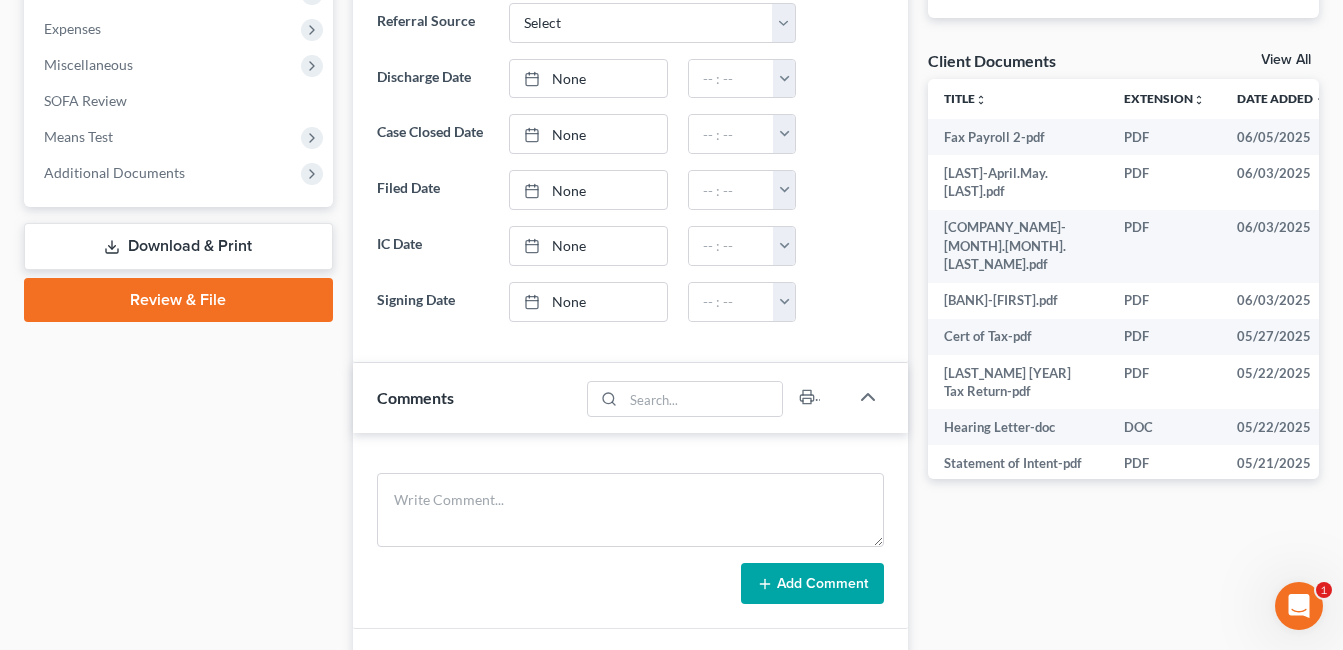 scroll, scrollTop: 700, scrollLeft: 0, axis: vertical 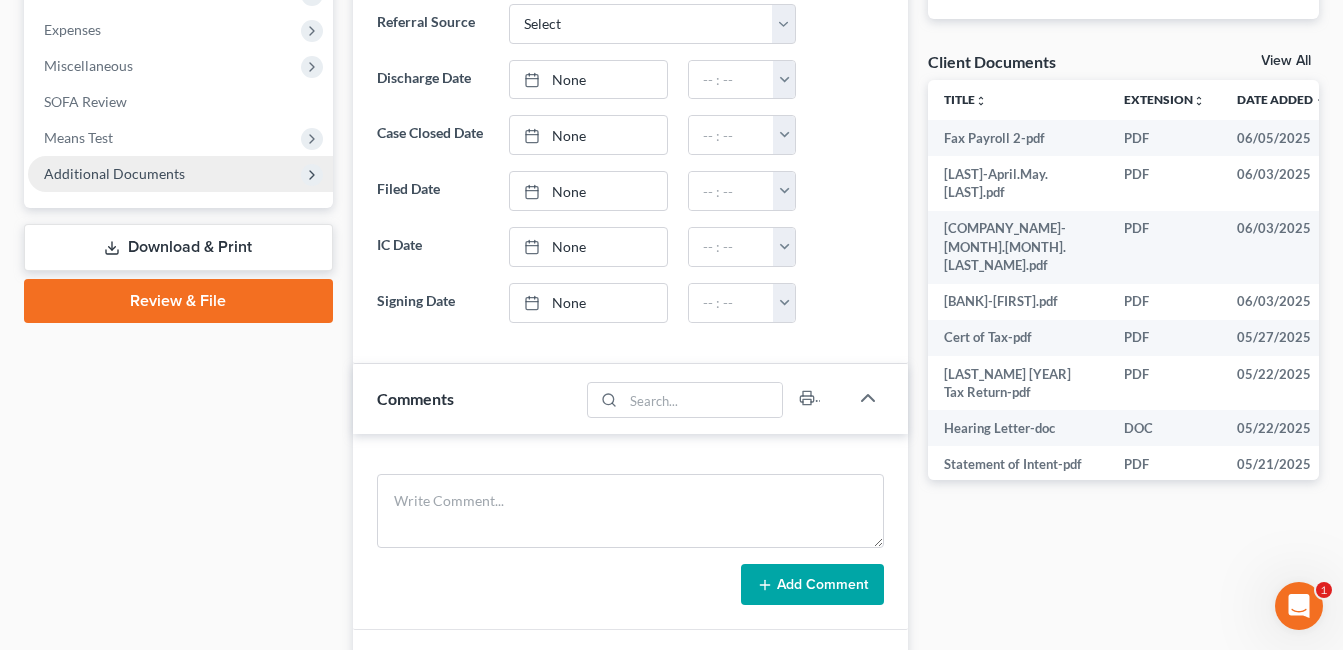 click on "Additional Documents" at bounding box center (180, 174) 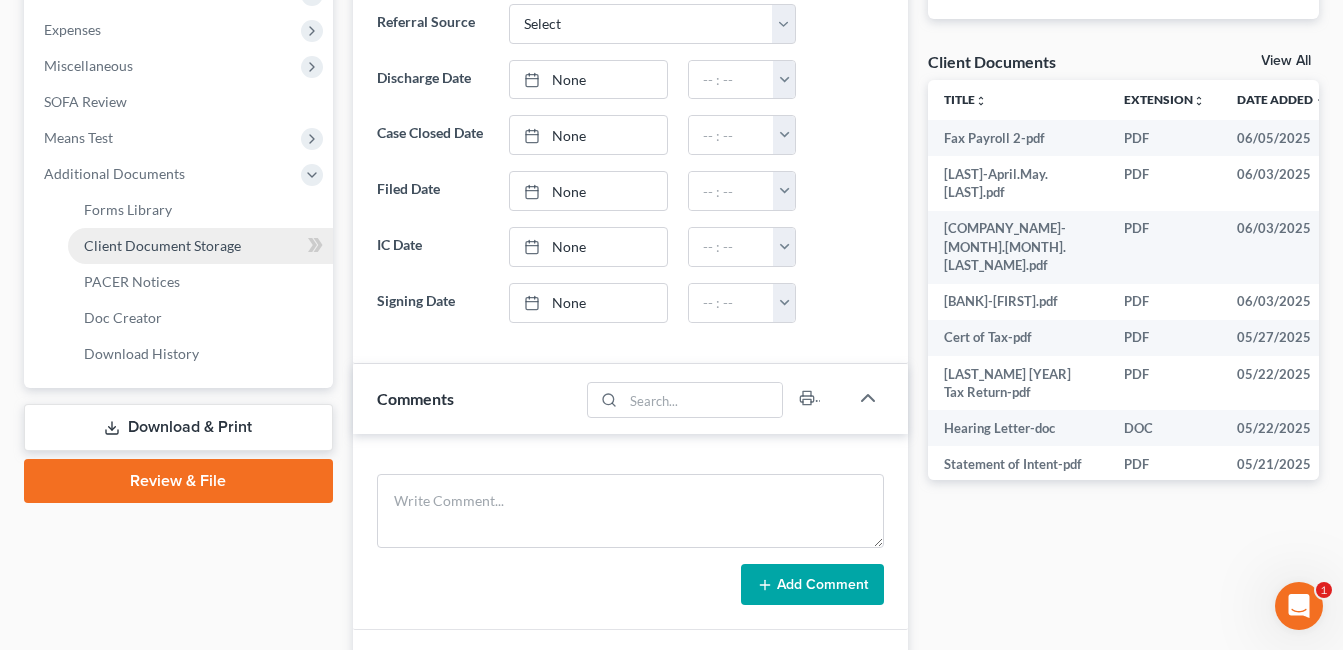 click on "Client Document Storage" at bounding box center [162, 245] 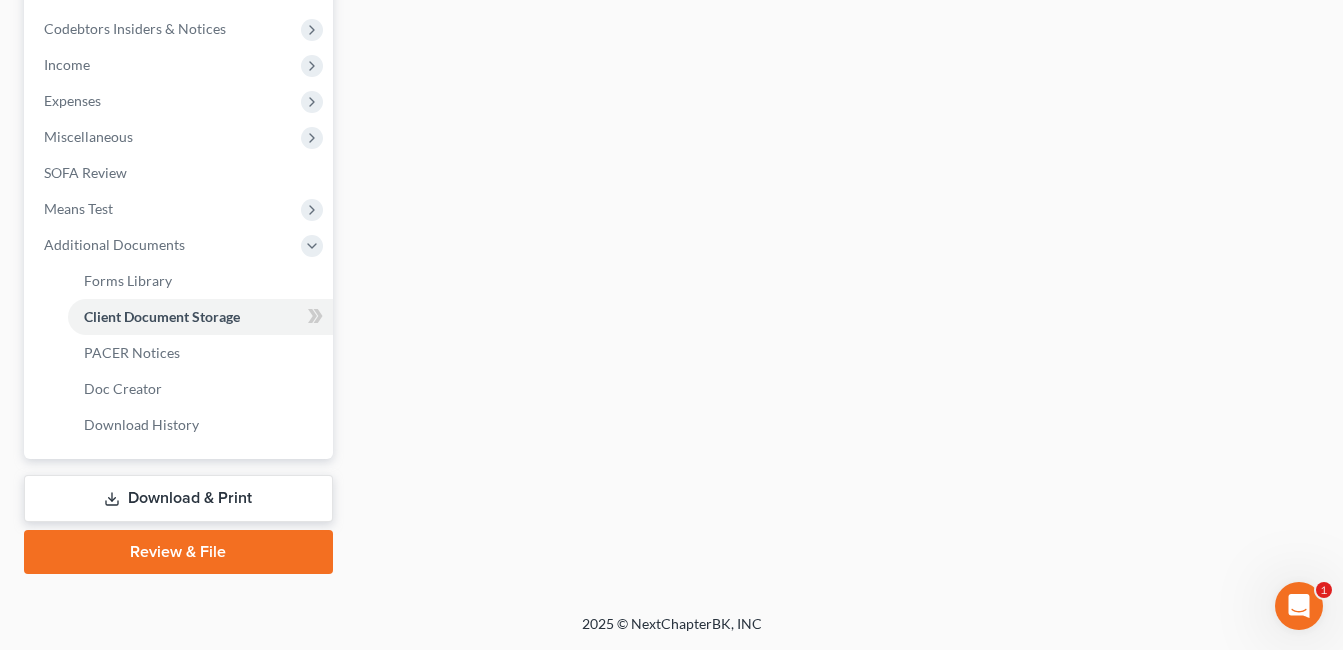 scroll, scrollTop: 555, scrollLeft: 0, axis: vertical 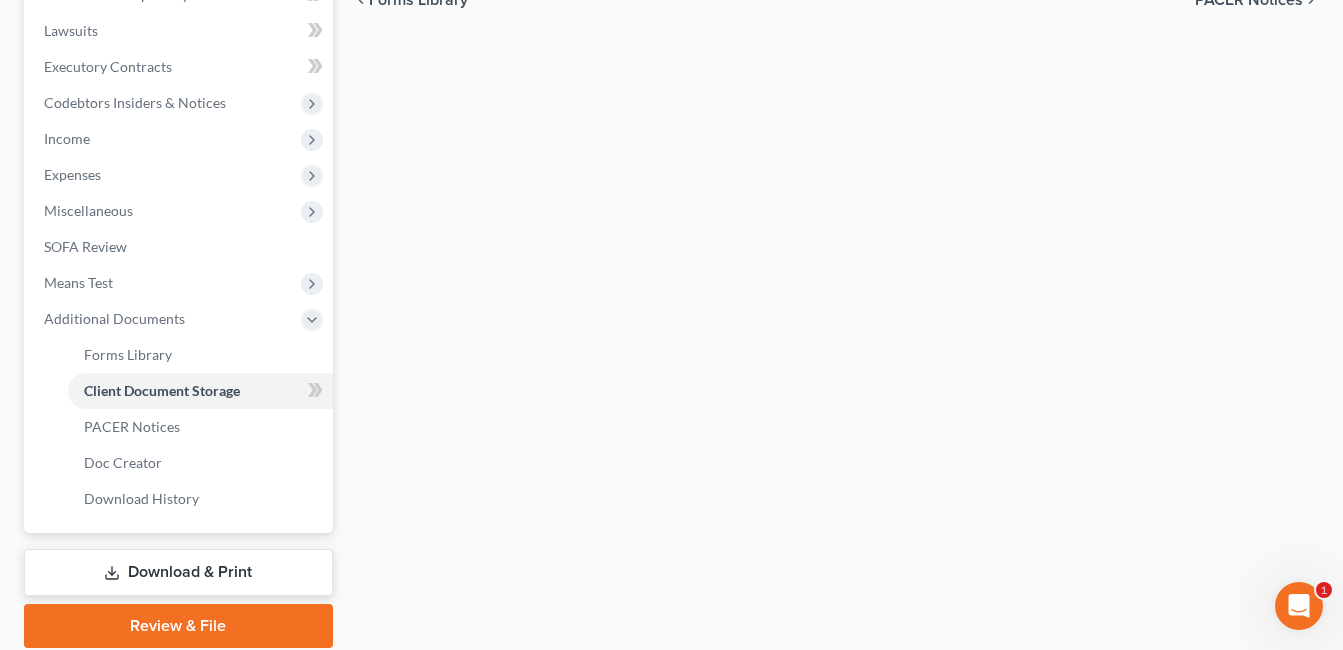 select on "7" 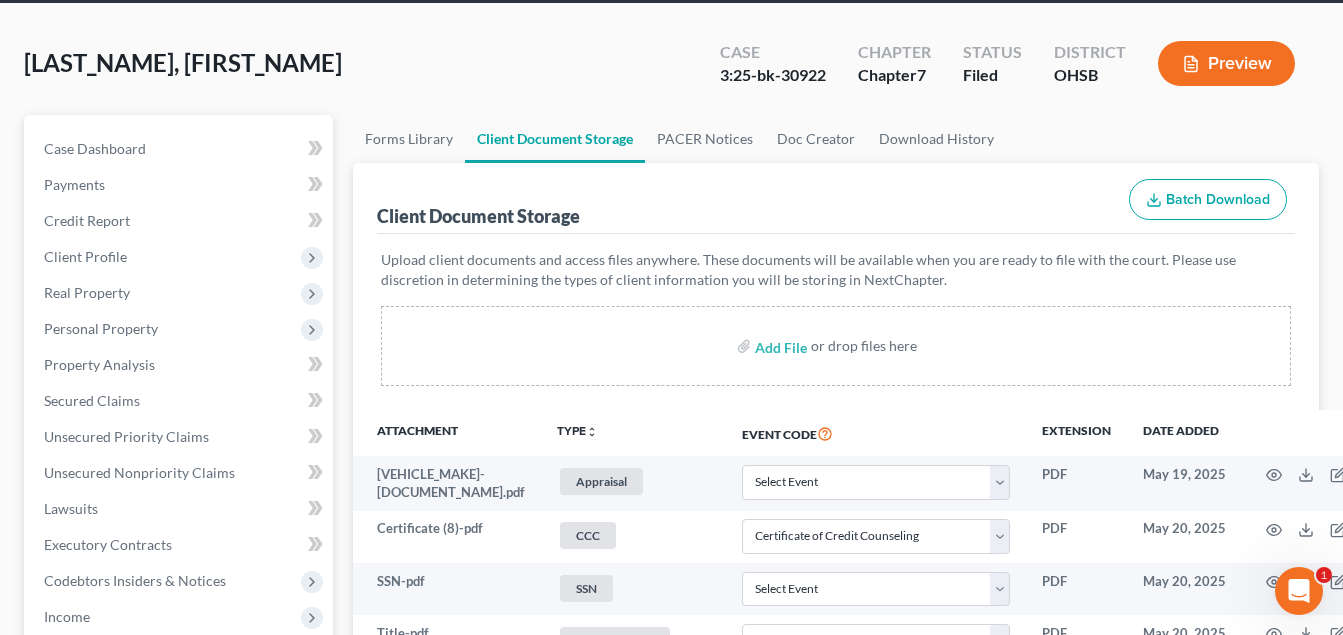 scroll, scrollTop: 200, scrollLeft: 0, axis: vertical 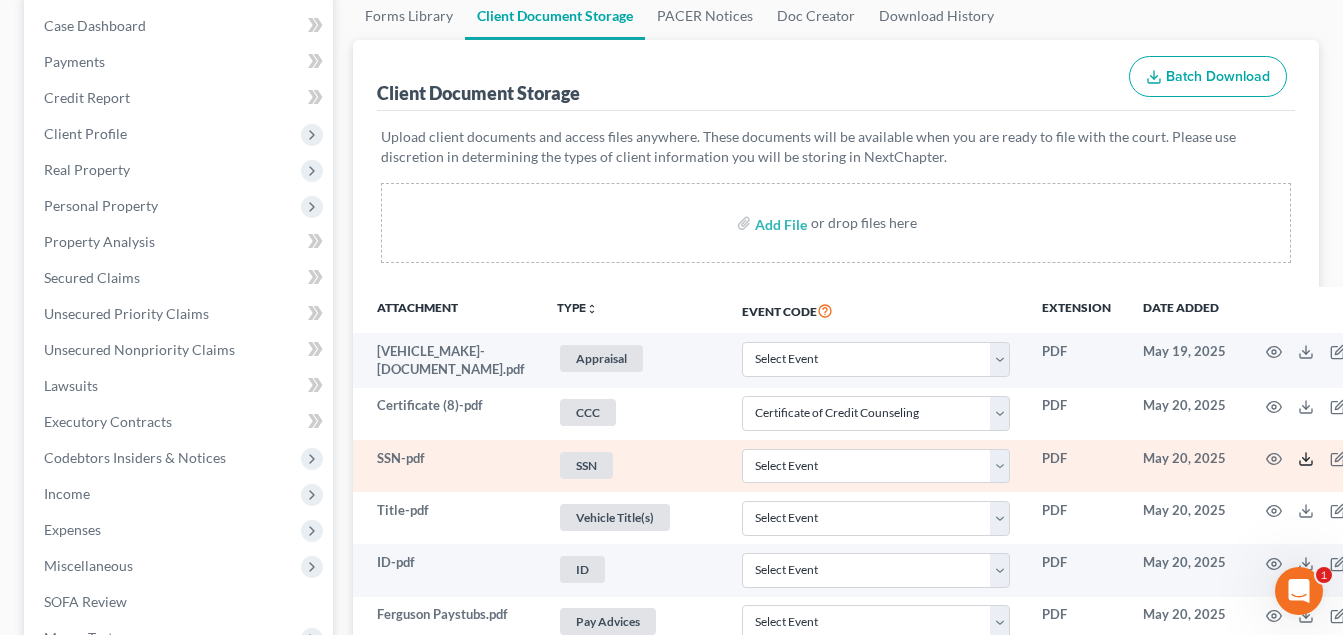 click 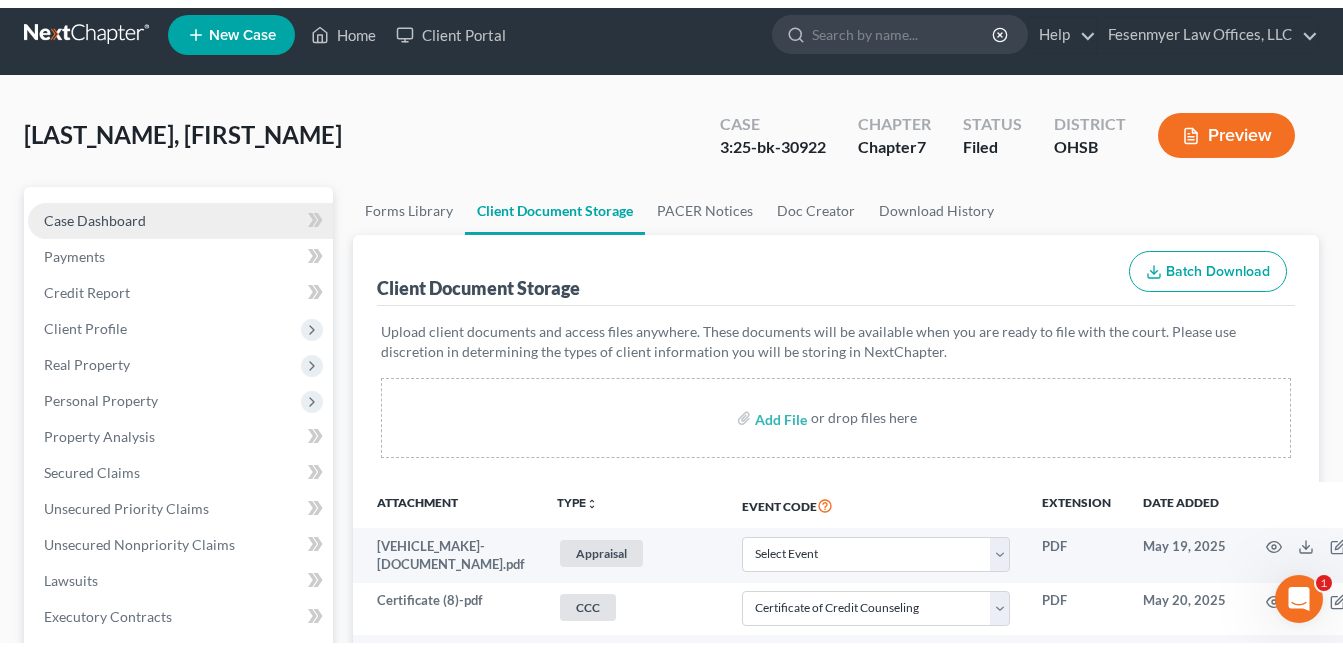scroll, scrollTop: 0, scrollLeft: 0, axis: both 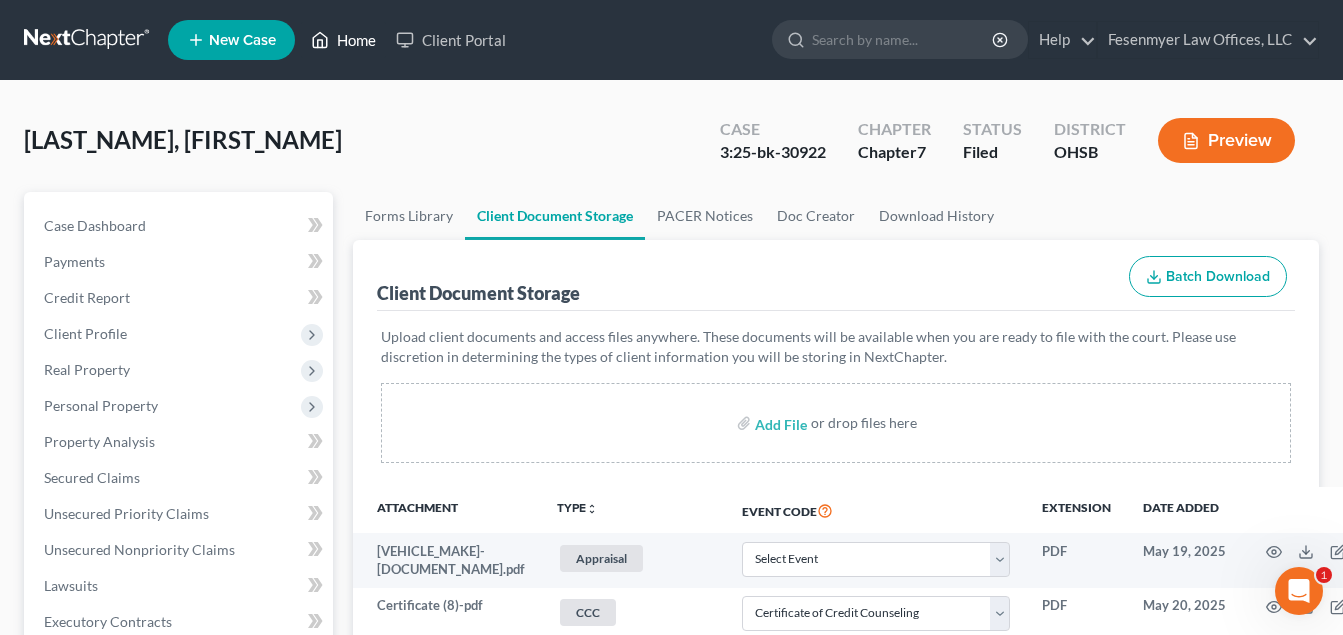 drag, startPoint x: 322, startPoint y: 36, endPoint x: 471, endPoint y: 77, distance: 154.53802 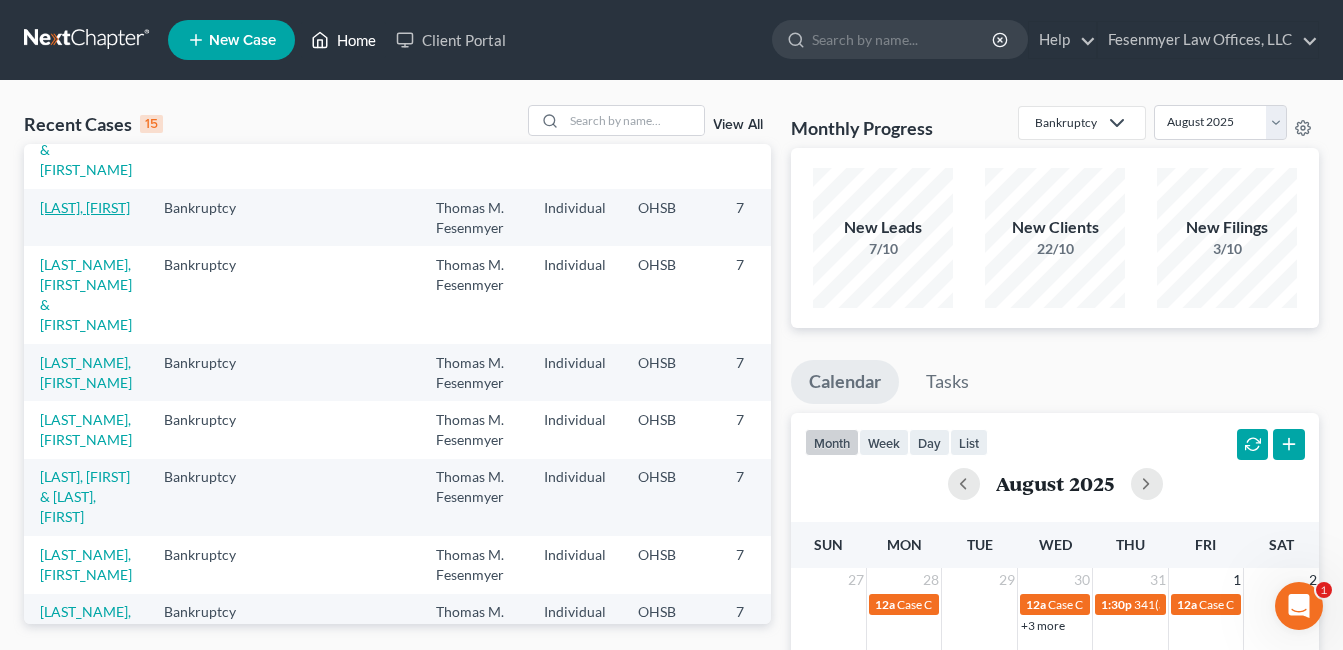 scroll, scrollTop: 300, scrollLeft: 0, axis: vertical 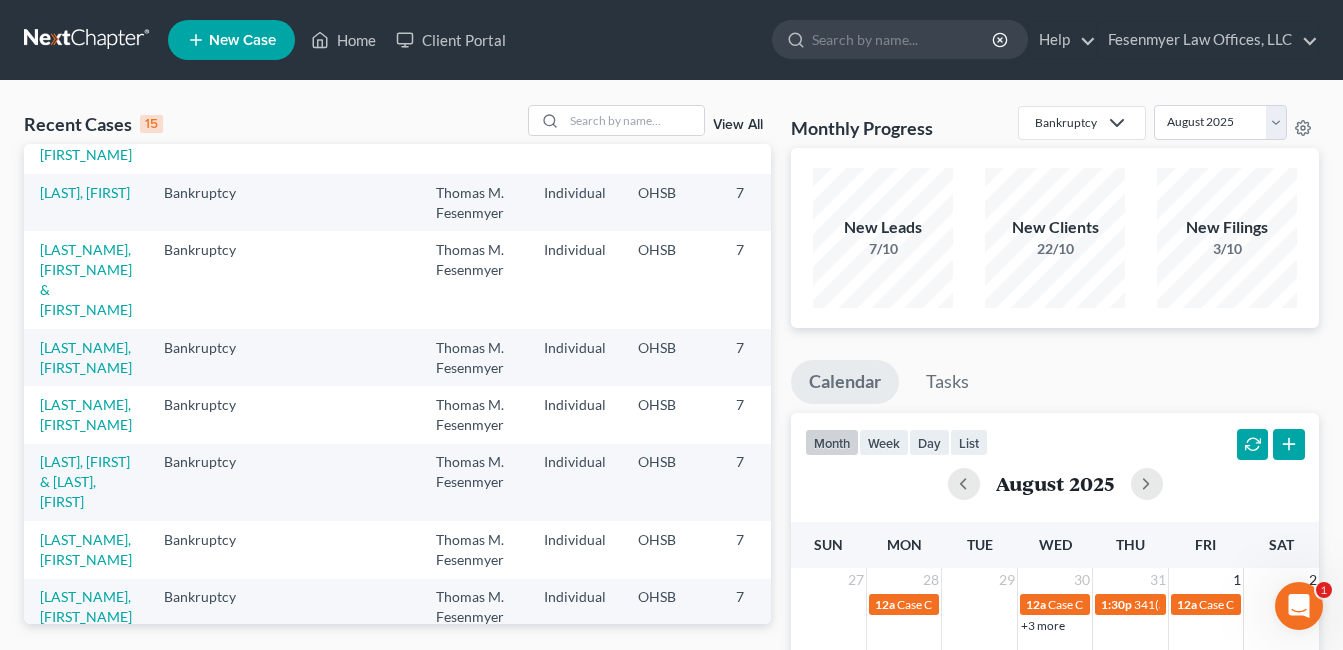 click on "Ferguson, [NAME] Bankruptcy [NAME] Individual OHSB 7 [CASE_NUMBER] Kreitzer, Jessica Bankruptcy [NAME] Individual OHSB 7 [CASE_NUMBER] Lewis, Jay & Alie Bankruptcy [NAME] Individual OHSB 7 Lavoie, Kenneth & Dana Bankruptcy [NAME] Individual OHSB 7 [CASE_NUMBER] Haskamp, Terri Bankruptcy [NAME] Individual OHSB 7 McFarlin, Jacob & Erica Bankruptcy [NAME] Individual OHSB 7 [CASE_NUMBER] Collins, Charles 7" at bounding box center [671, 742] 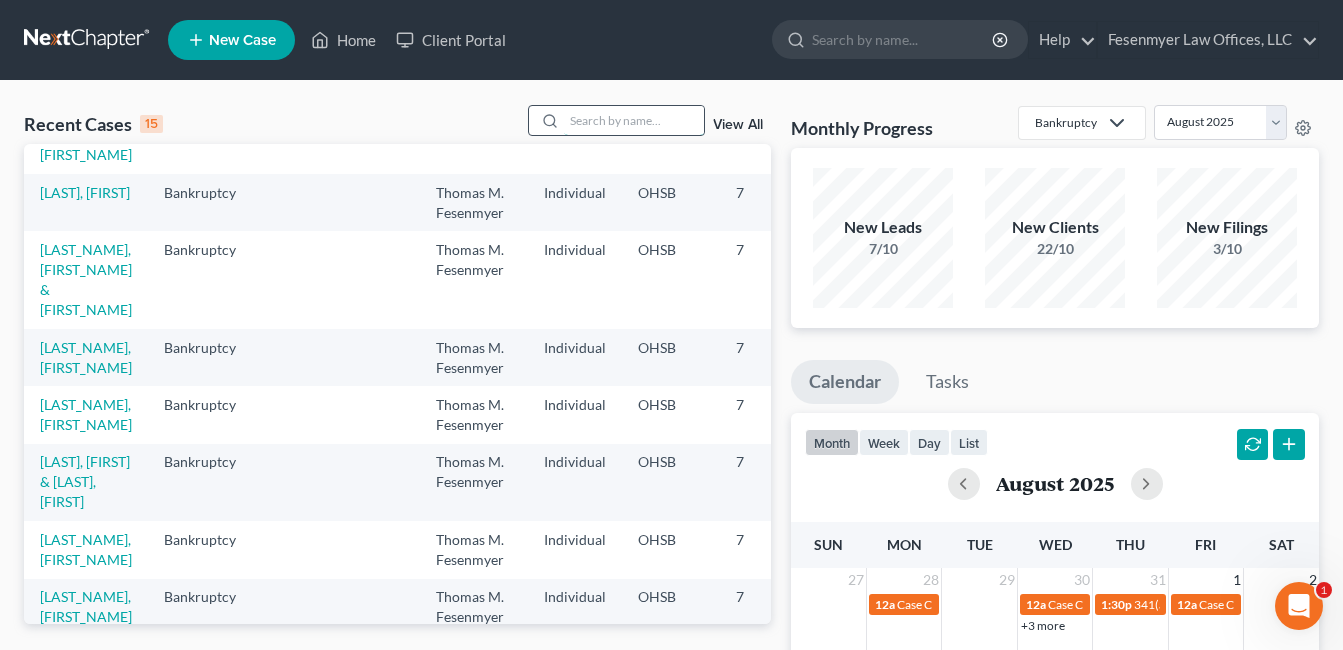 click at bounding box center [634, 120] 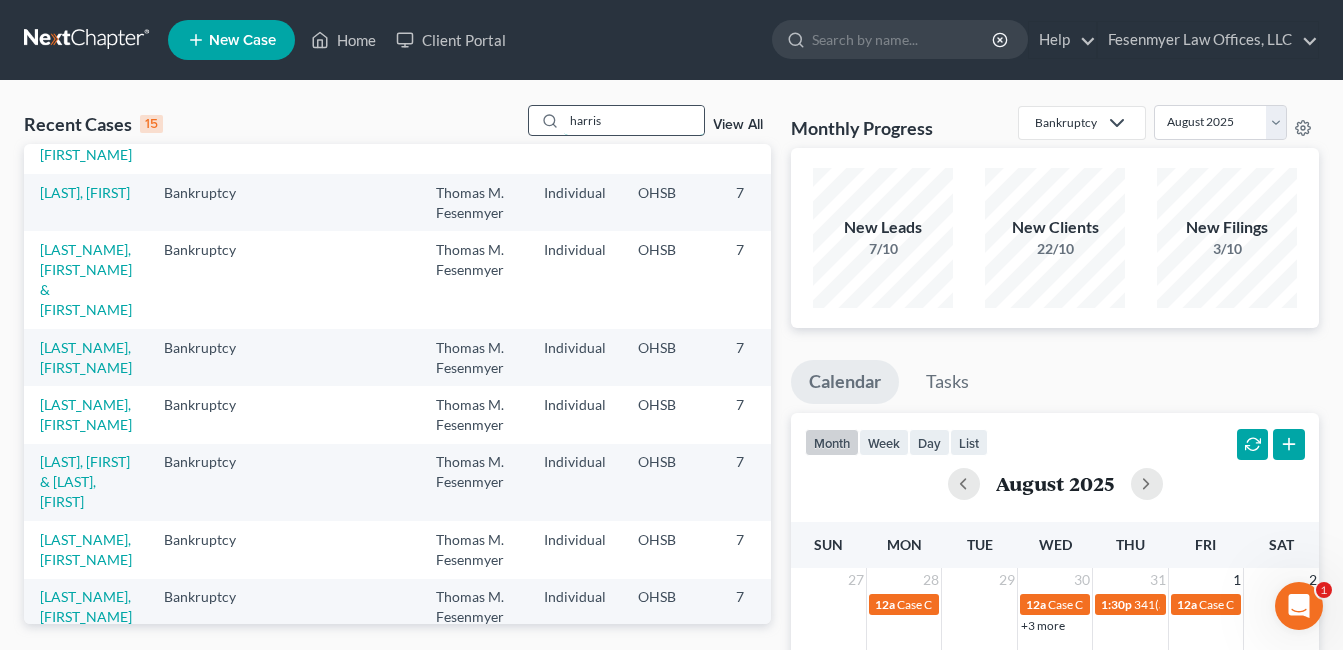 type on "harris" 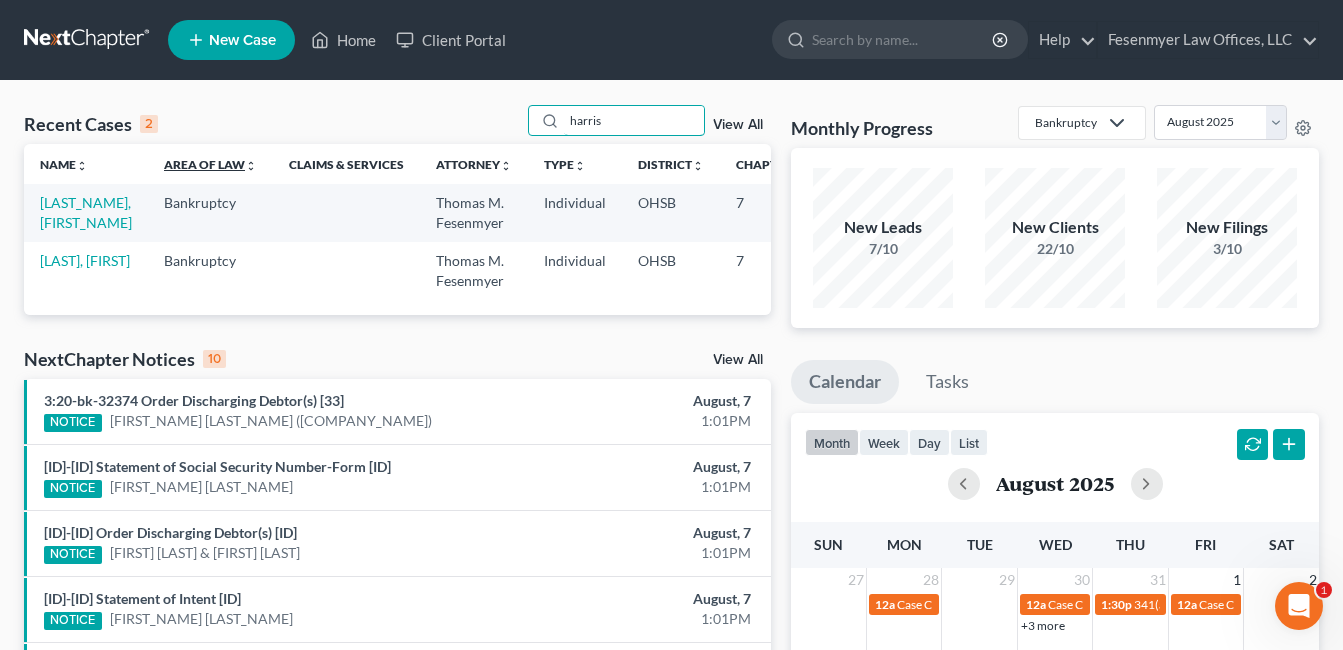 scroll, scrollTop: 0, scrollLeft: 0, axis: both 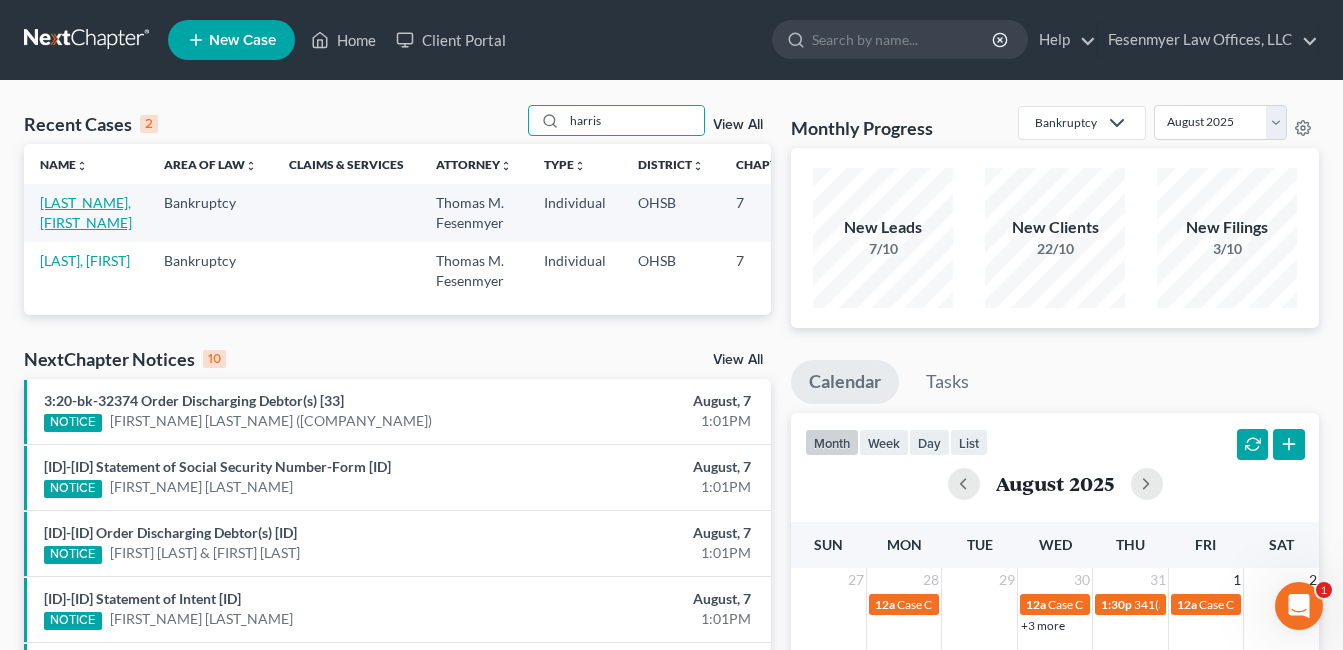 click on "[LAST_NAME], [FIRST_NAME]" at bounding box center [86, 212] 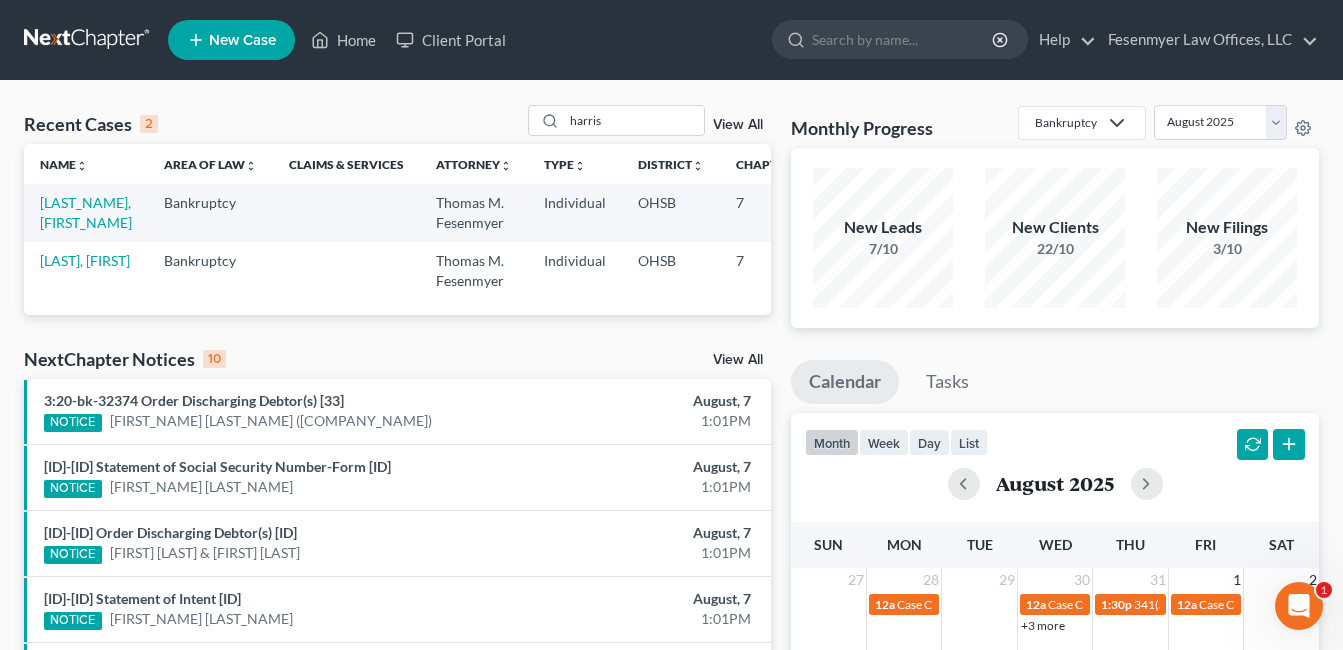 select on "5" 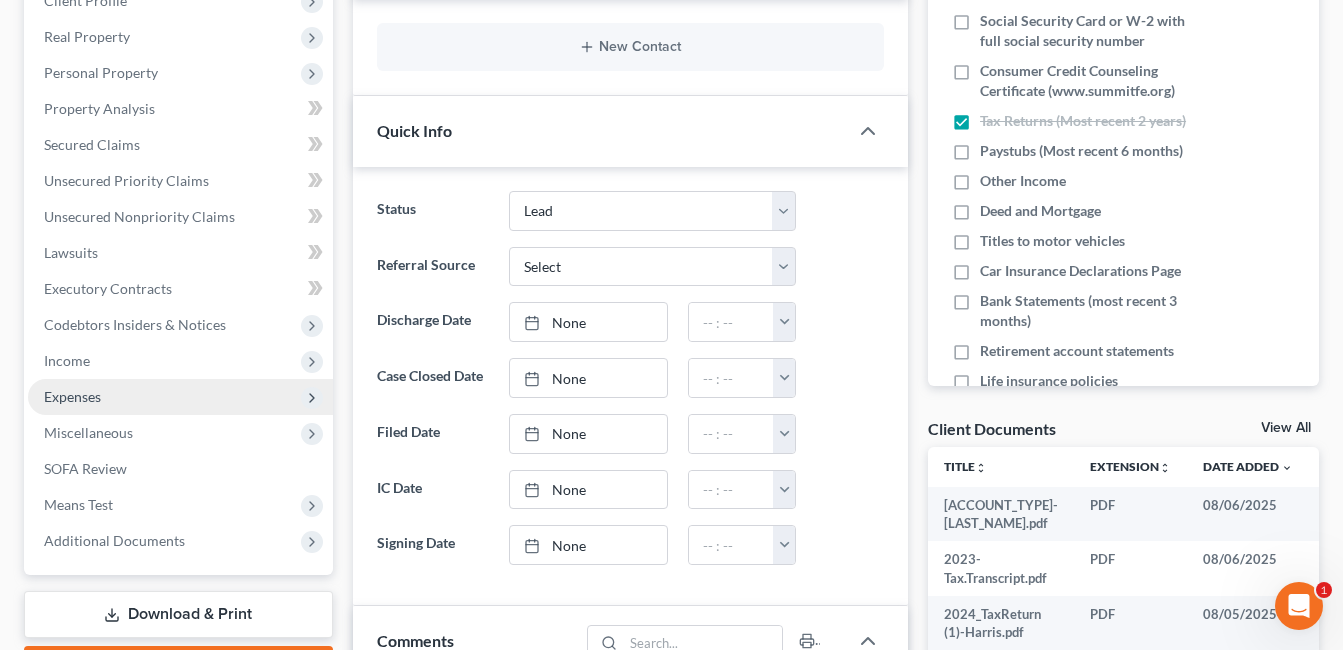 scroll, scrollTop: 300, scrollLeft: 0, axis: vertical 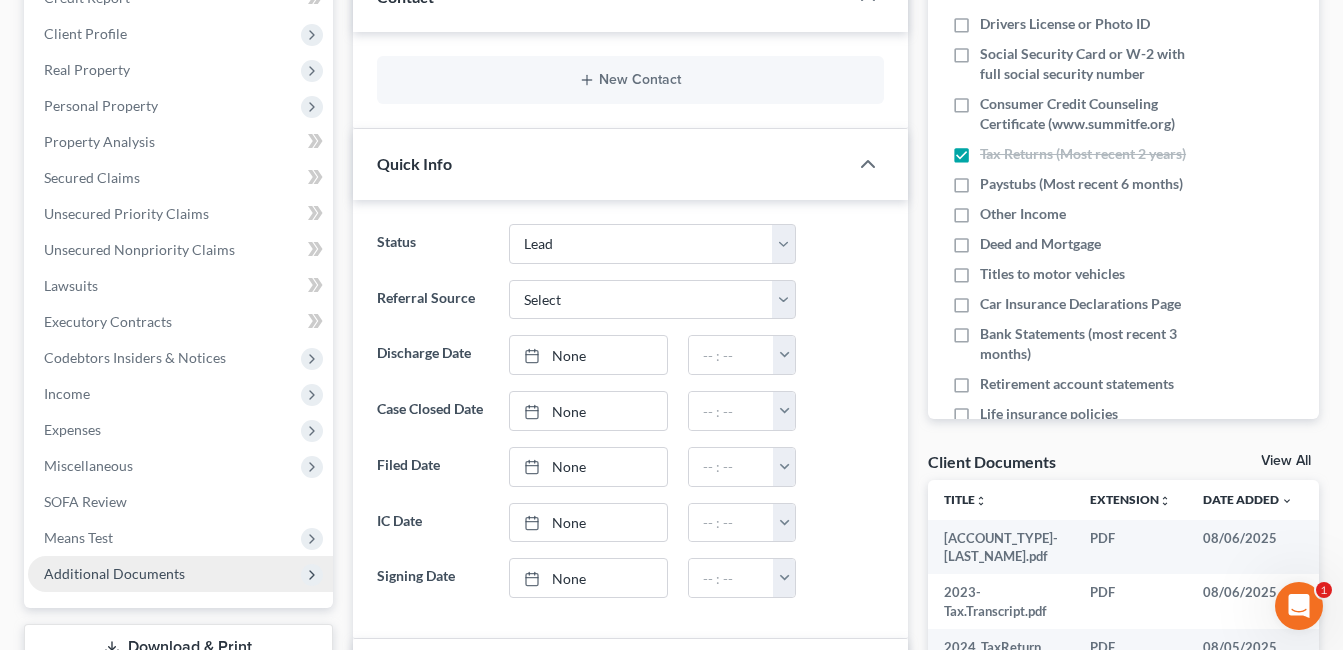 click on "Additional Documents" at bounding box center [180, 574] 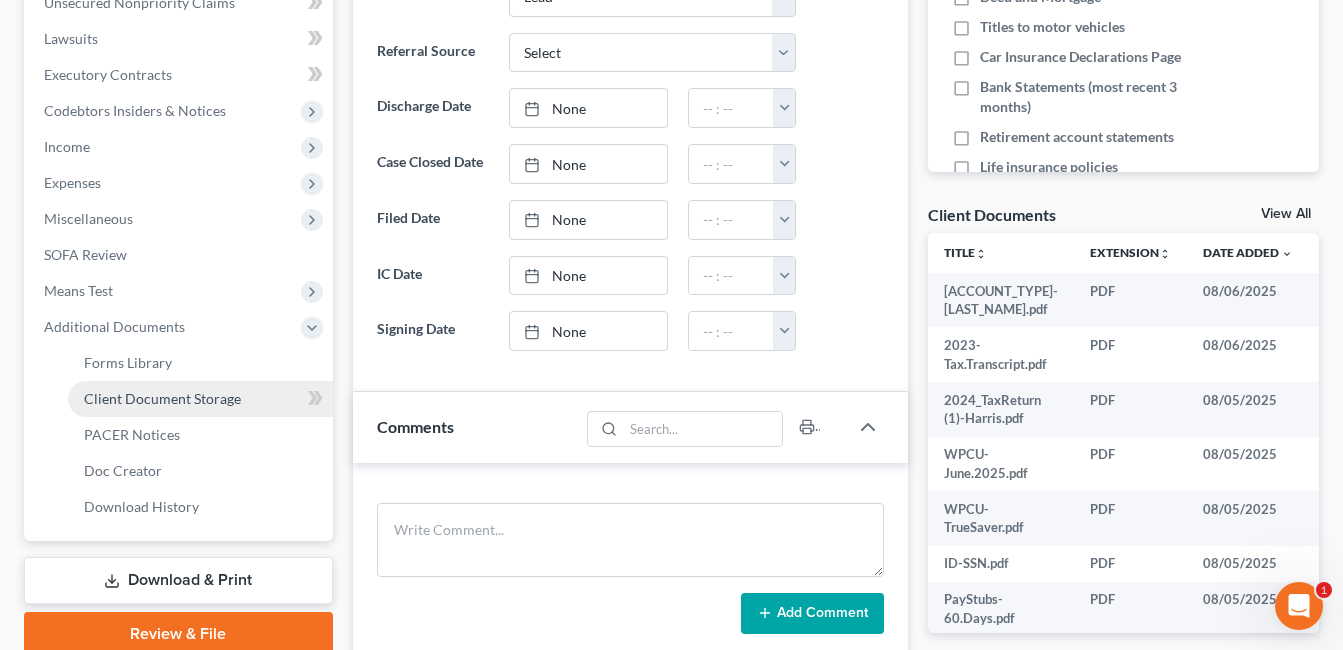 scroll, scrollTop: 600, scrollLeft: 0, axis: vertical 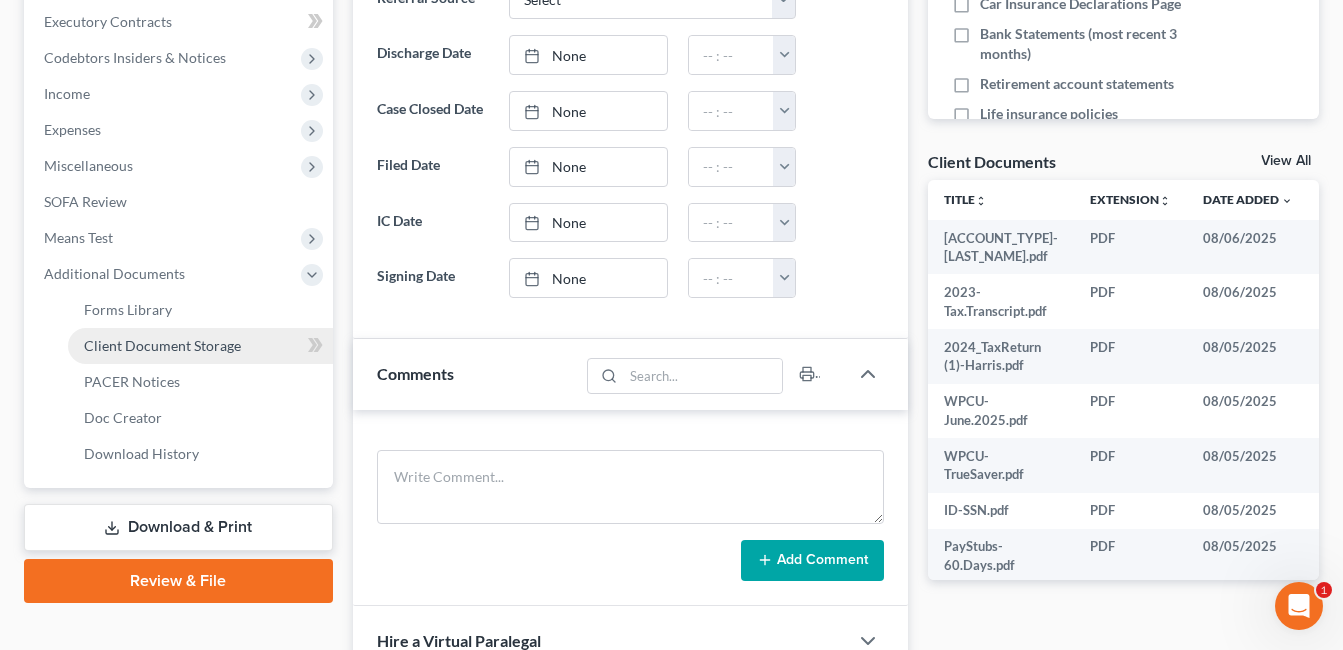 click on "Client Document Storage" at bounding box center [162, 345] 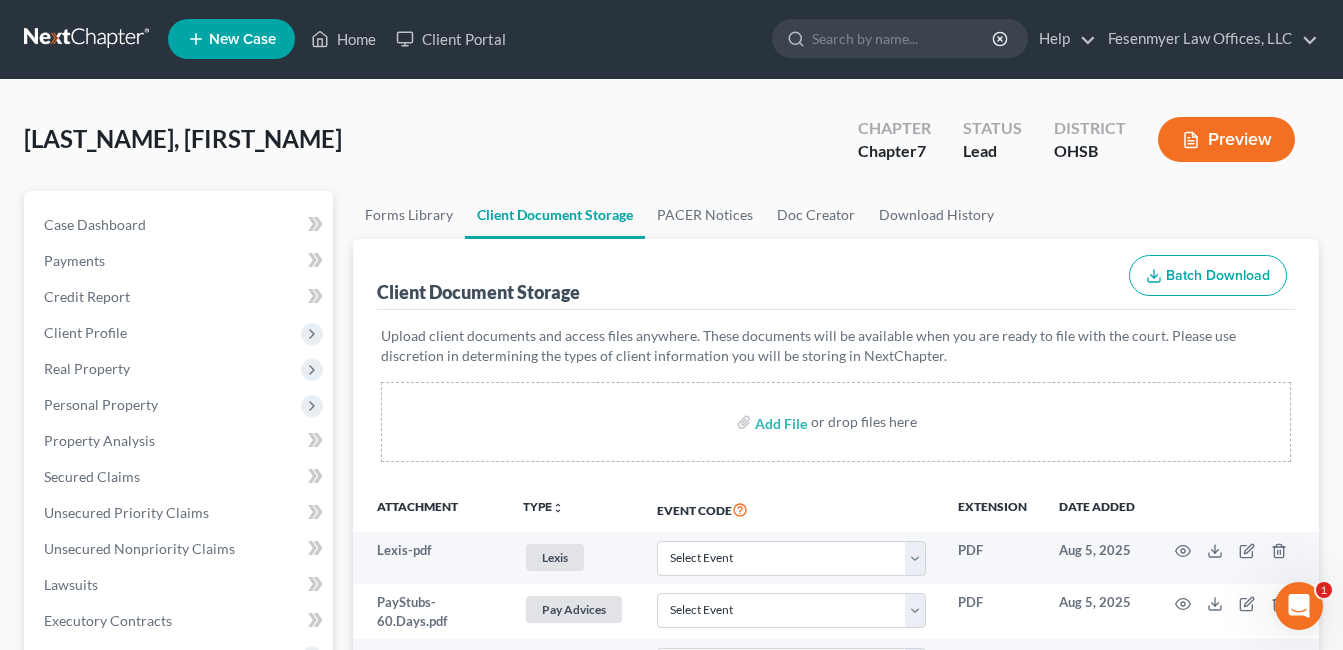 scroll, scrollTop: 0, scrollLeft: 0, axis: both 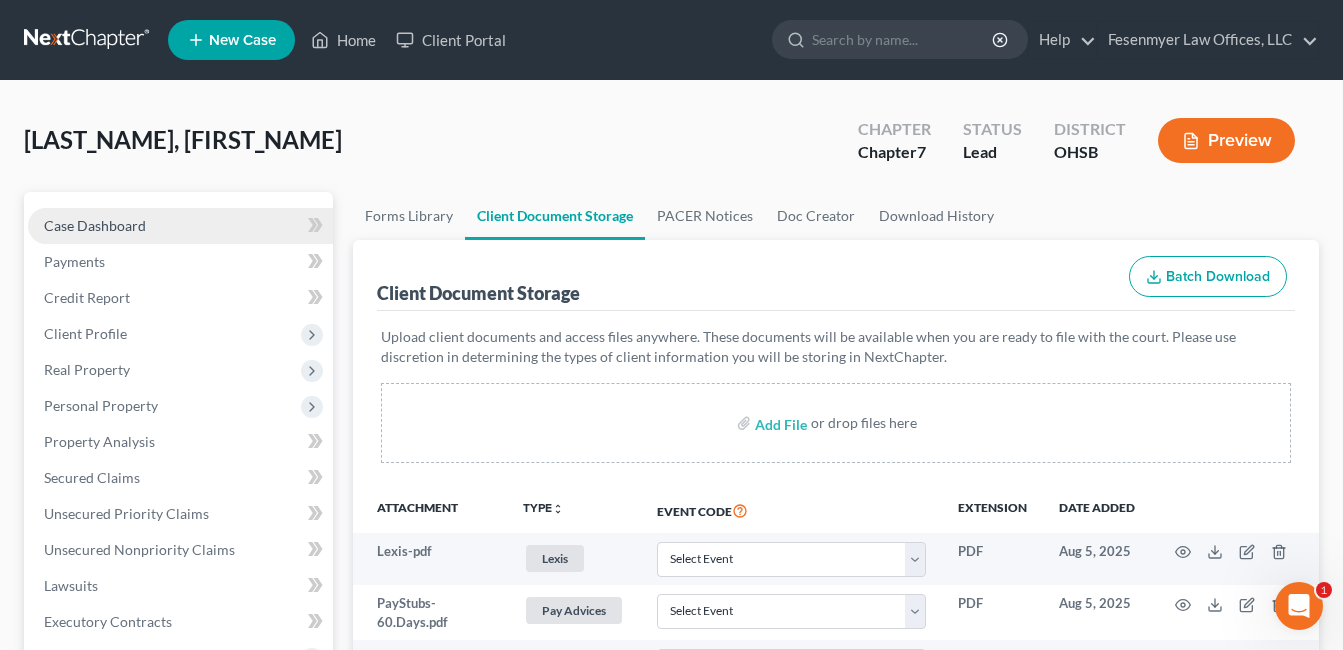 click on "Case Dashboard" at bounding box center [95, 225] 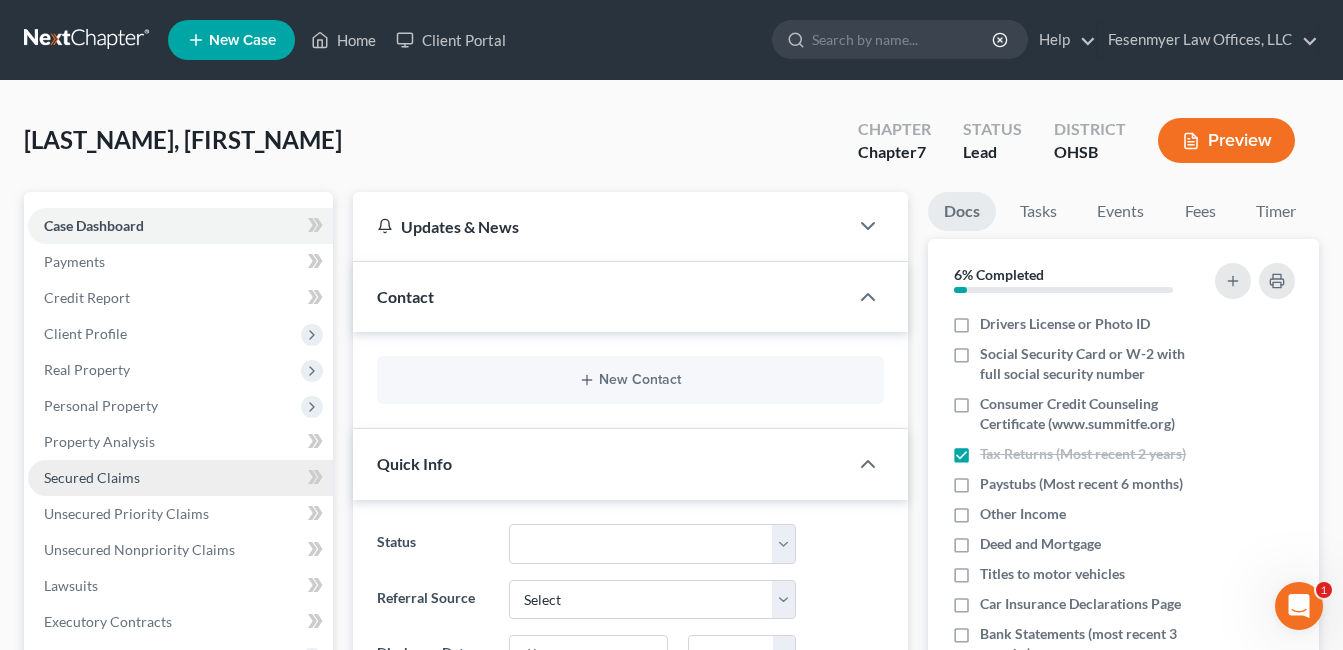 drag, startPoint x: 959, startPoint y: 324, endPoint x: 142, endPoint y: 467, distance: 829.4203 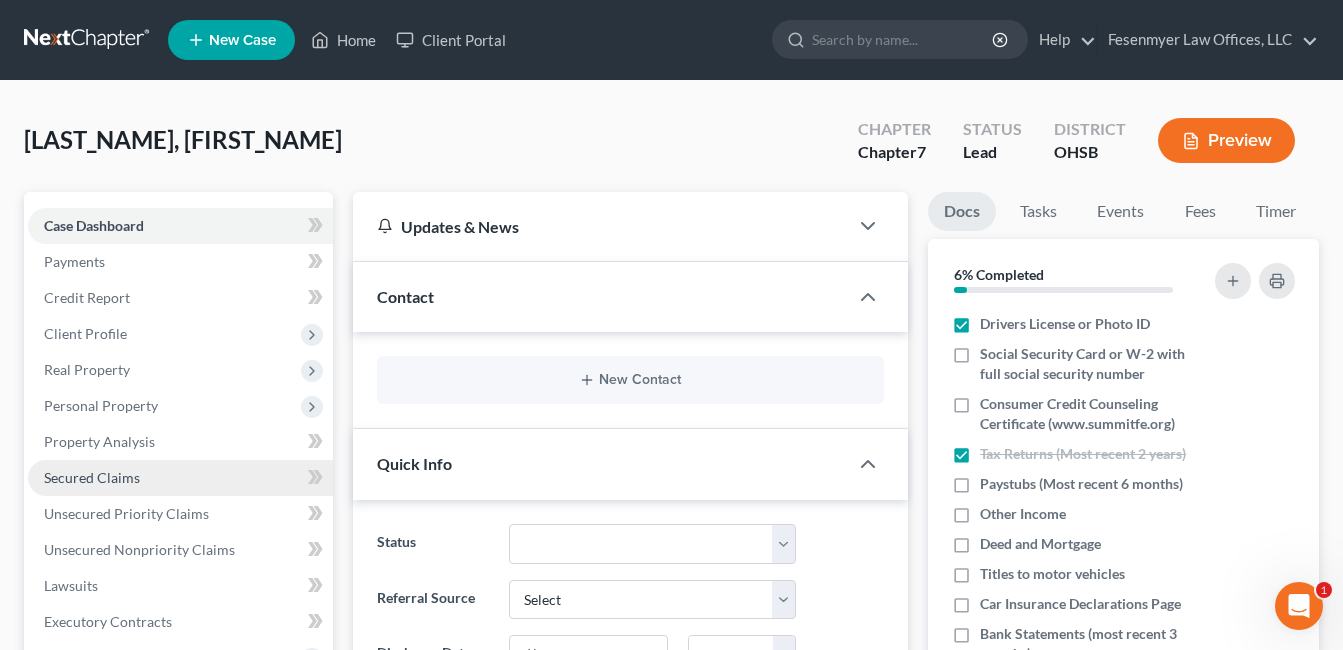 click on "Social Security Card or W-2 with full social security number" at bounding box center (1092, 364) 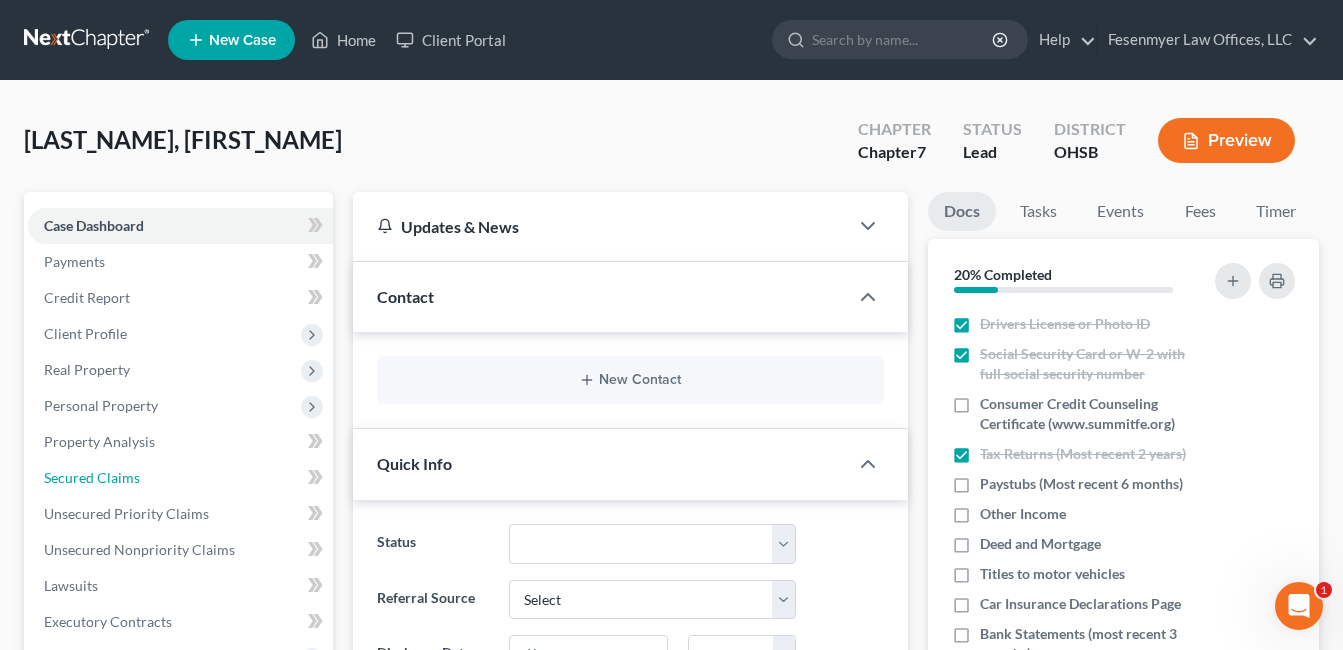 drag, startPoint x: 142, startPoint y: 467, endPoint x: 153, endPoint y: 471, distance: 11.7046995 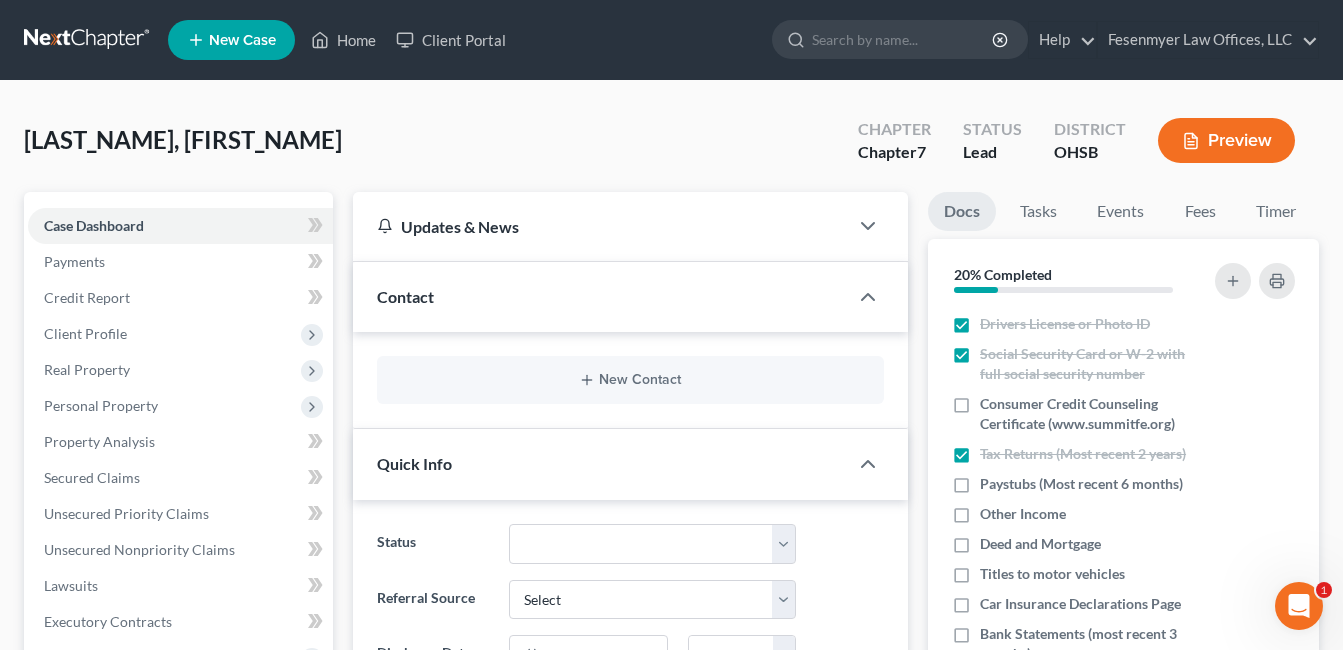 click on "Additional Documents" at bounding box center (114, 873) 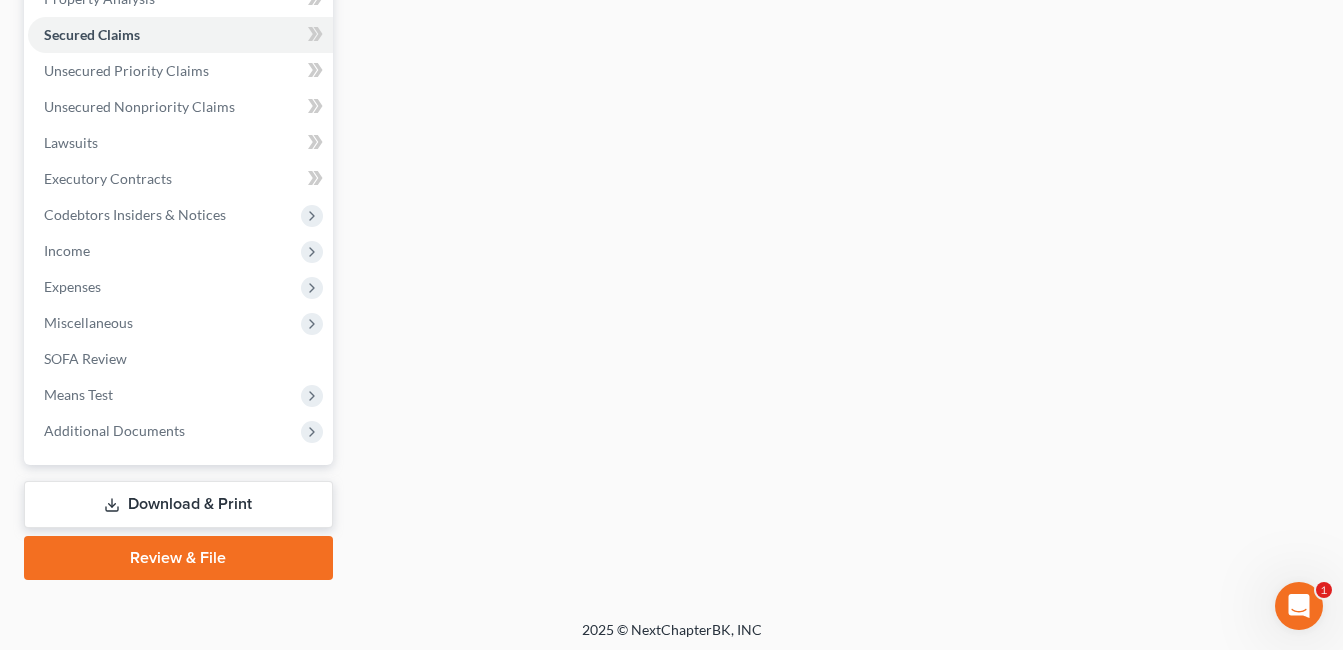 scroll, scrollTop: 449, scrollLeft: 0, axis: vertical 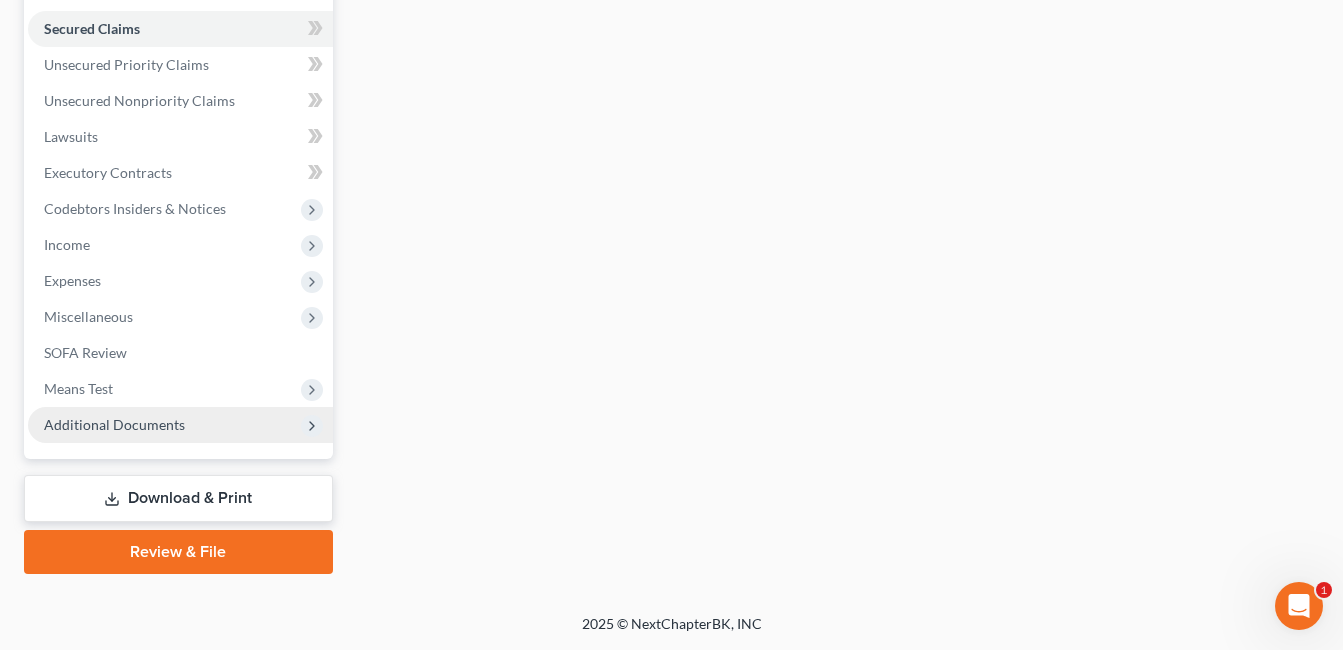 click on "Additional Documents" at bounding box center (180, 425) 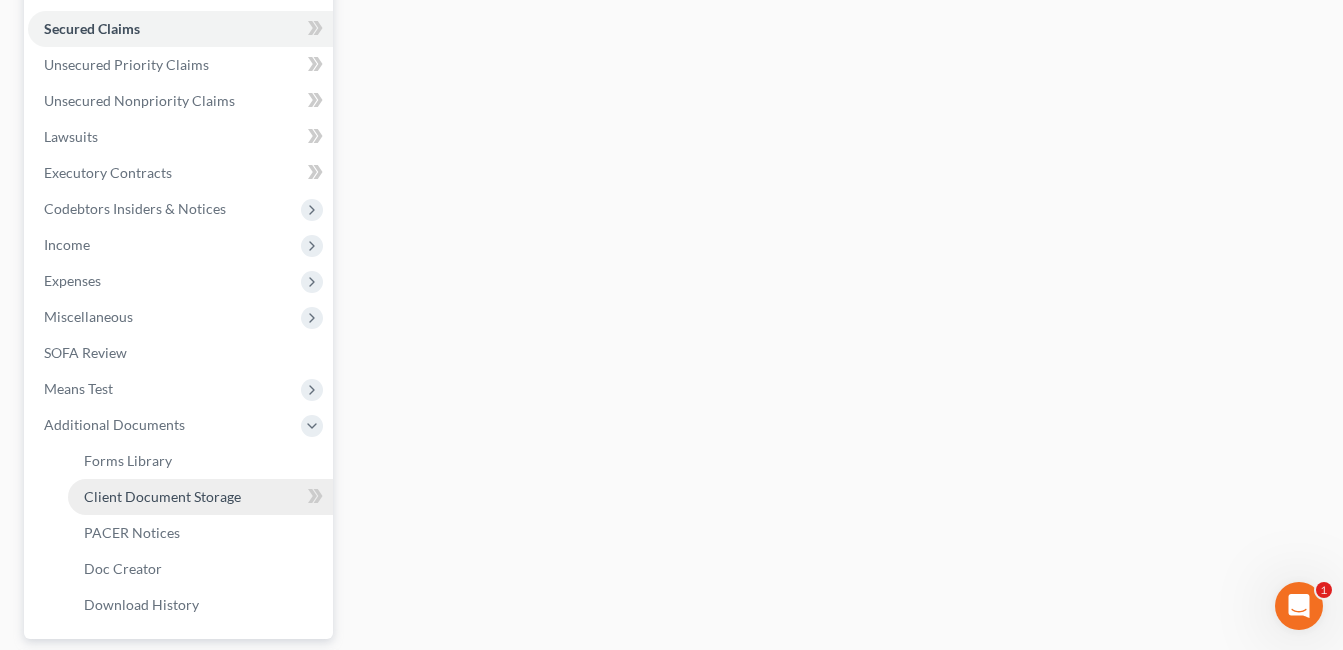 click on "Client Document Storage" at bounding box center [162, 496] 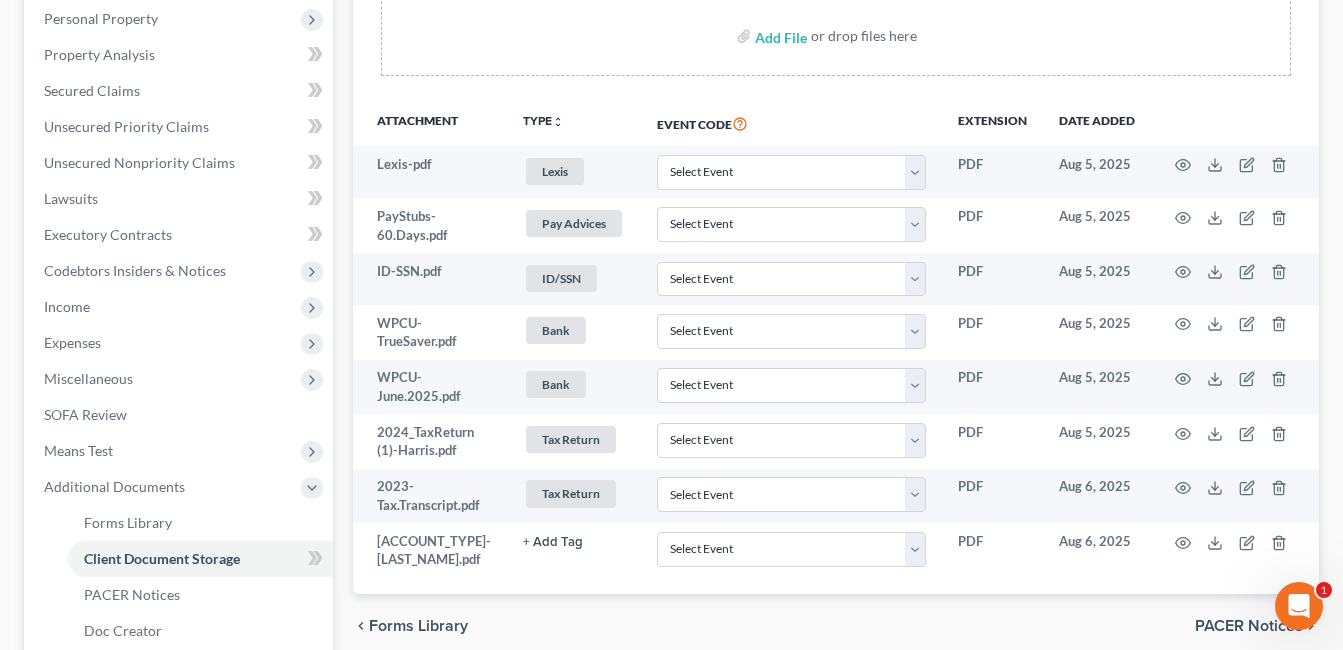scroll, scrollTop: 400, scrollLeft: 0, axis: vertical 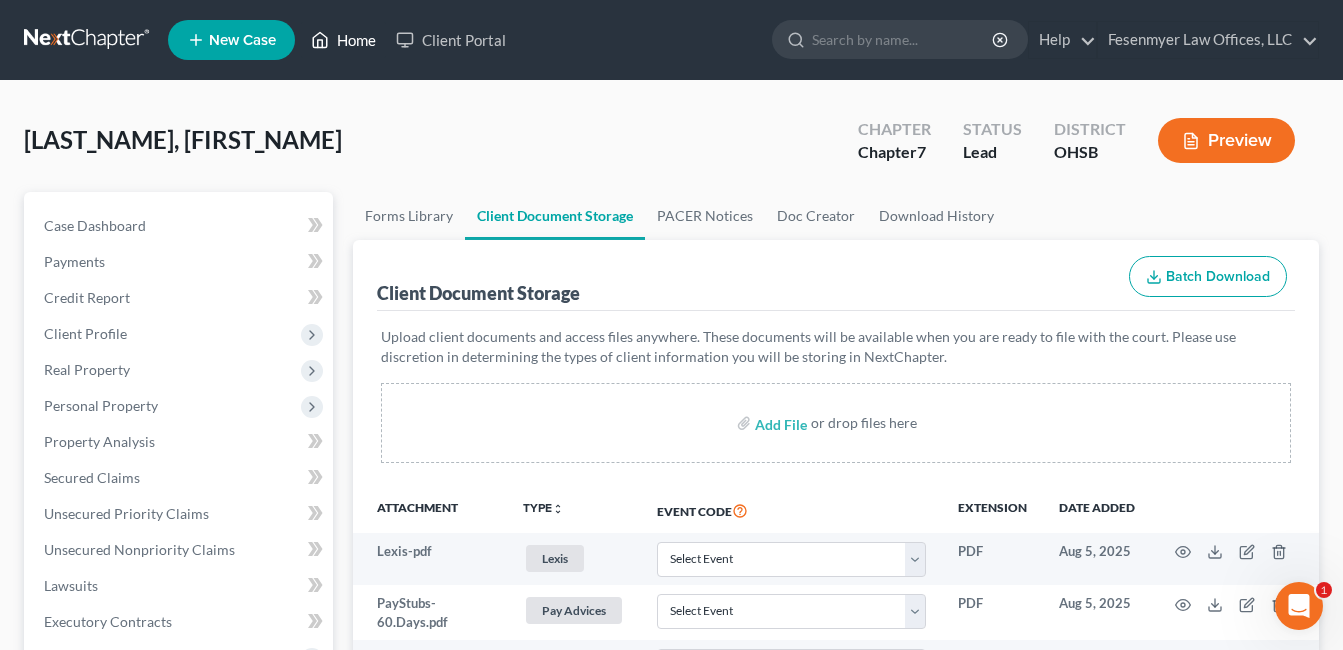 drag, startPoint x: 352, startPoint y: 41, endPoint x: 519, endPoint y: 220, distance: 244.80605 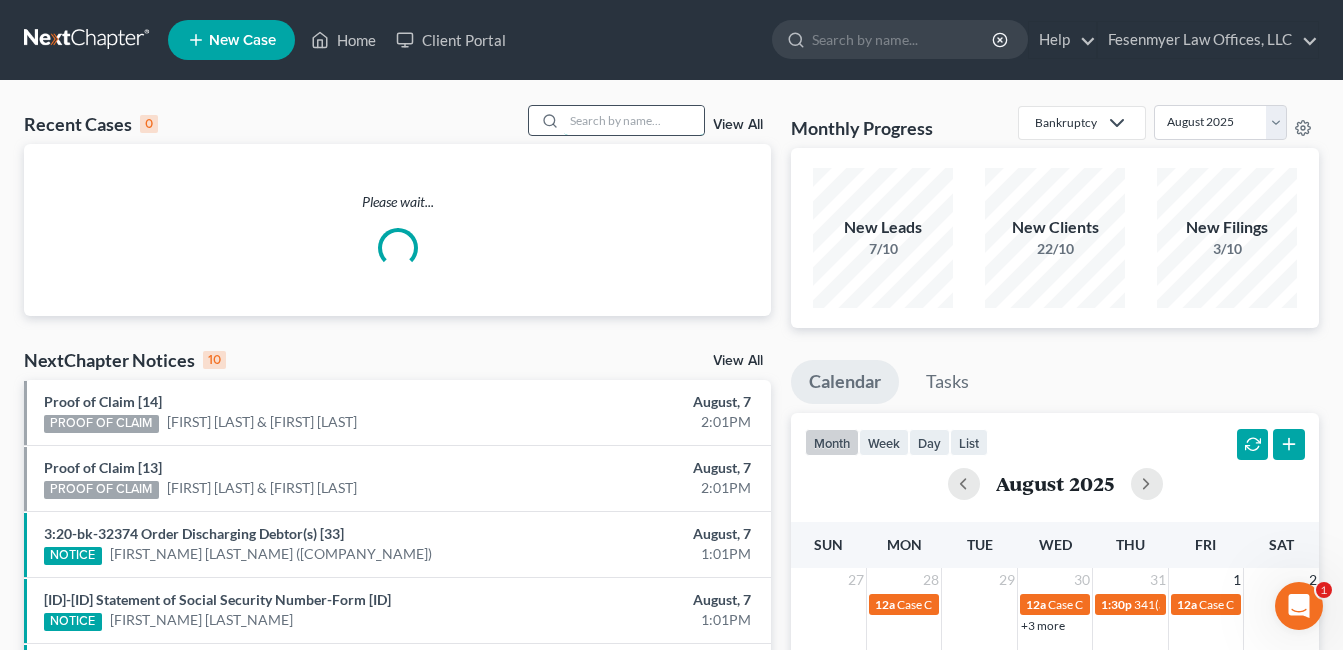 click at bounding box center [634, 120] 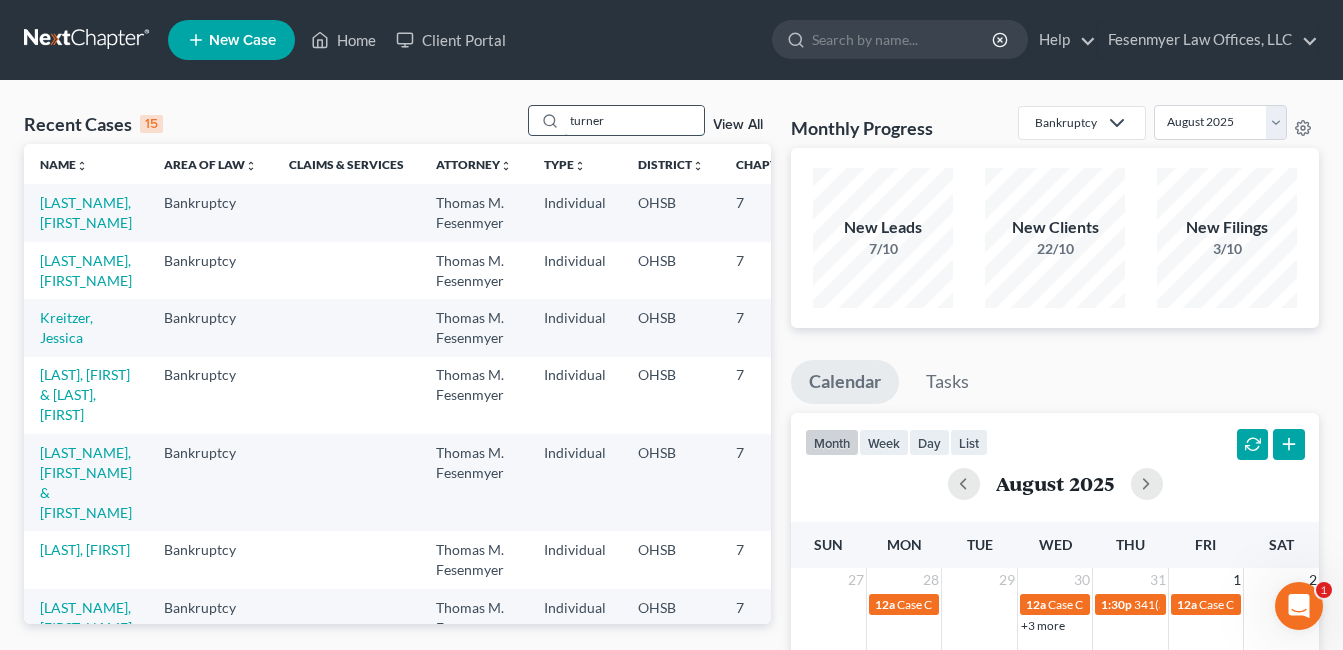type on "turner" 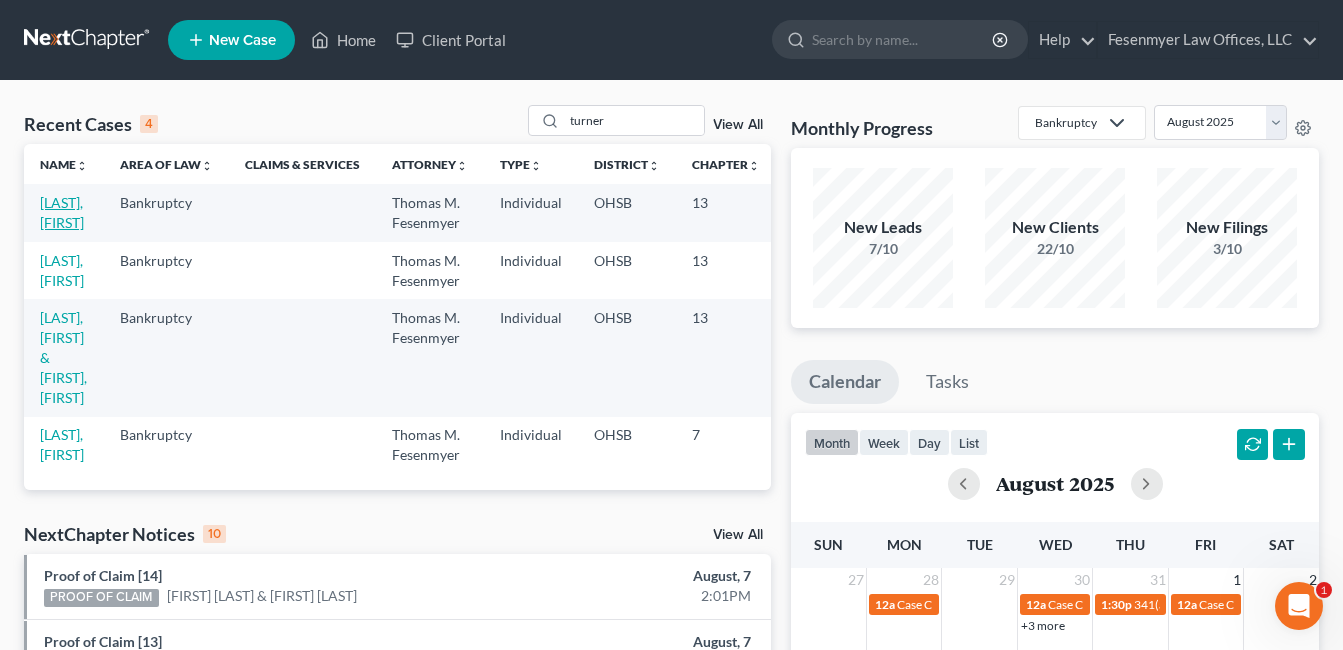 click on "[LAST], [FIRST]" at bounding box center (62, 212) 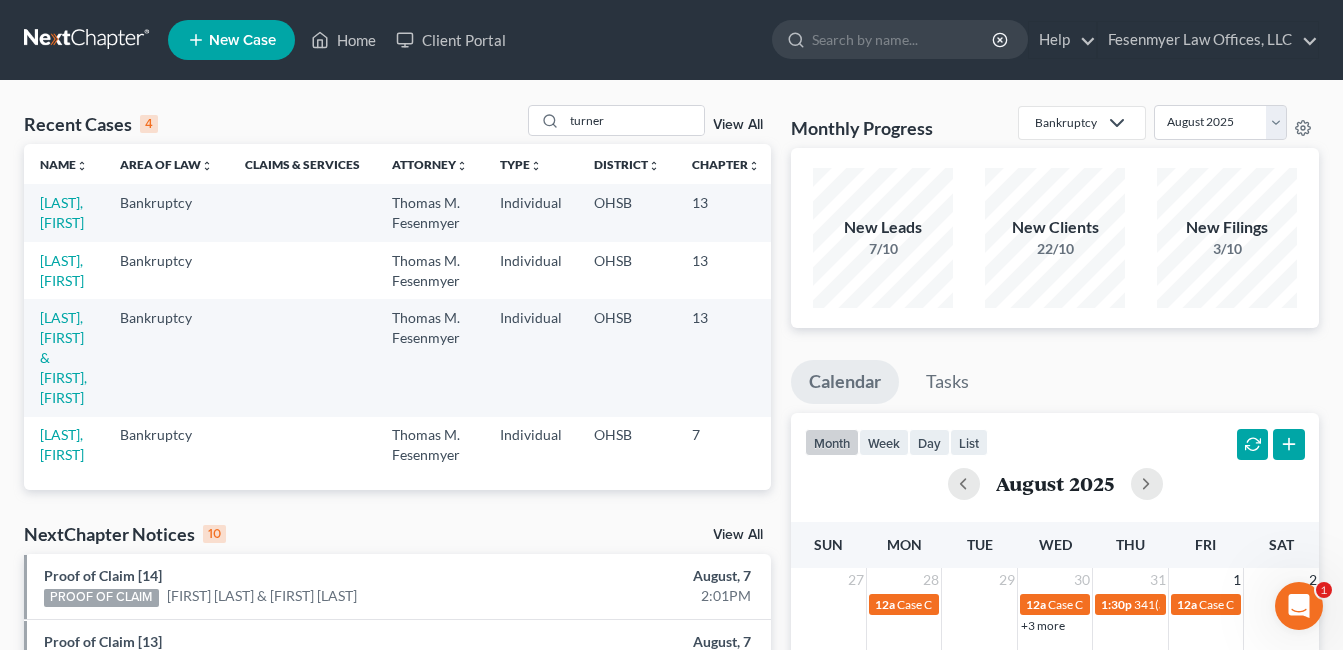 select on "0" 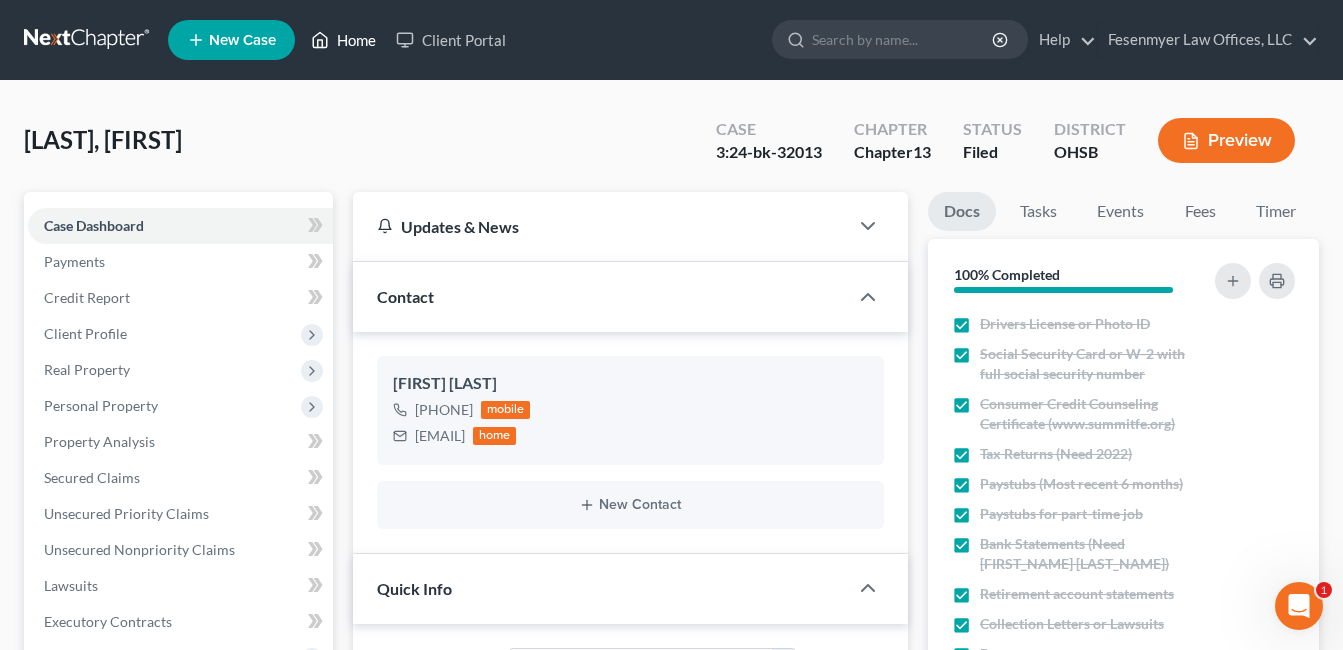 drag, startPoint x: 350, startPoint y: 42, endPoint x: 578, endPoint y: 144, distance: 249.7759 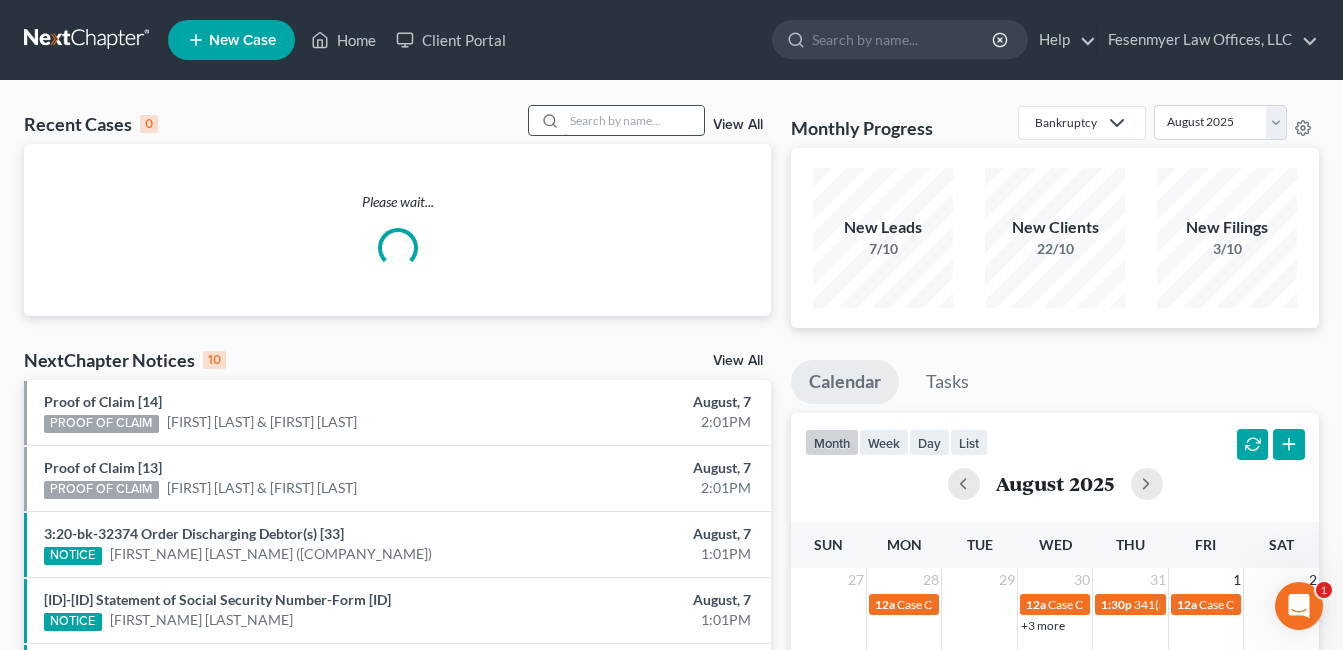 click at bounding box center (634, 120) 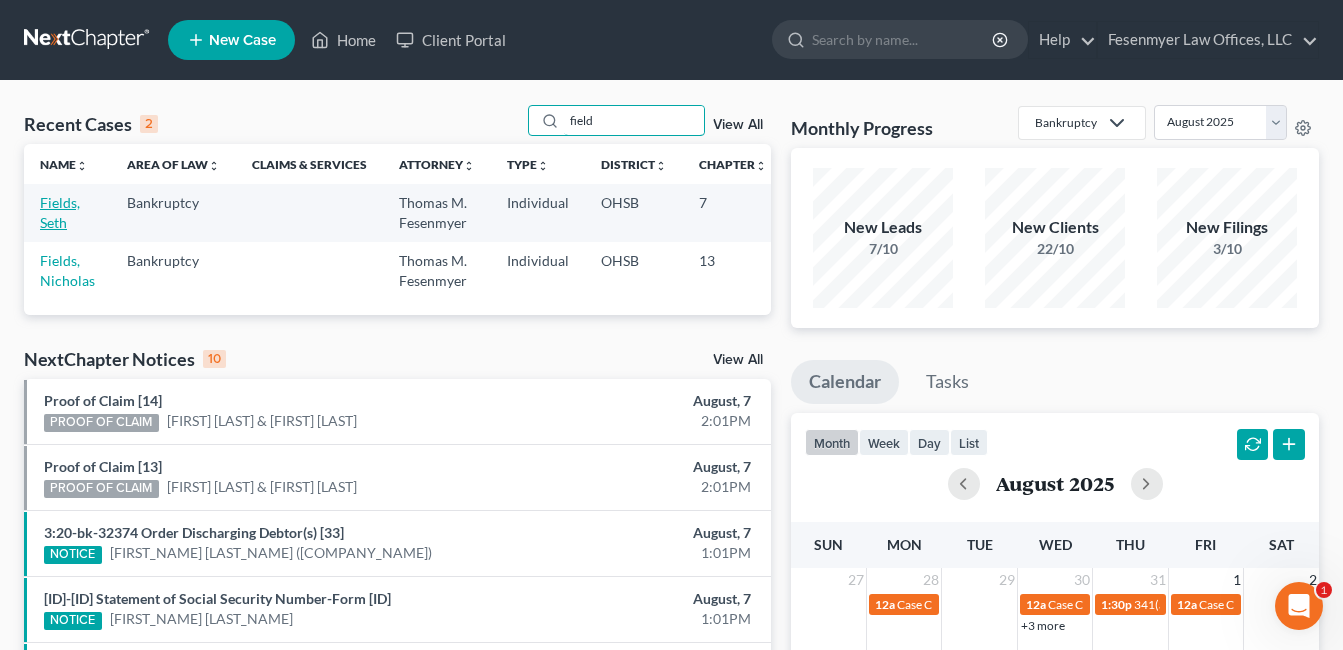 type on "field" 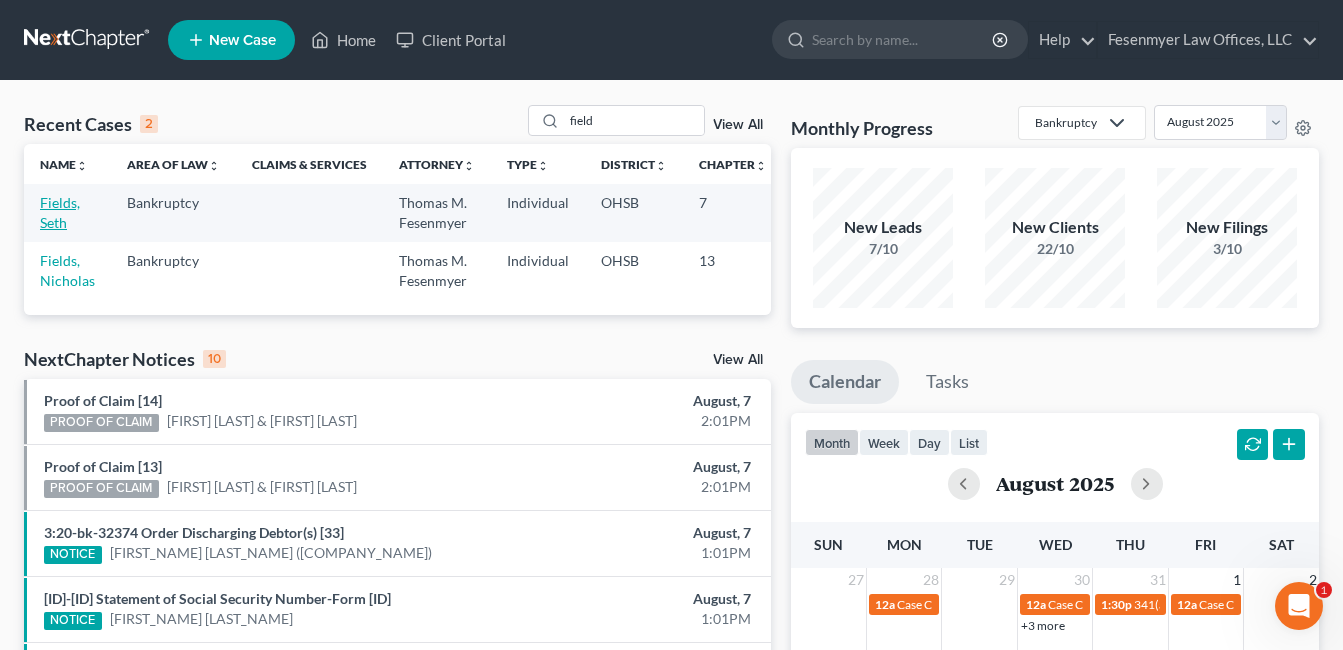 click on "Fields, Seth" at bounding box center (60, 212) 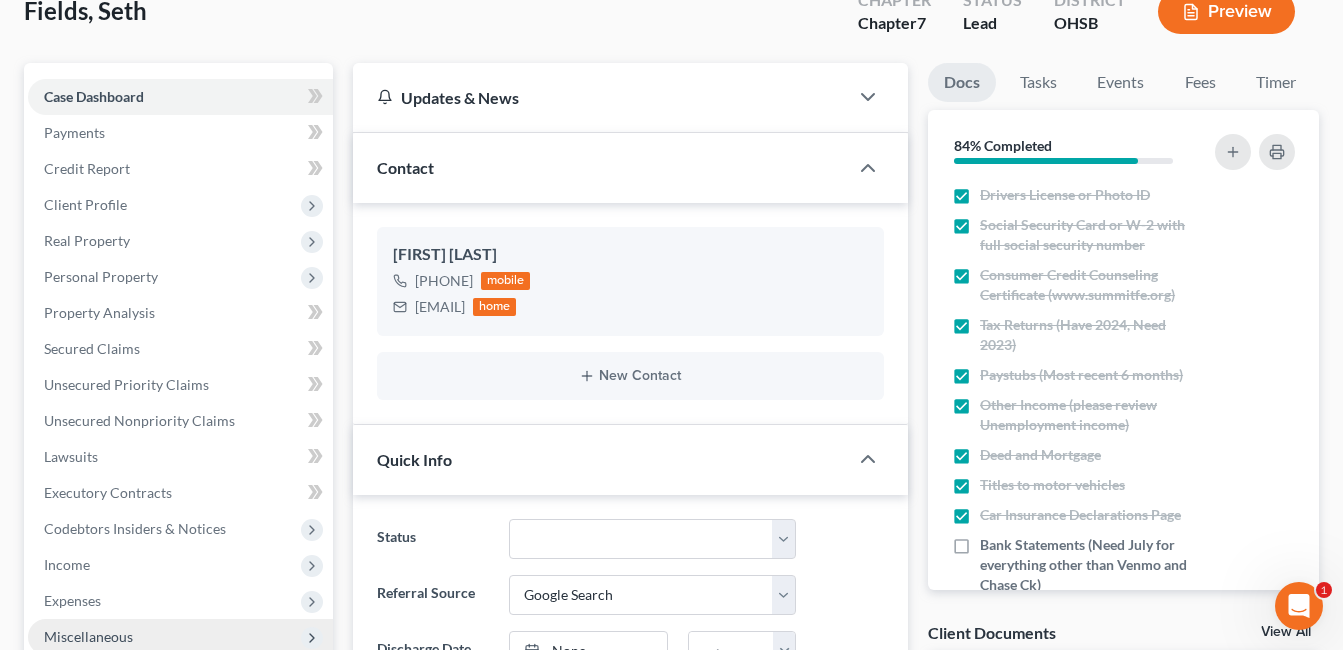 scroll, scrollTop: 400, scrollLeft: 0, axis: vertical 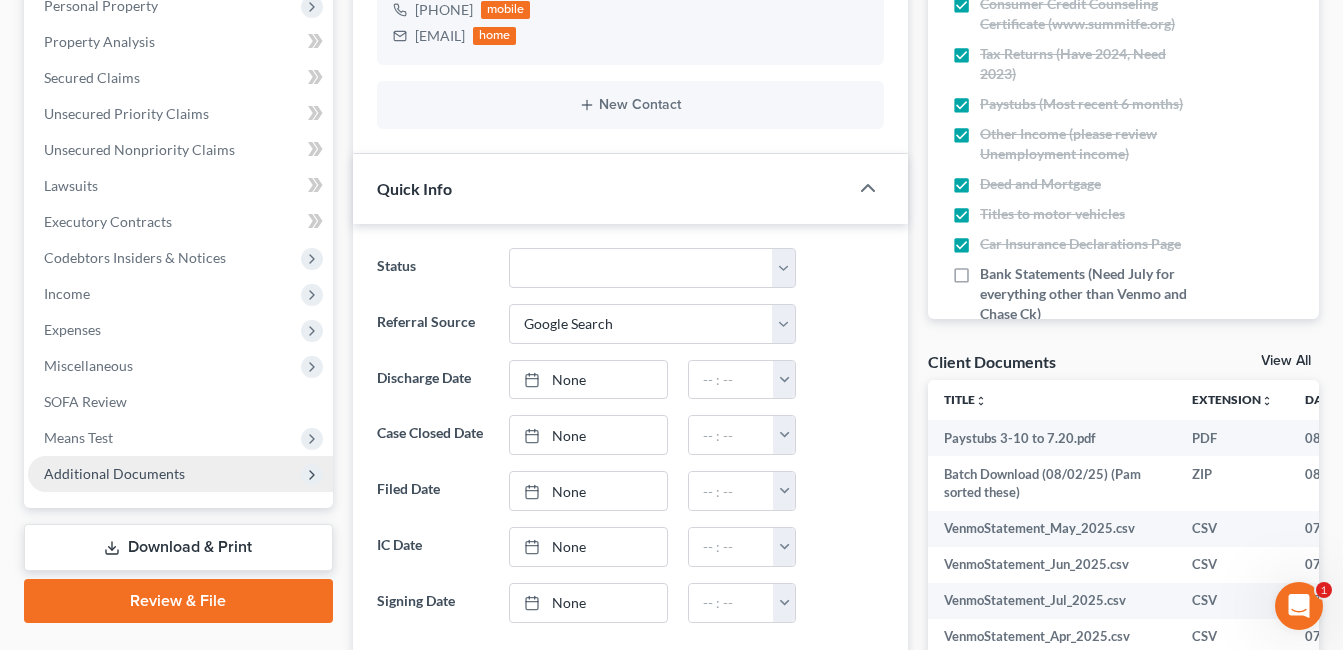 click on "Additional Documents" at bounding box center (114, 473) 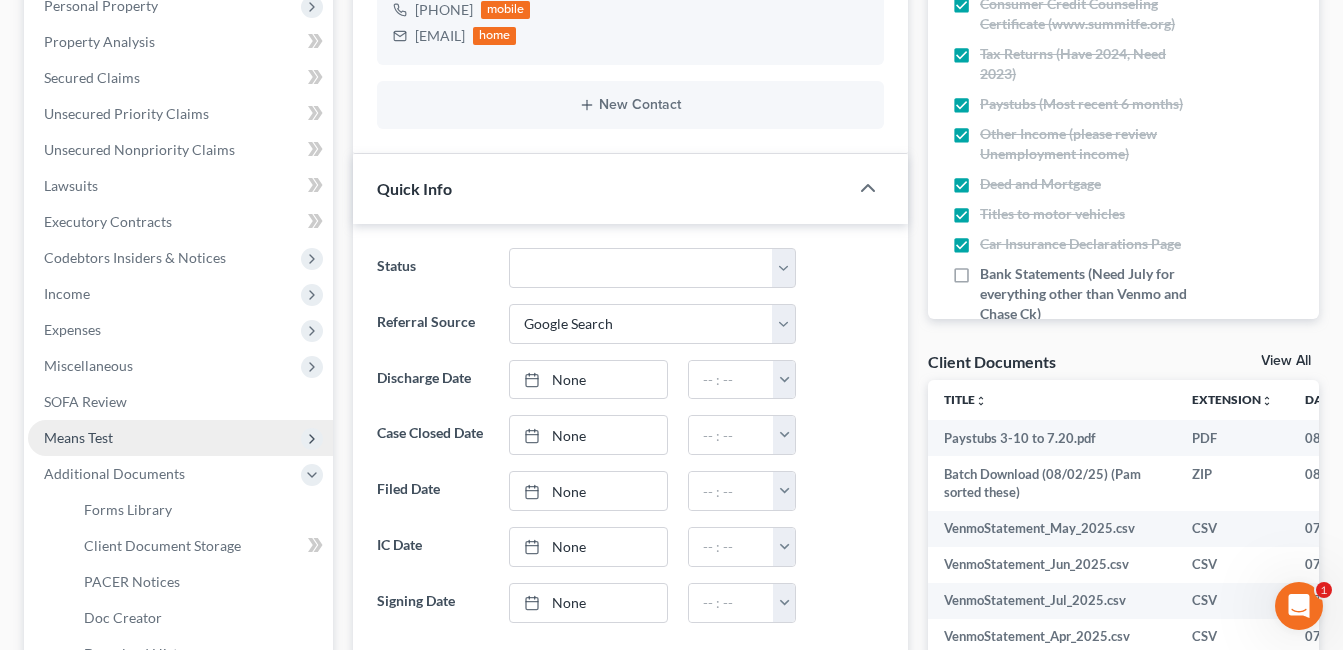 scroll, scrollTop: 500, scrollLeft: 0, axis: vertical 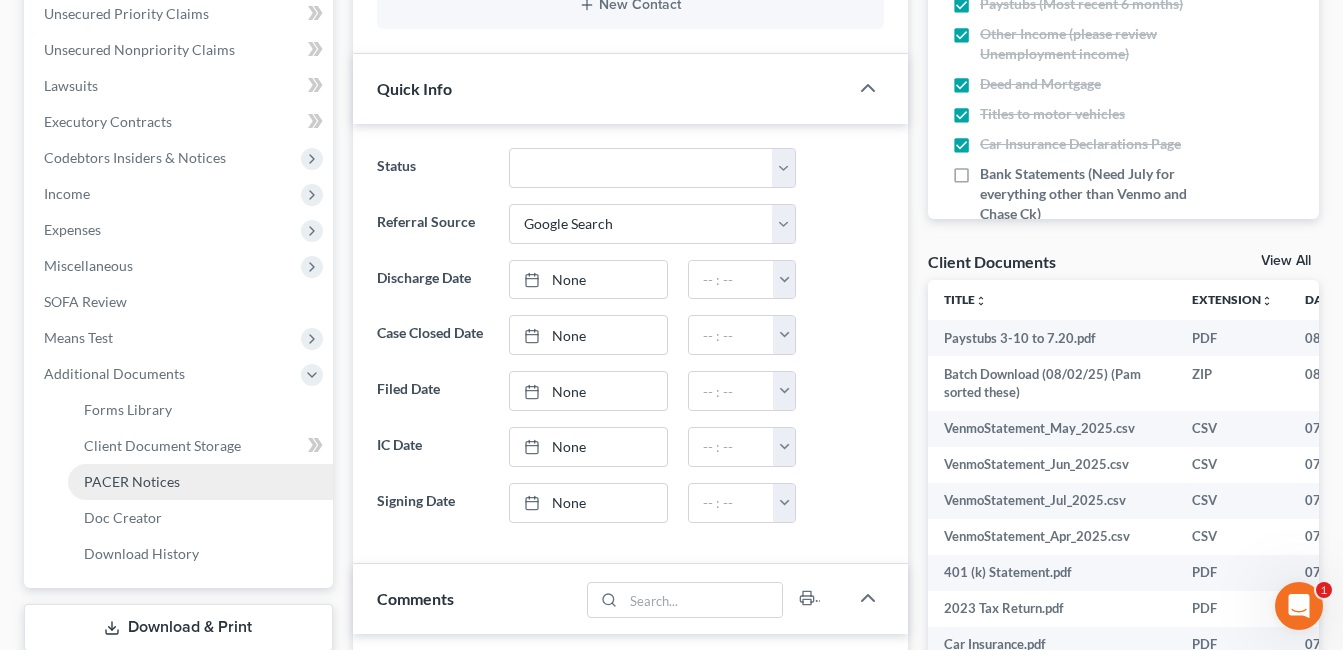 click on "PACER Notices" at bounding box center (132, 481) 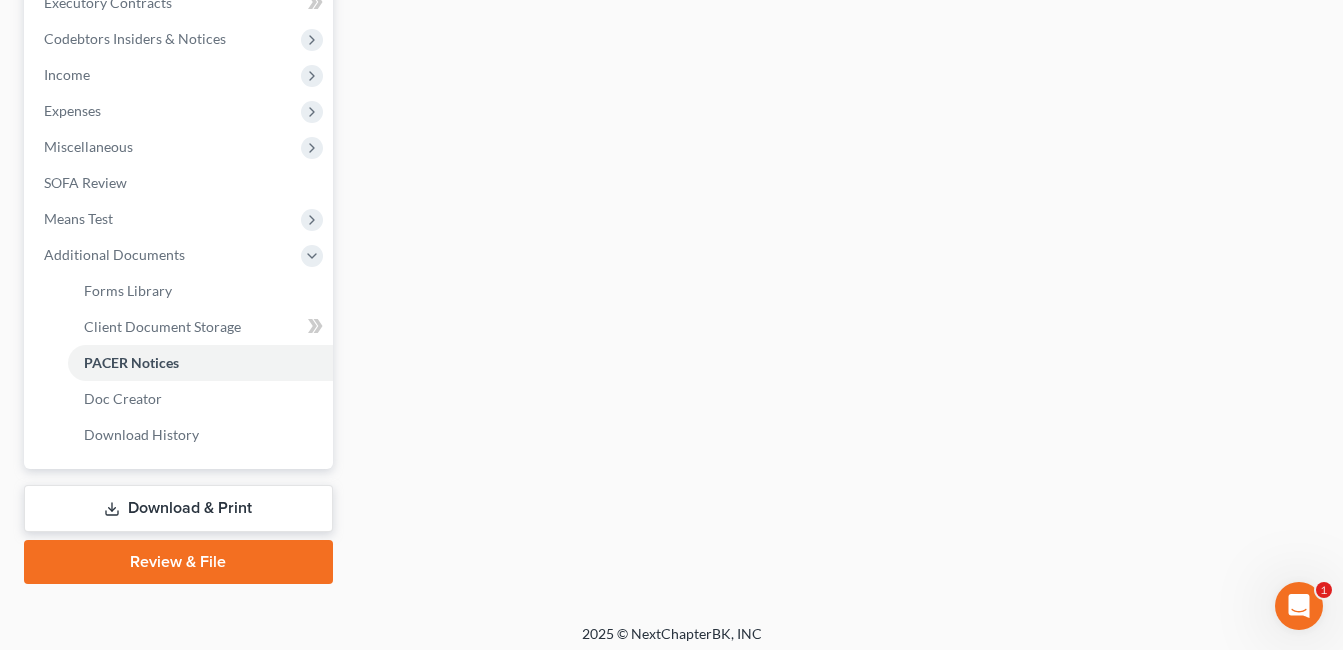 scroll, scrollTop: 629, scrollLeft: 0, axis: vertical 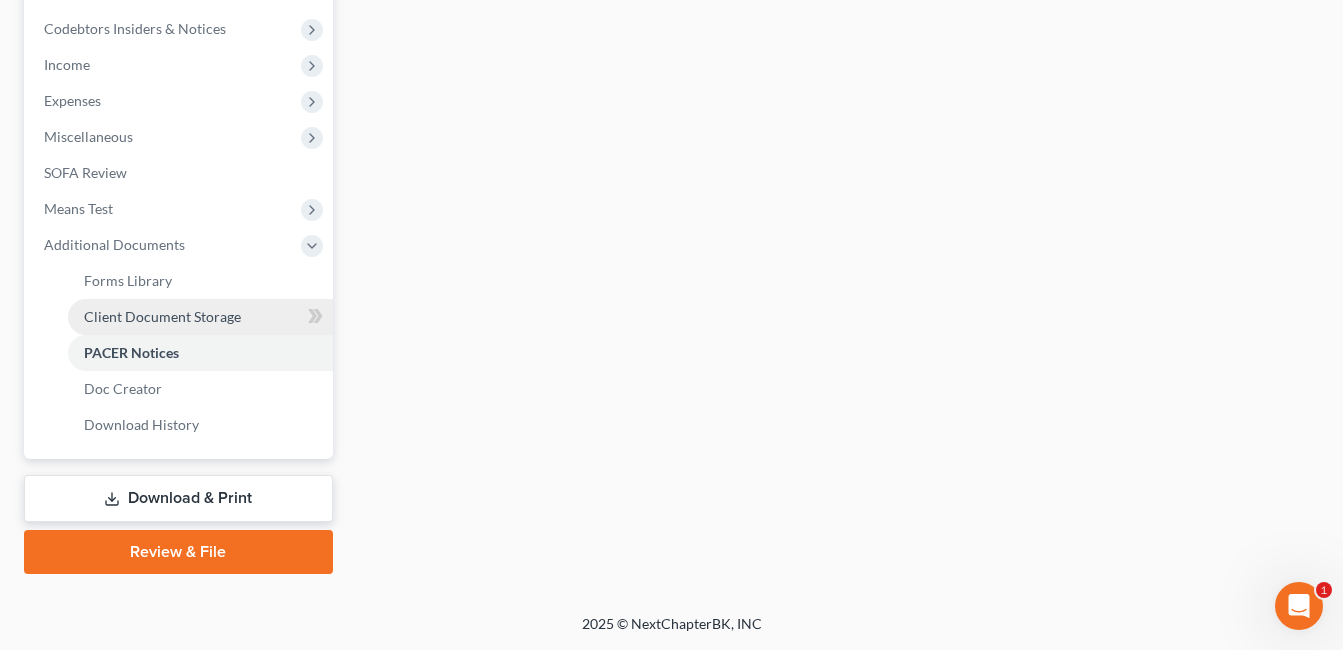 click on "Client Document Storage" at bounding box center [162, 316] 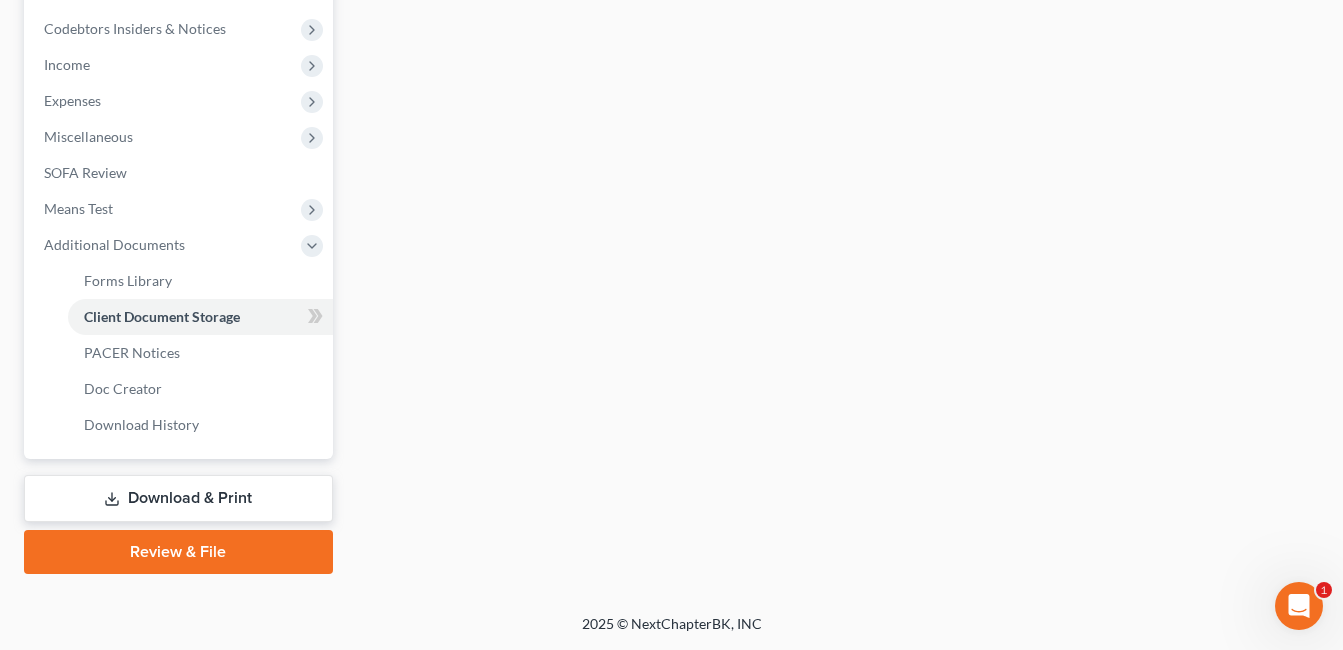 scroll, scrollTop: 627, scrollLeft: 0, axis: vertical 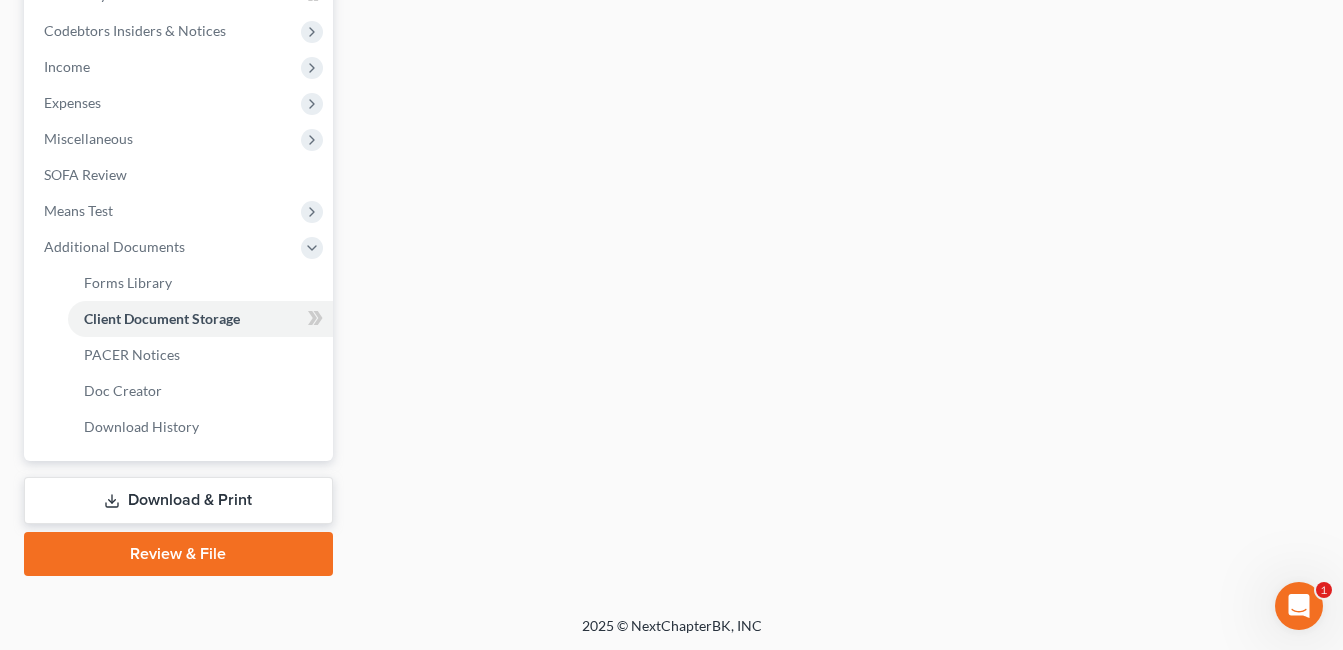 select on "7" 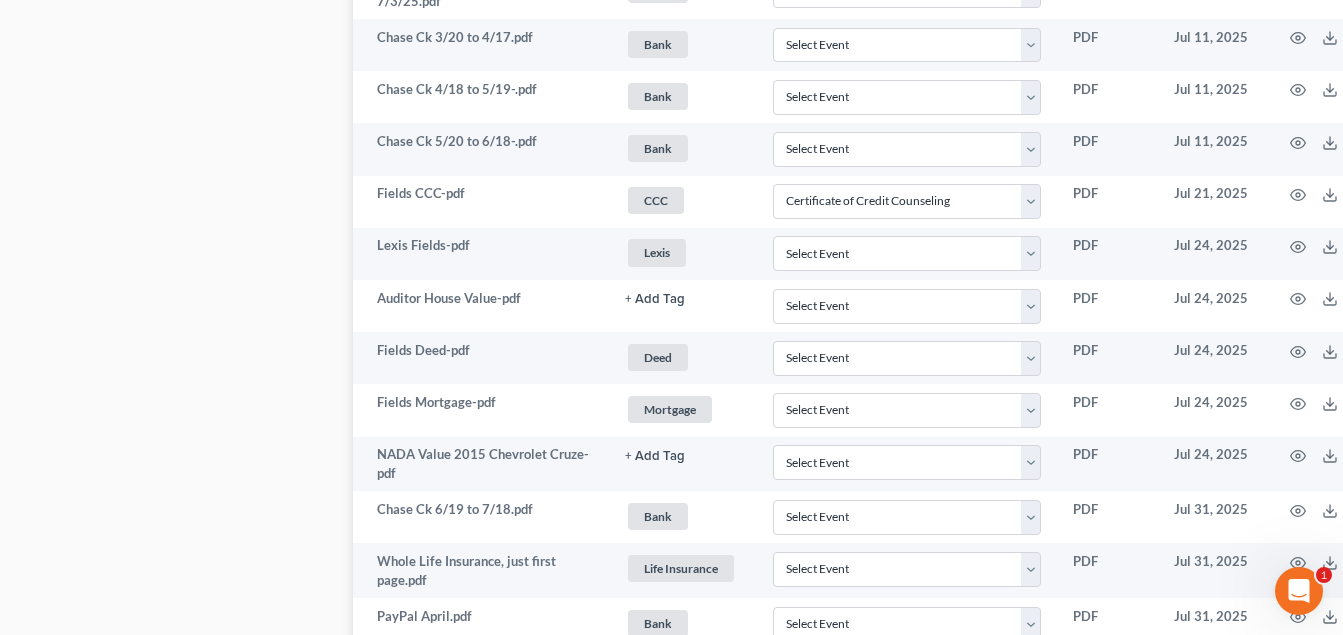 scroll, scrollTop: 657, scrollLeft: 0, axis: vertical 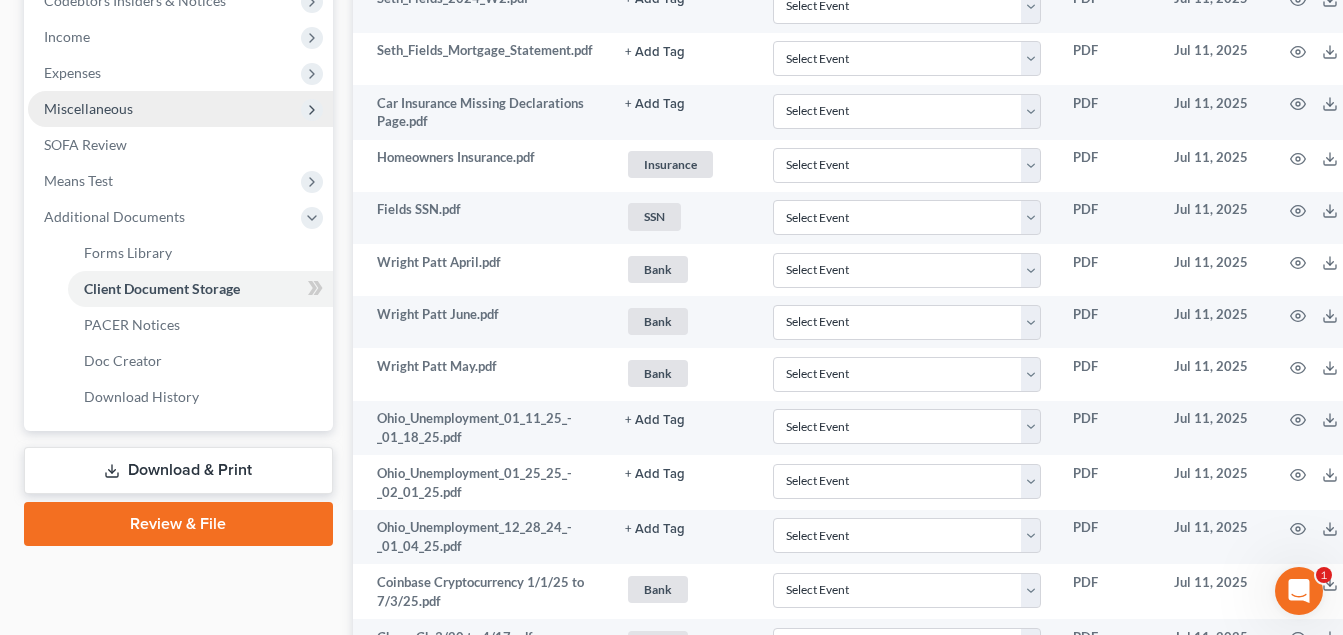 click on "Miscellaneous" at bounding box center [180, 109] 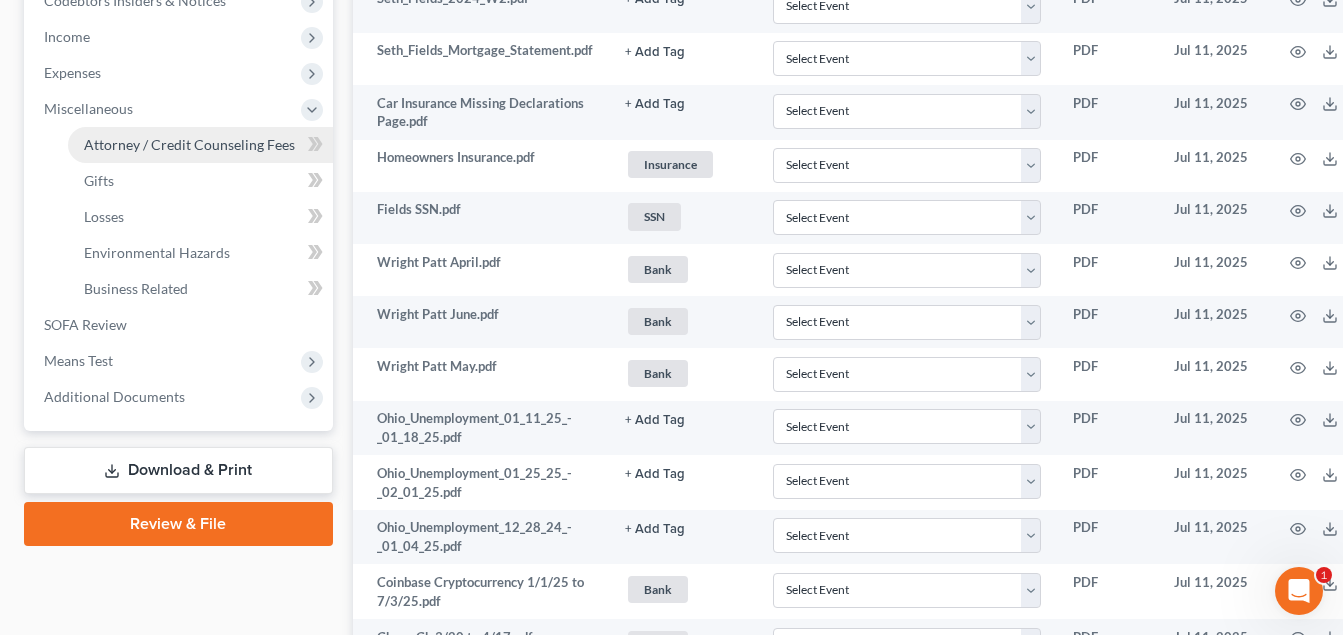 click on "Attorney / Credit Counseling Fees" at bounding box center [189, 144] 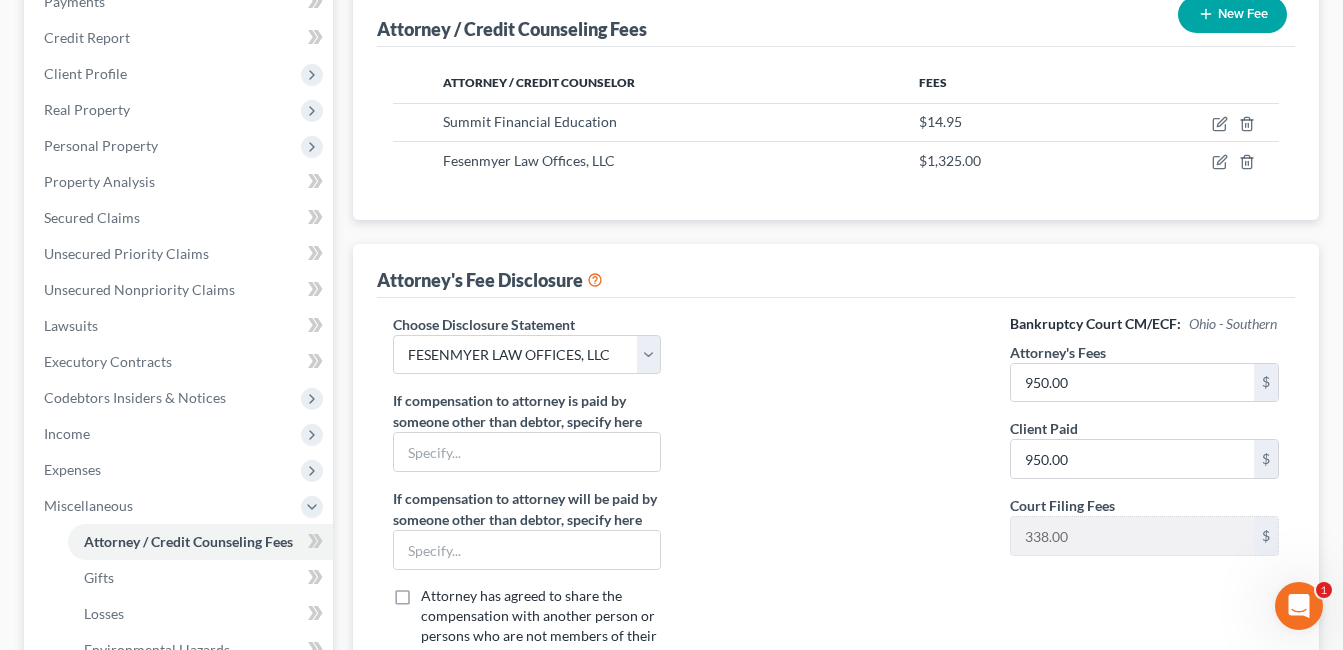scroll, scrollTop: 200, scrollLeft: 0, axis: vertical 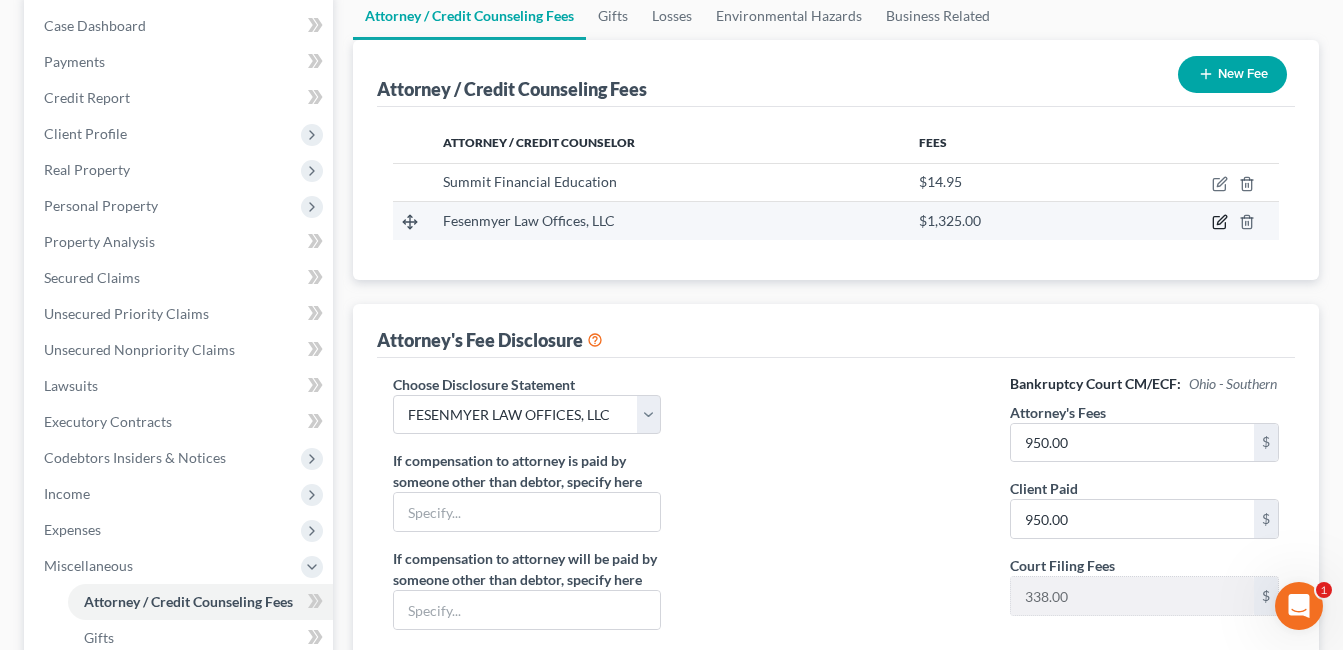 click 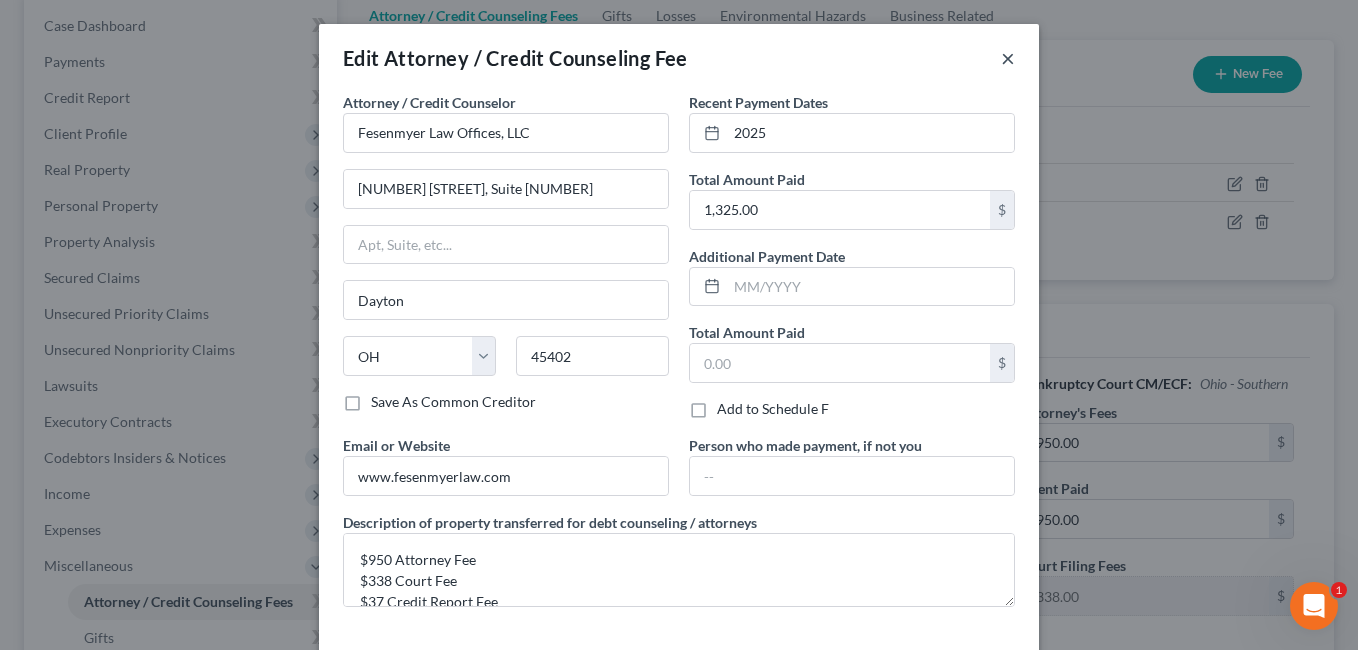 click on "×" at bounding box center (1008, 58) 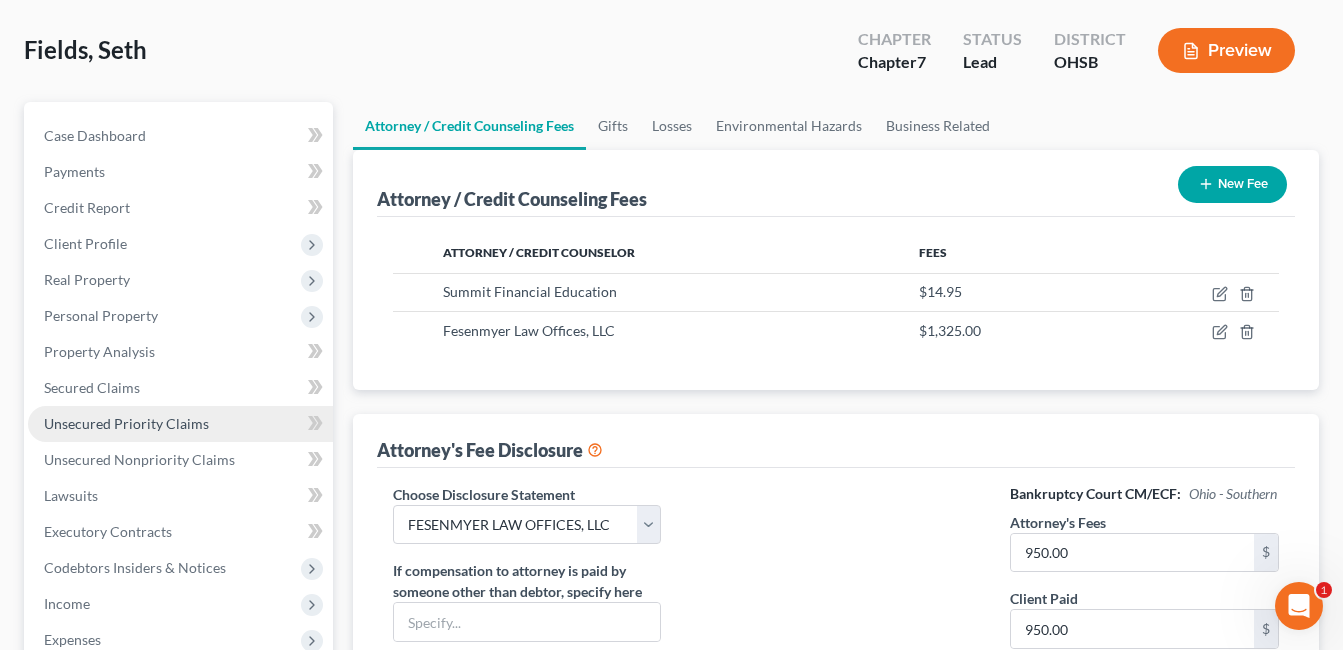 scroll, scrollTop: 0, scrollLeft: 0, axis: both 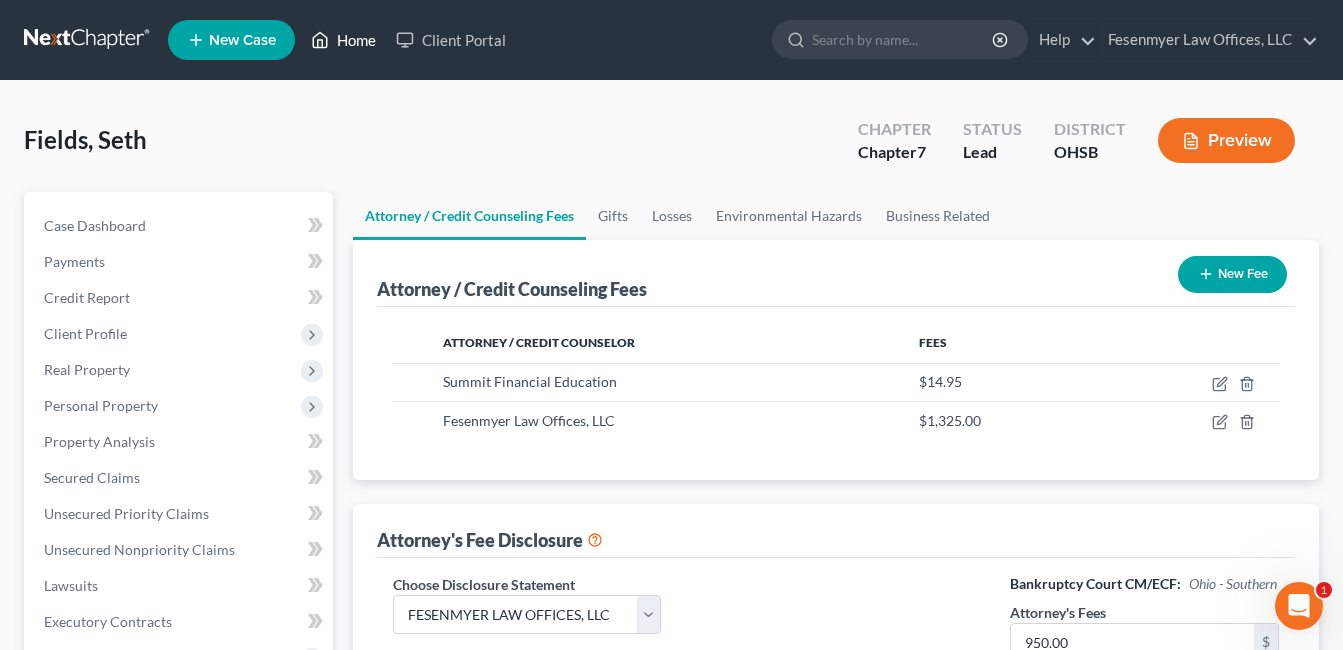 click on "Home" at bounding box center (343, 40) 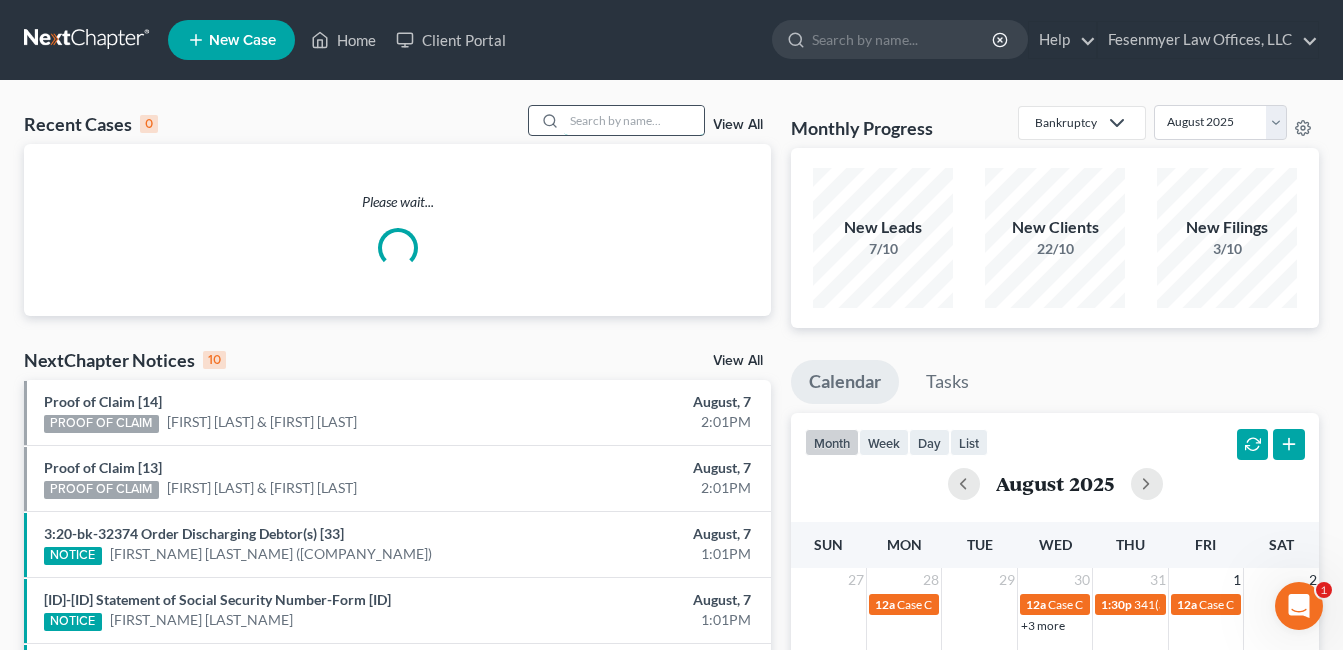 click at bounding box center (634, 120) 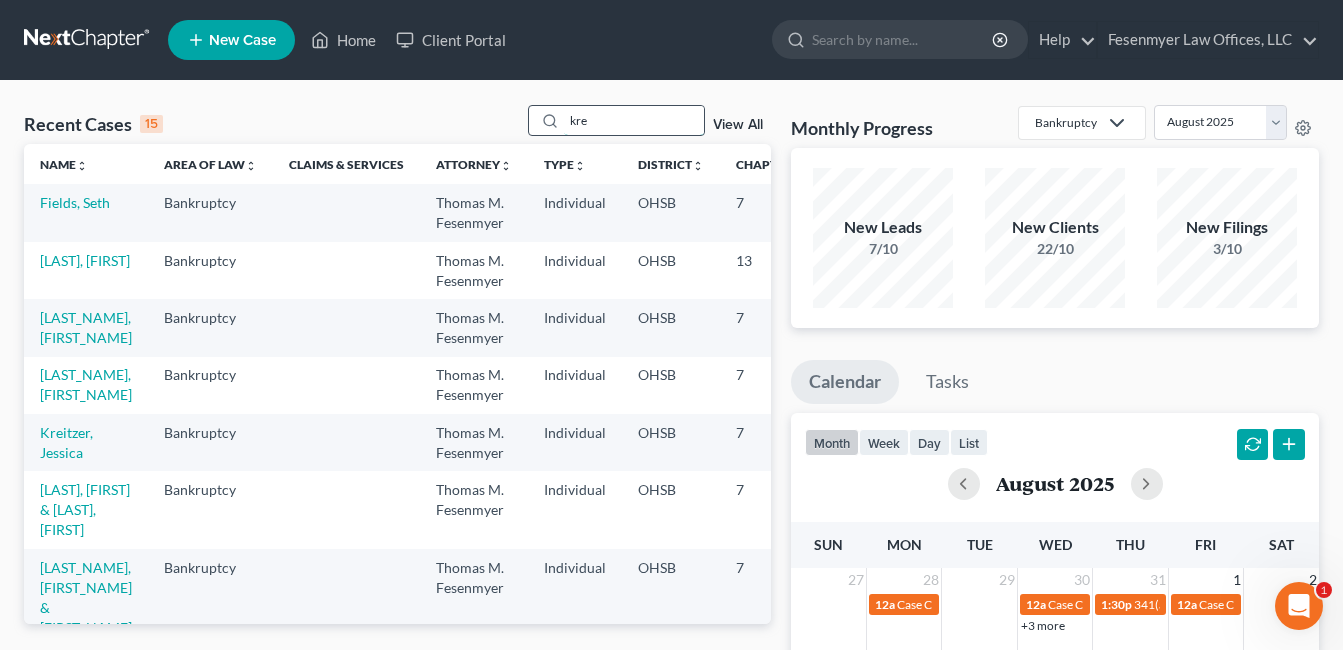 type on "krei" 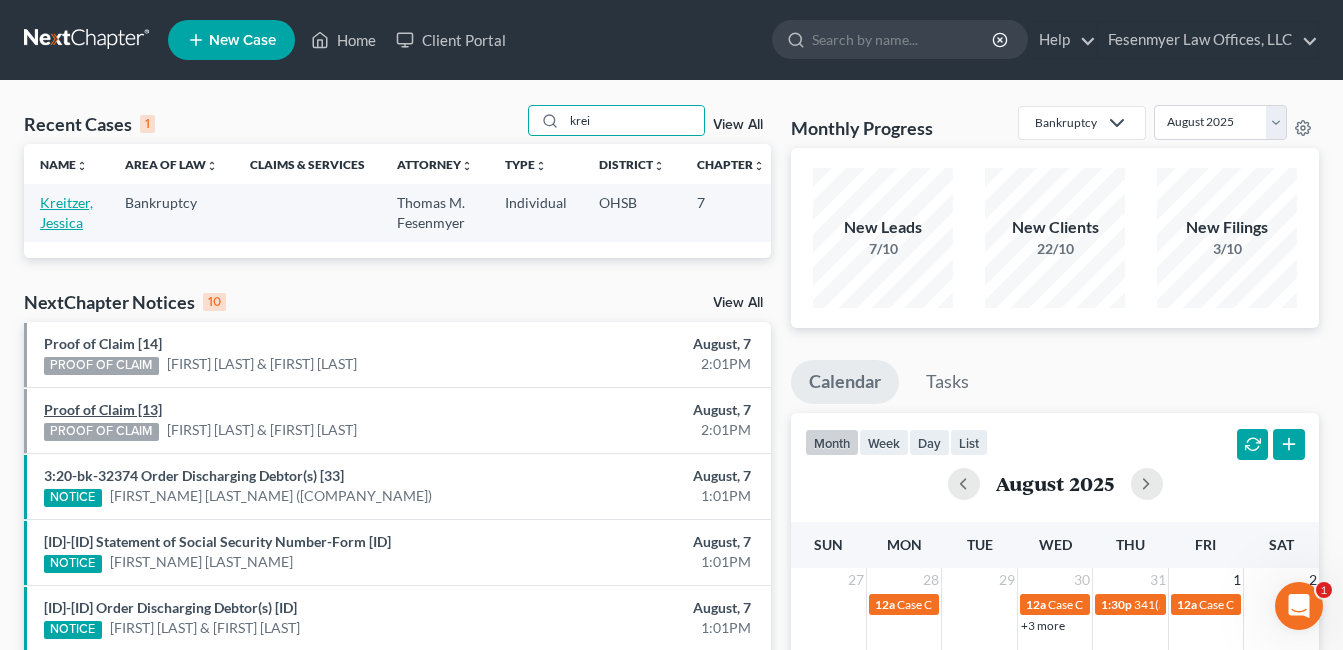 click on "Kreitzer, Jessica" at bounding box center [66, 212] 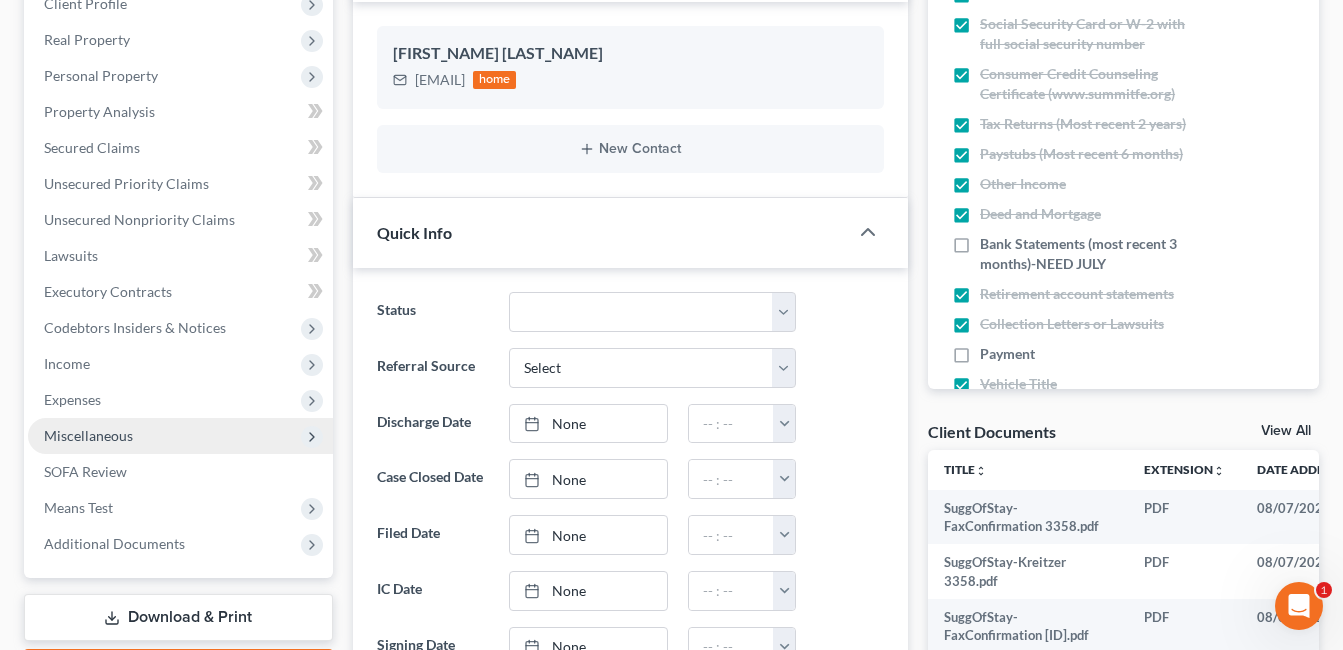 scroll, scrollTop: 500, scrollLeft: 0, axis: vertical 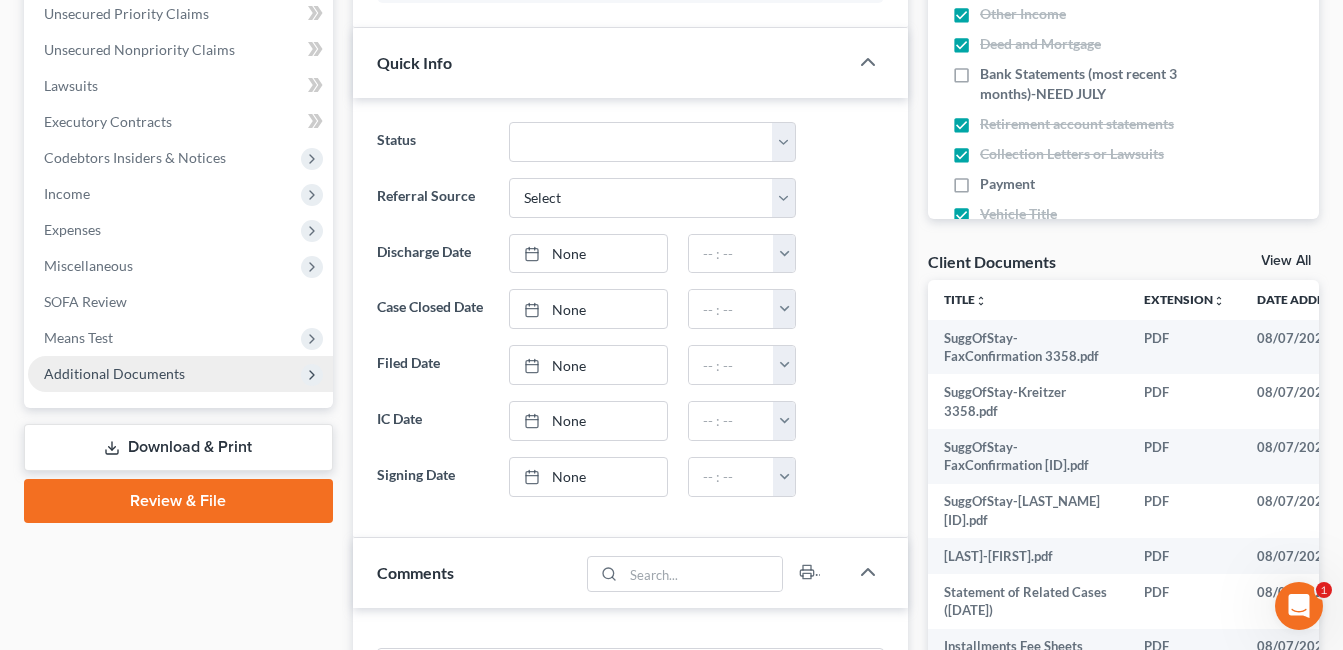 click on "Additional Documents" at bounding box center [114, 373] 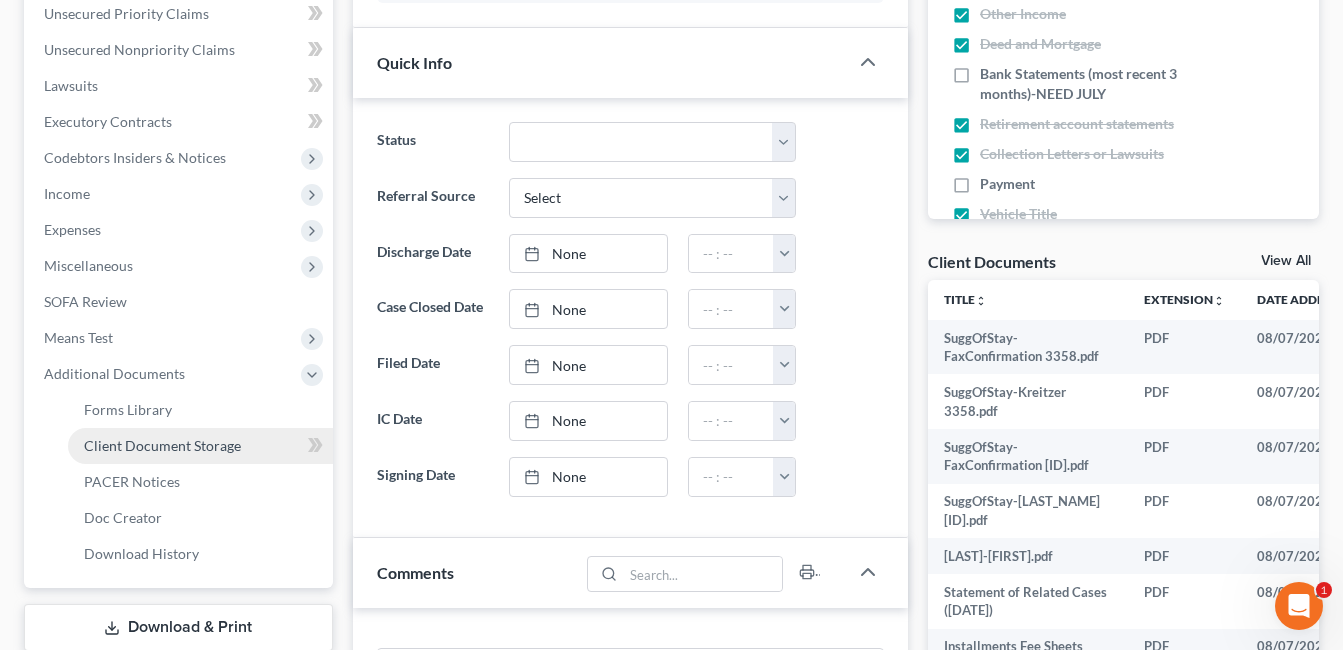 click on "Client Document Storage" at bounding box center [162, 445] 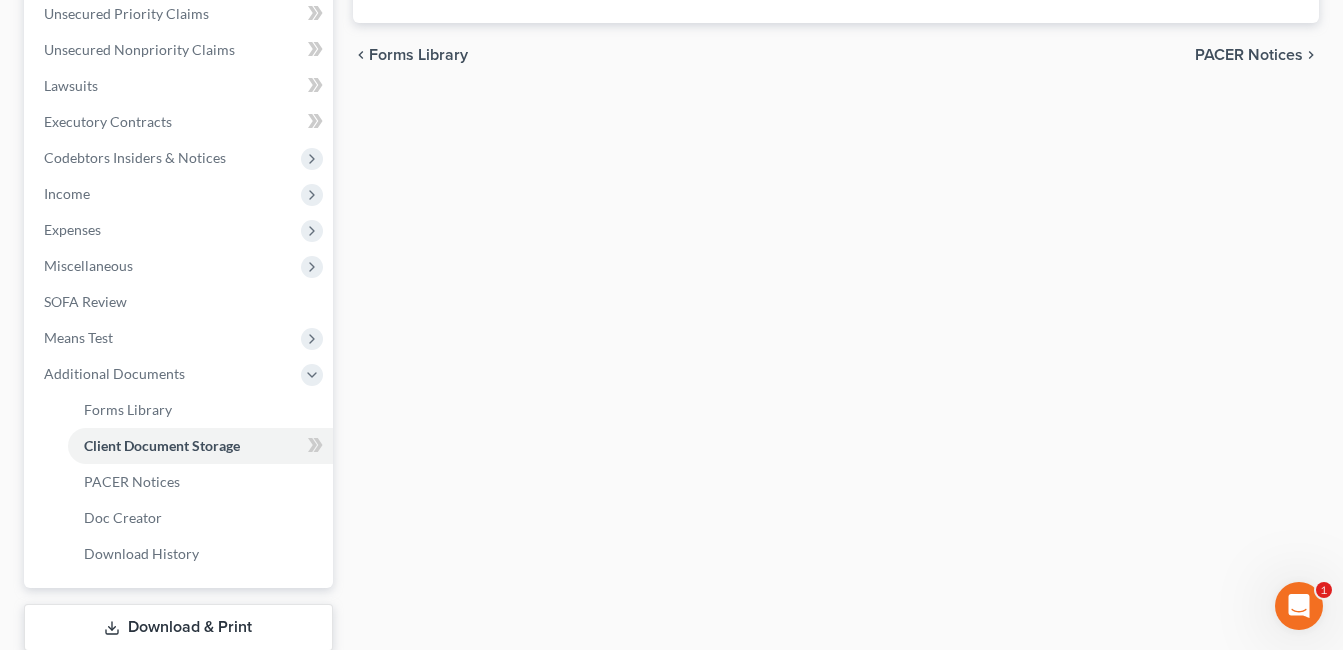 scroll, scrollTop: 367, scrollLeft: 0, axis: vertical 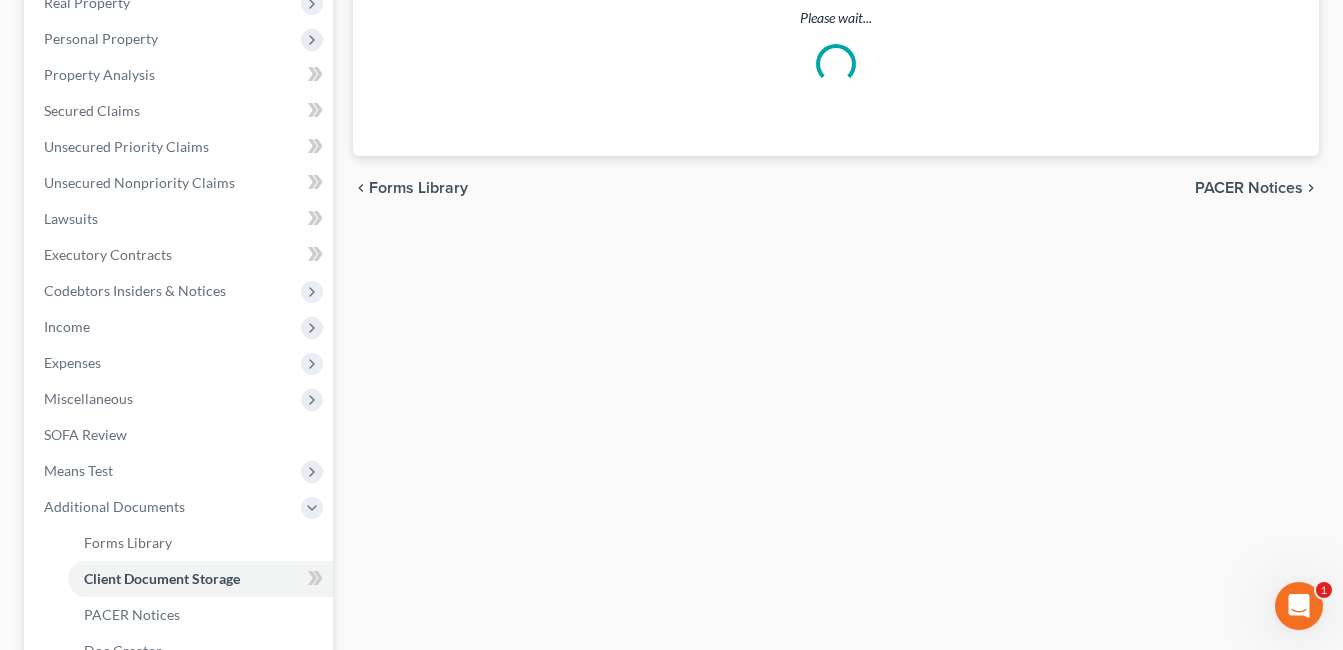 select on "7" 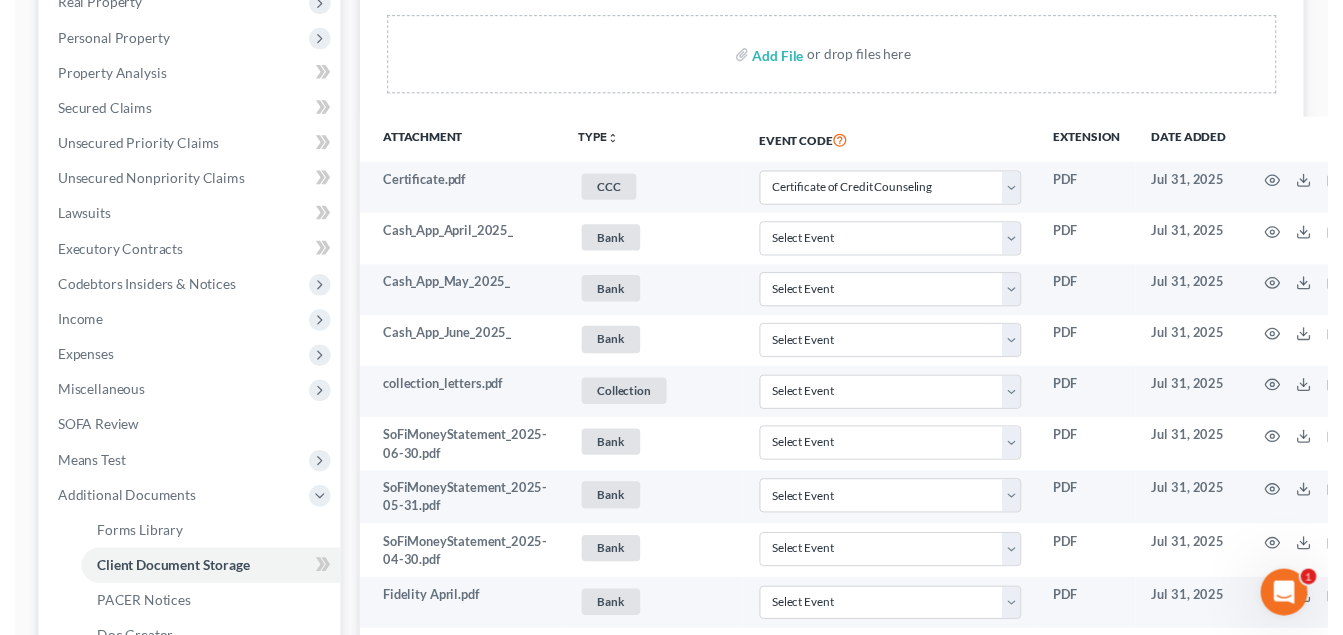 scroll, scrollTop: 0, scrollLeft: 0, axis: both 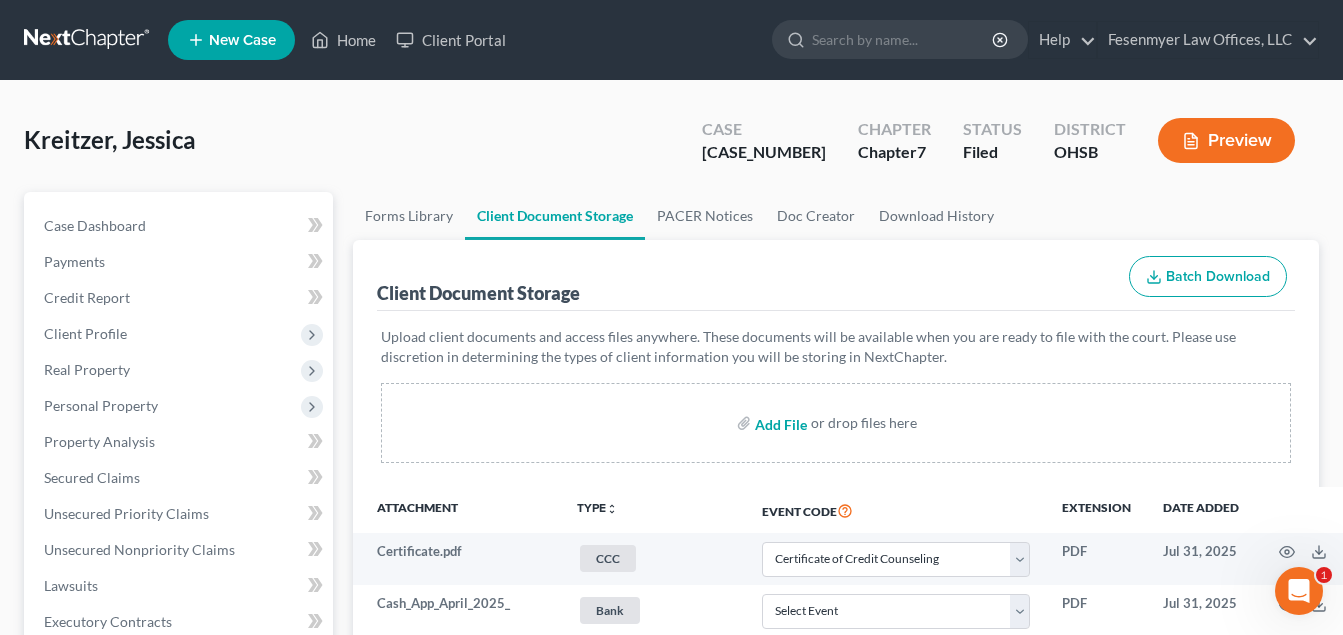 click at bounding box center [779, 423] 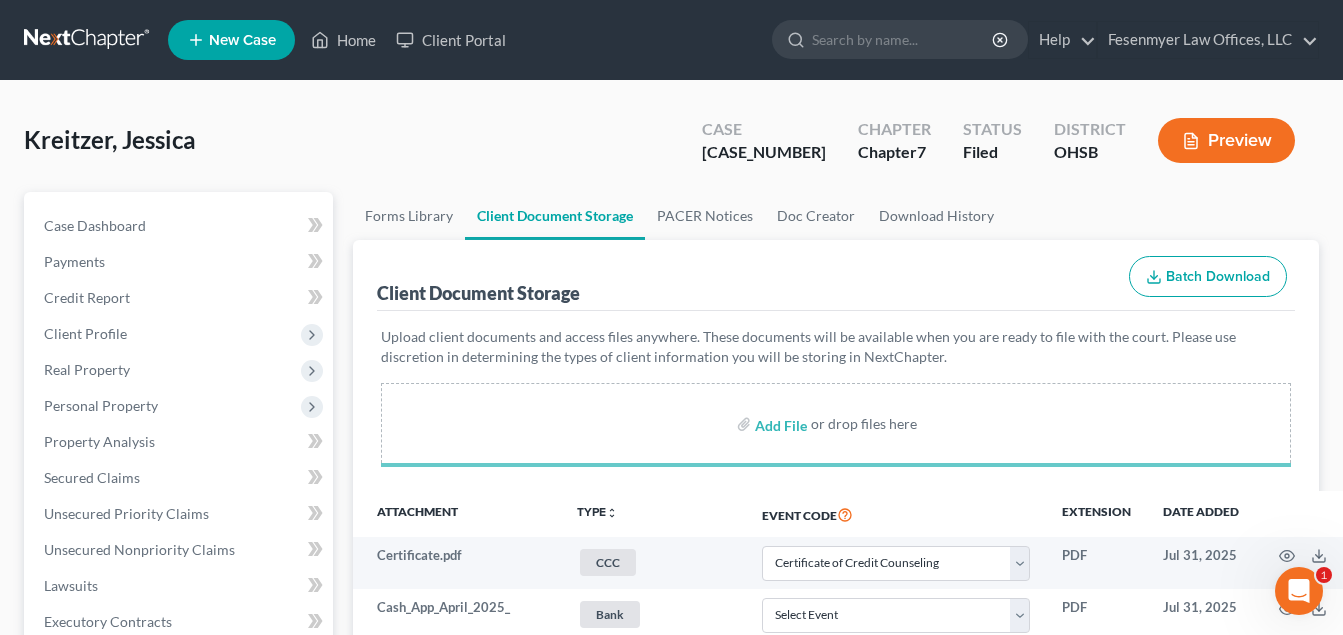 select on "7" 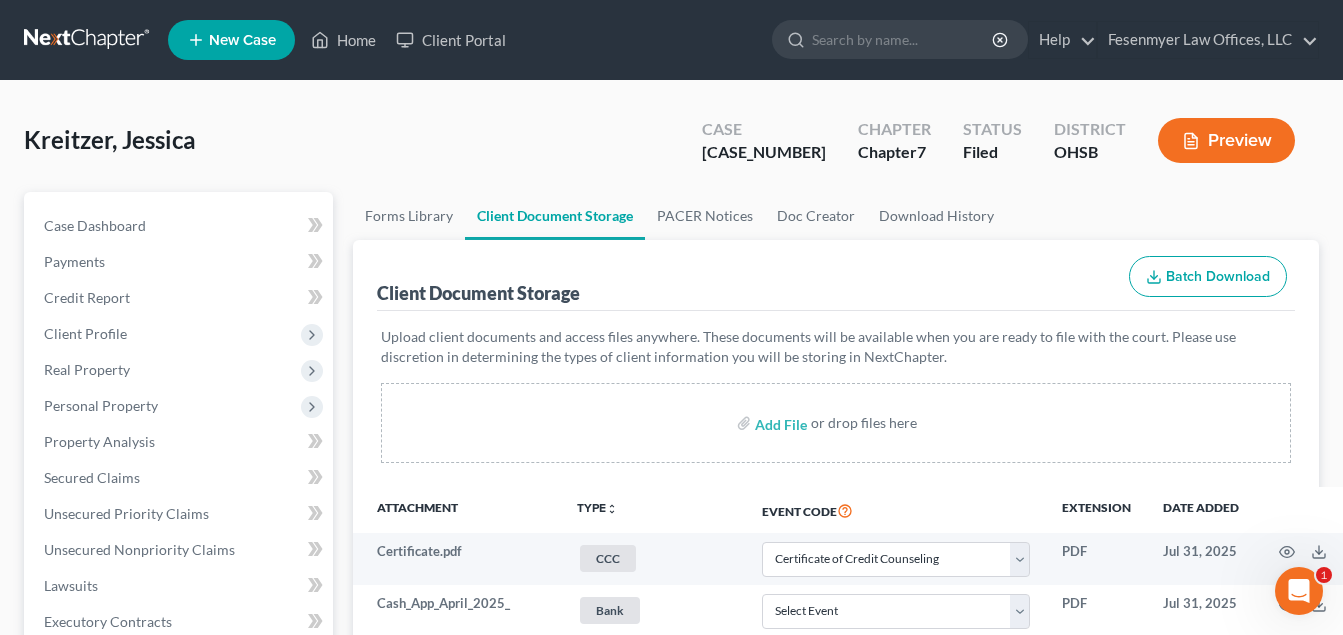 scroll, scrollTop: 1759, scrollLeft: 0, axis: vertical 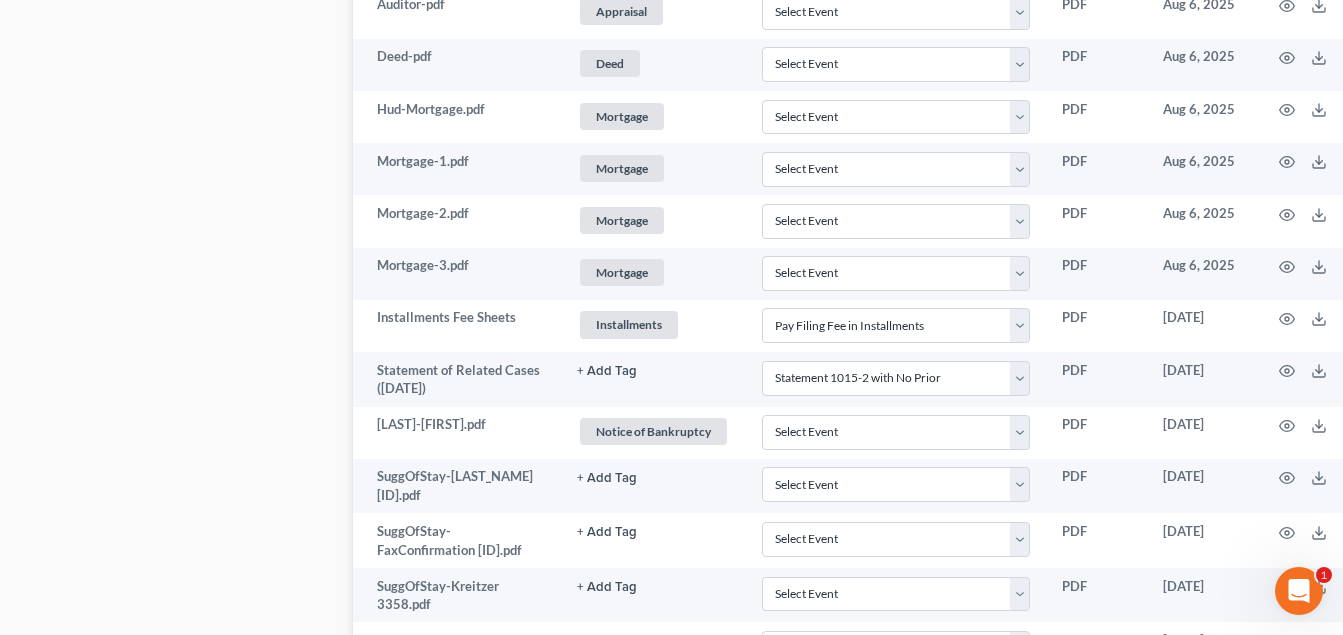 select on "7" 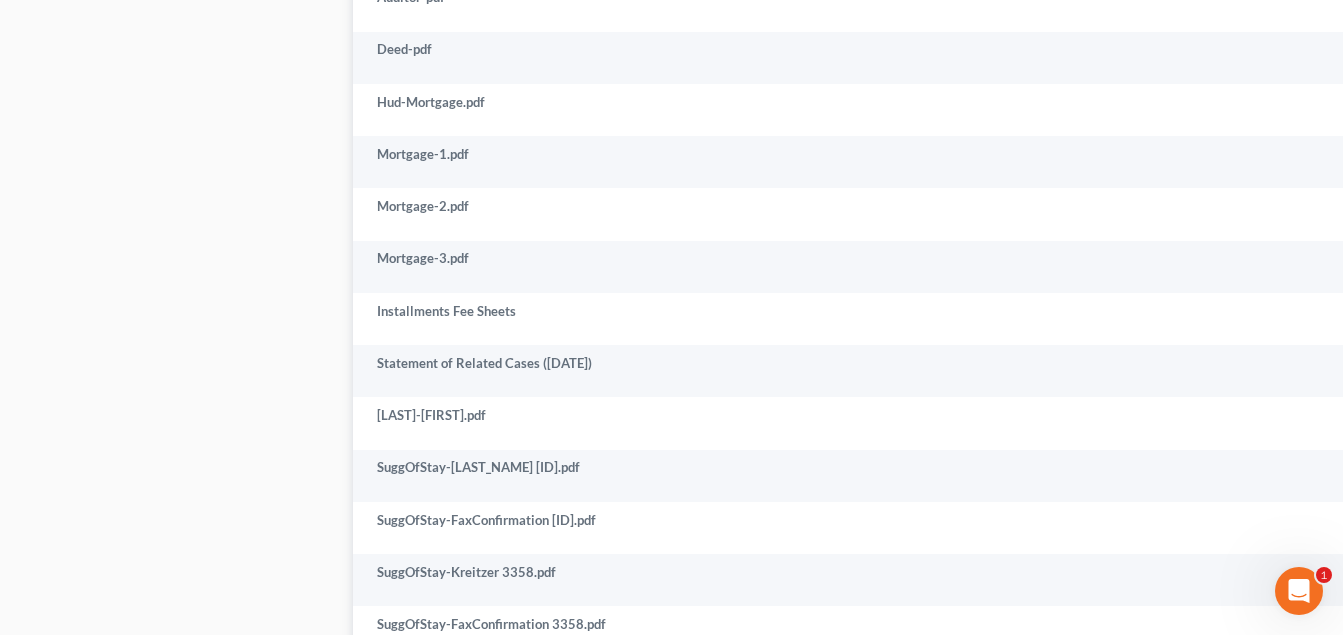 scroll, scrollTop: 2061, scrollLeft: 0, axis: vertical 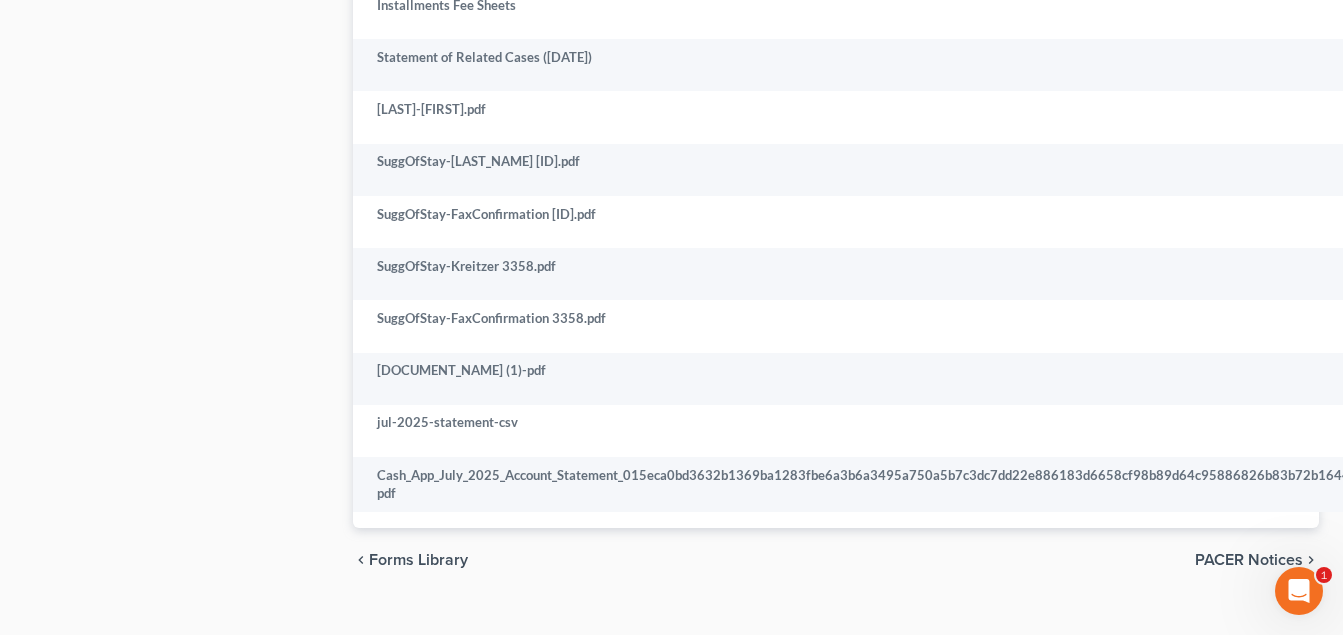 select on "7" 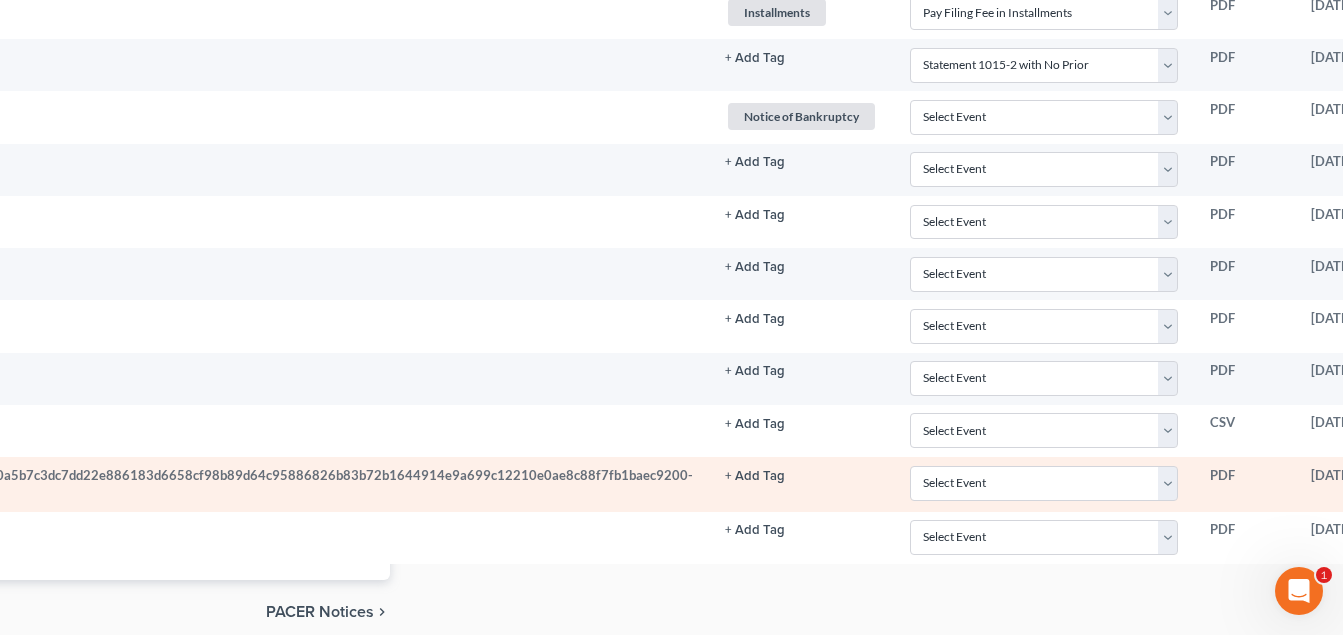 scroll, scrollTop: 2061, scrollLeft: 1123, axis: both 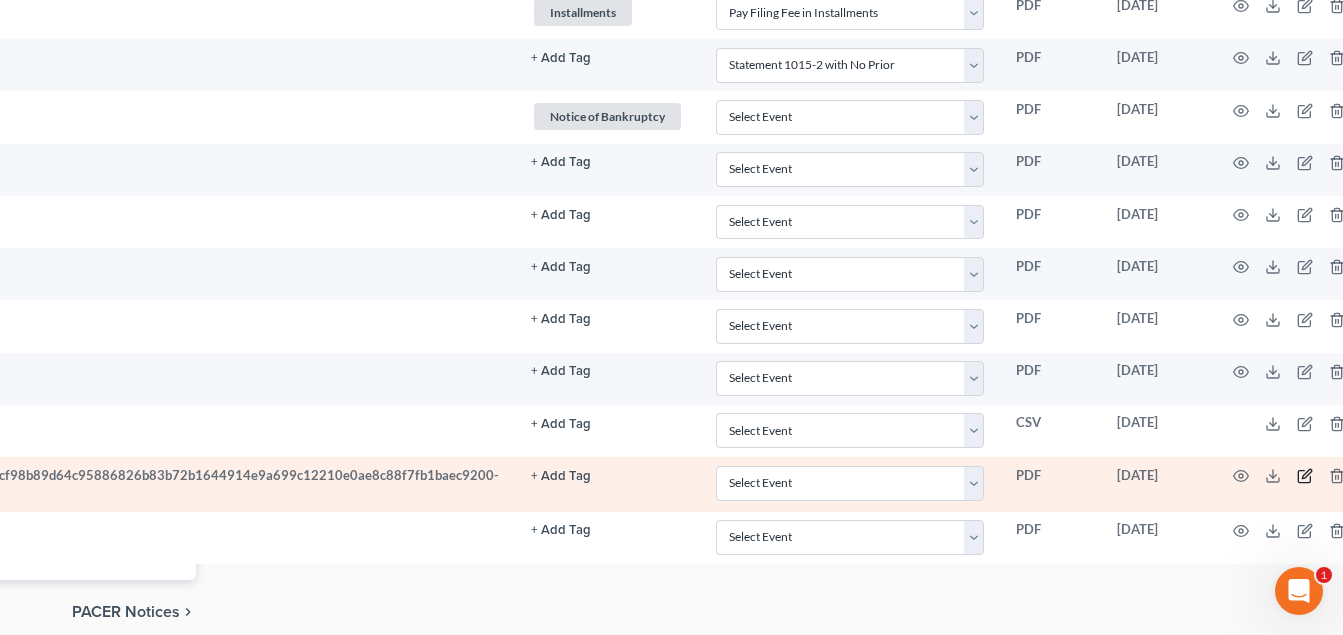 click 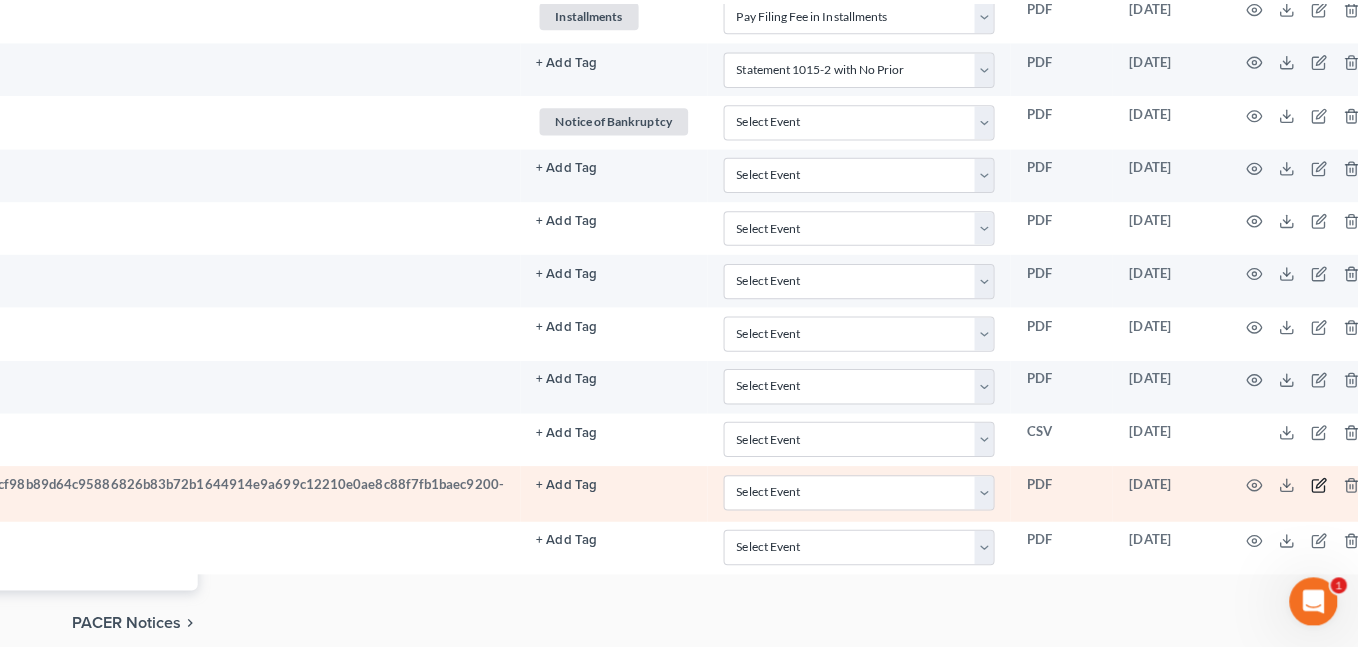 scroll, scrollTop: 2061, scrollLeft: 1112, axis: both 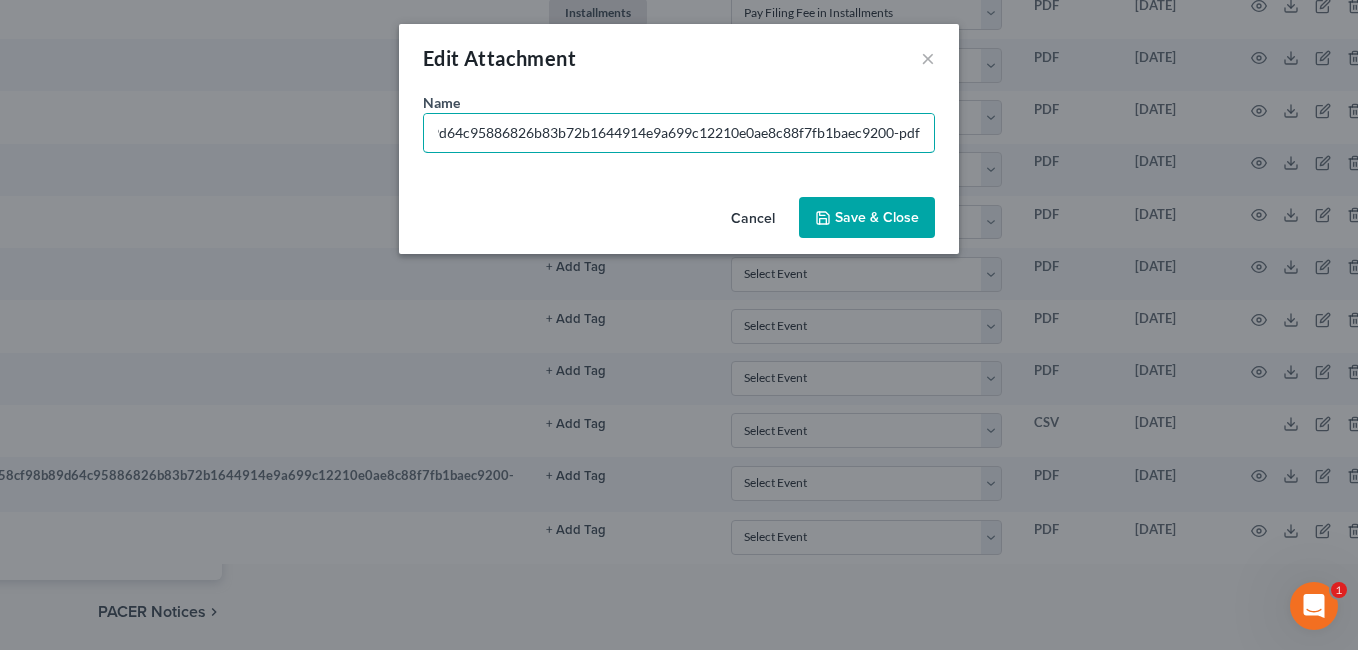 drag, startPoint x: 563, startPoint y: 134, endPoint x: 1361, endPoint y: 61, distance: 801.33203 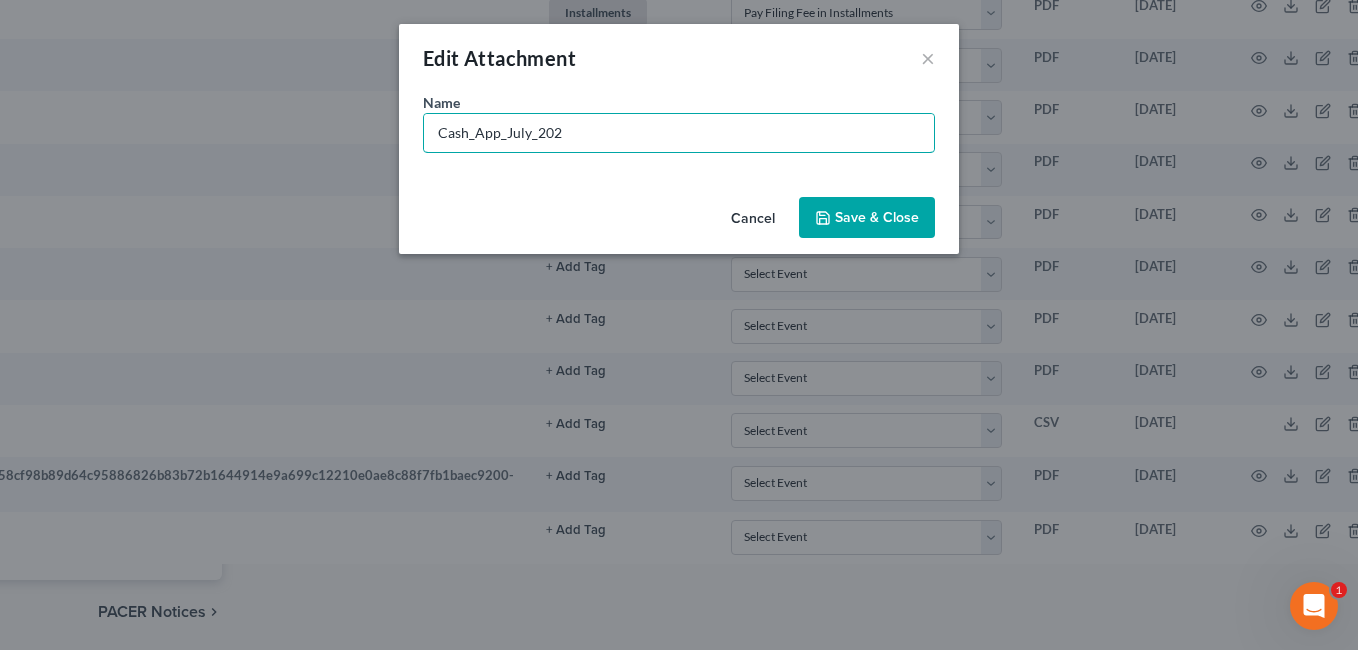 scroll, scrollTop: 0, scrollLeft: 0, axis: both 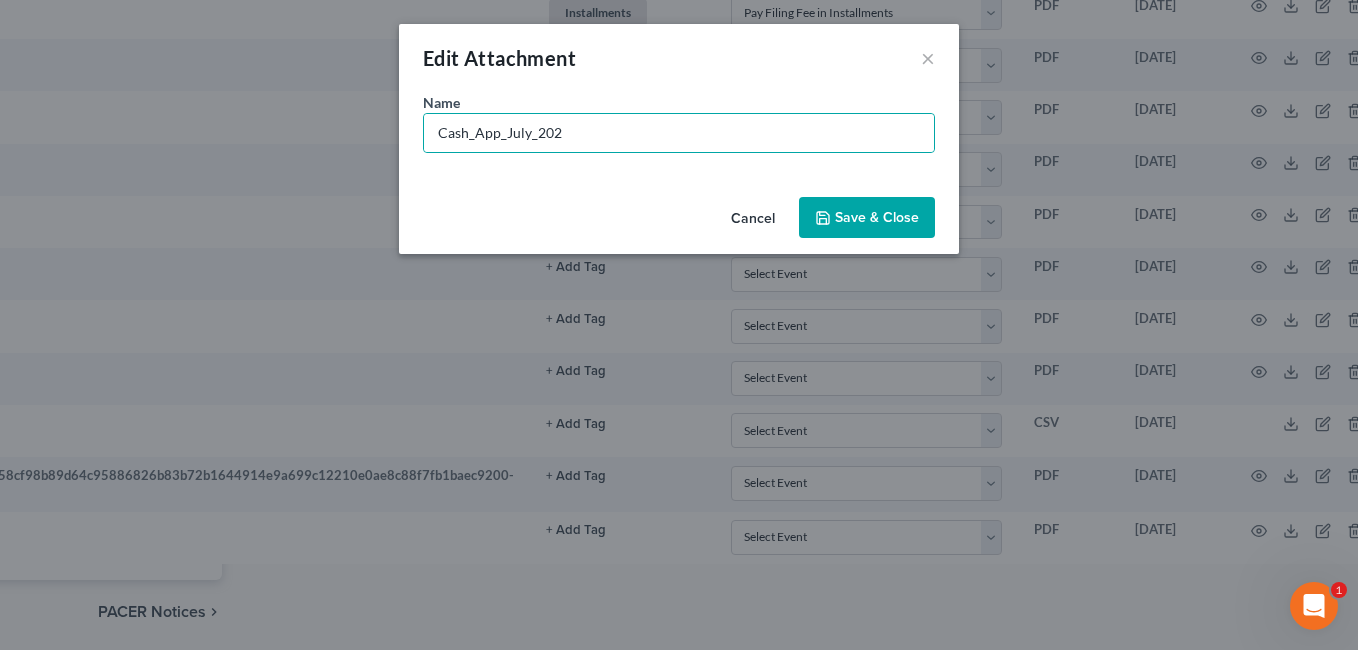 click on "Save & Close" at bounding box center (877, 217) 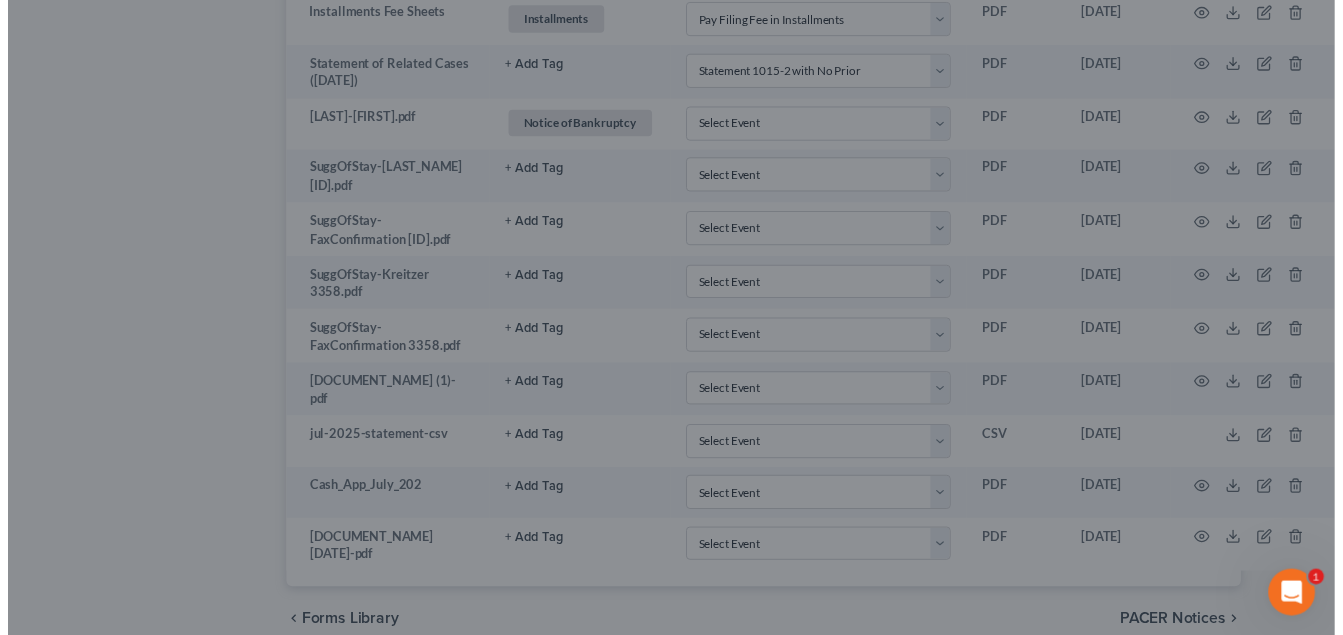scroll, scrollTop: 2068, scrollLeft: 68, axis: both 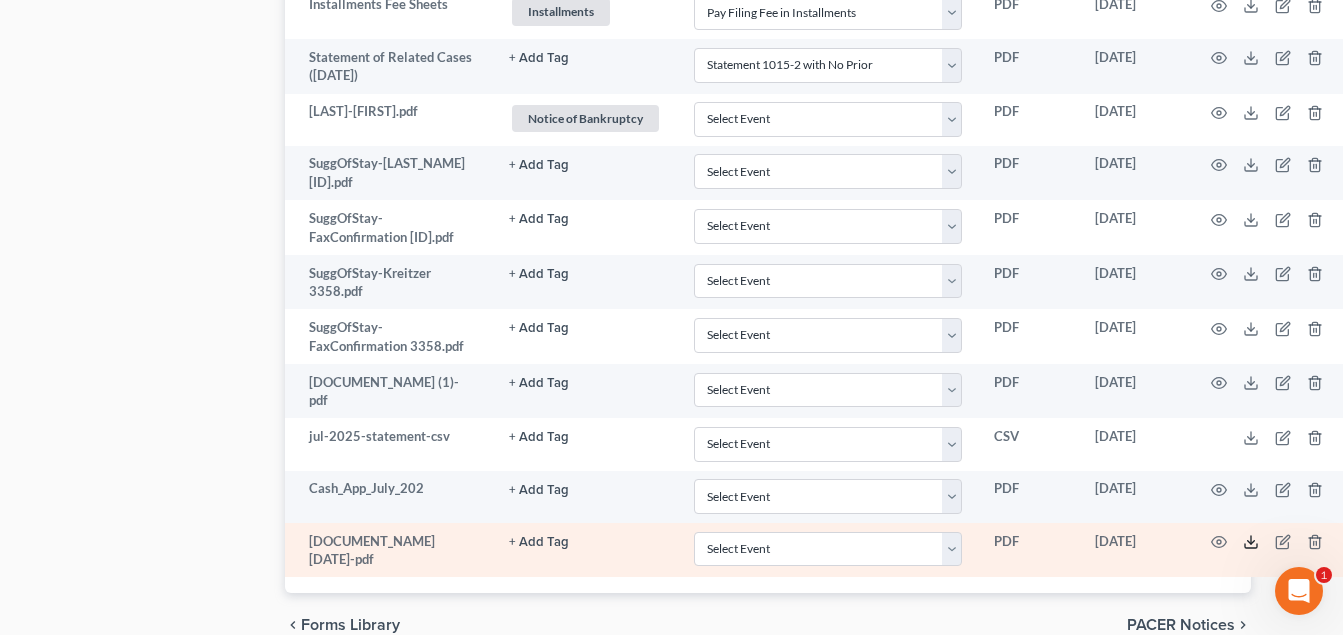 click 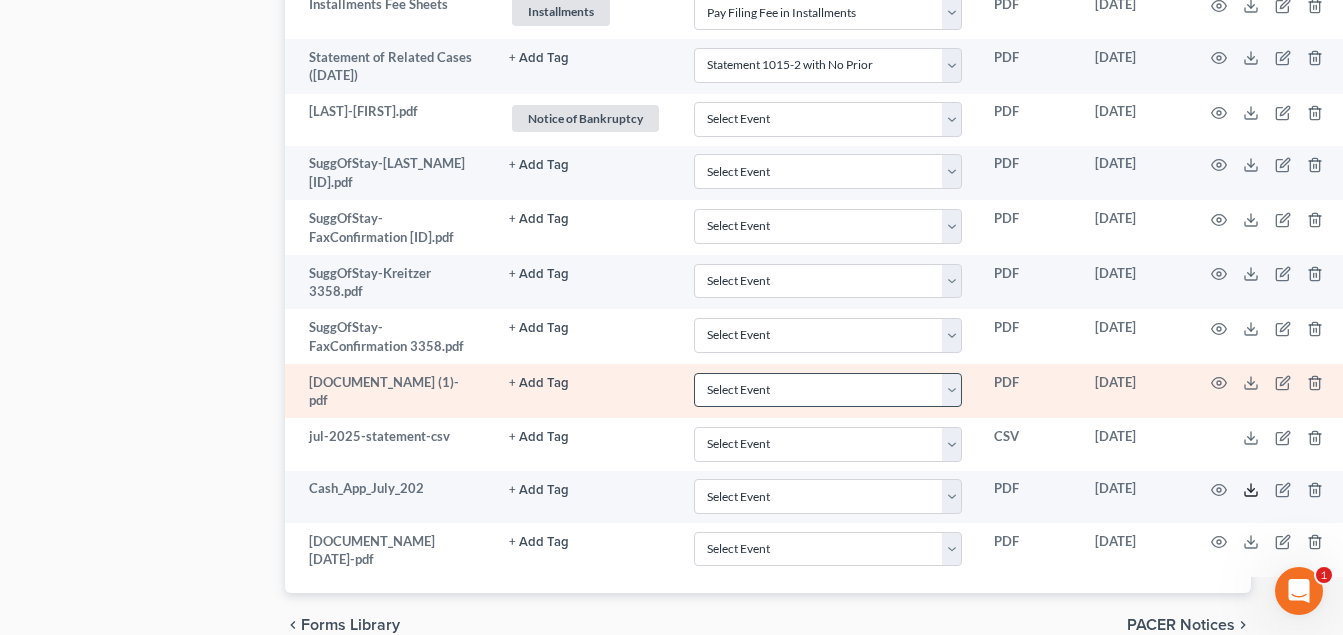 drag, startPoint x: 1248, startPoint y: 484, endPoint x: 825, endPoint y: 400, distance: 431.2598 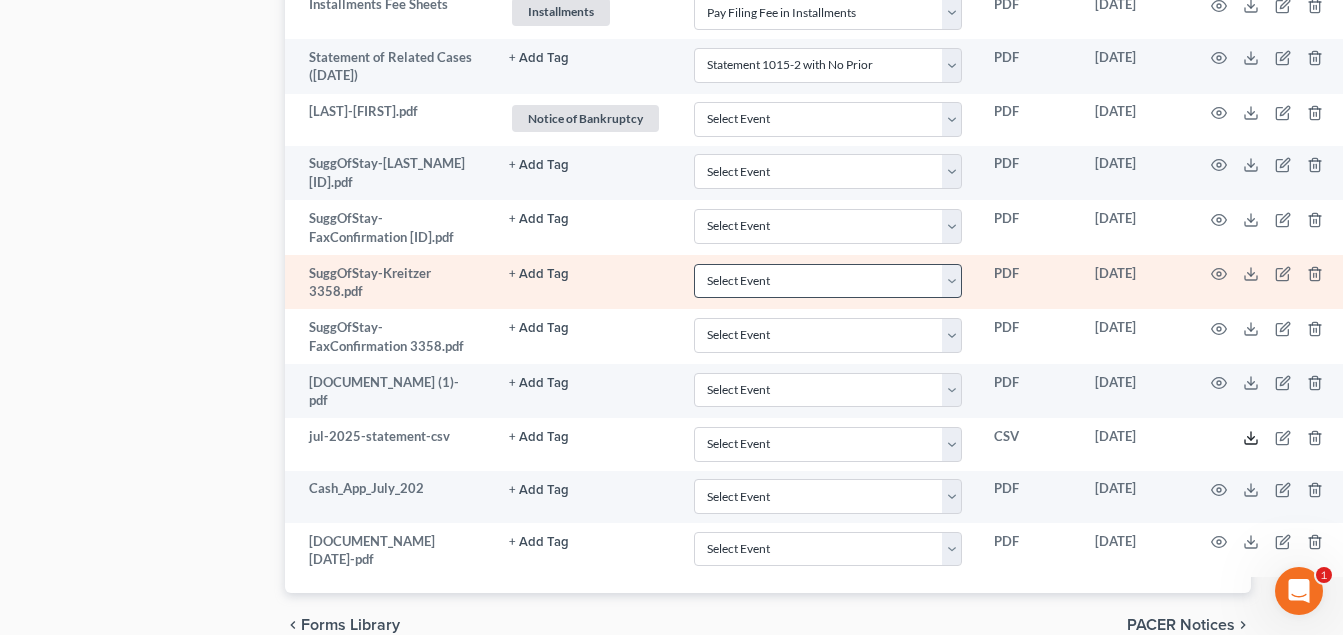 drag, startPoint x: 1250, startPoint y: 434, endPoint x: 845, endPoint y: 289, distance: 430.17438 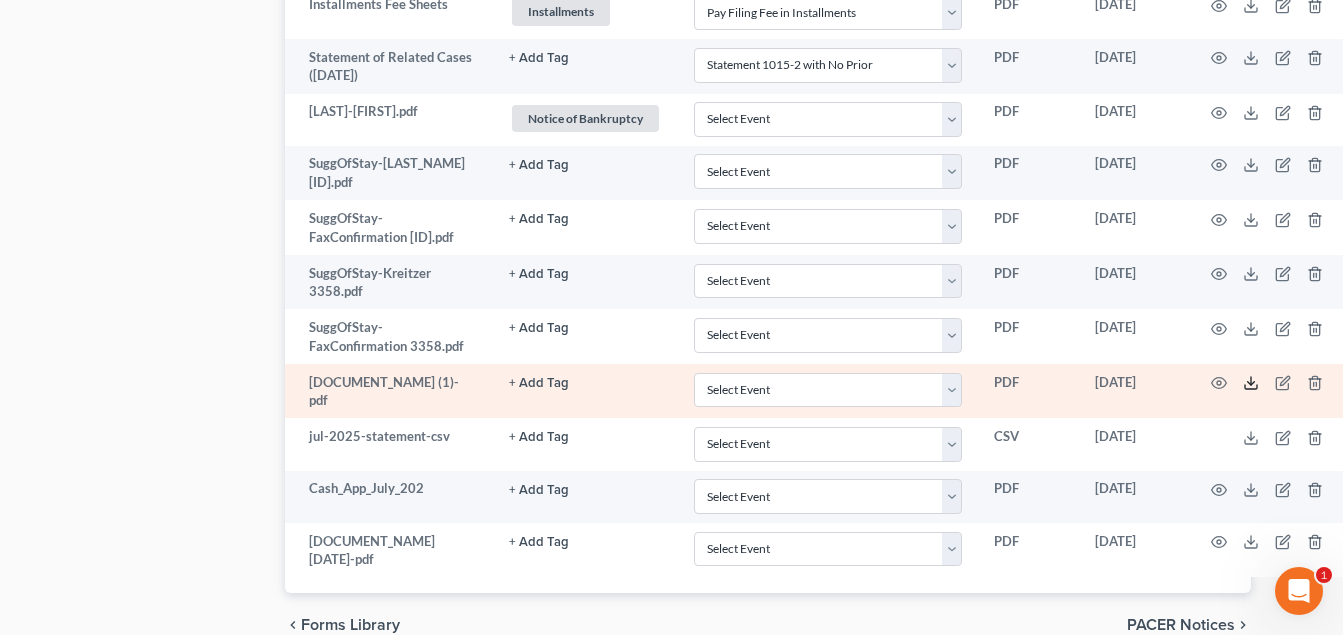drag, startPoint x: 647, startPoint y: 573, endPoint x: 1244, endPoint y: 383, distance: 626.5054 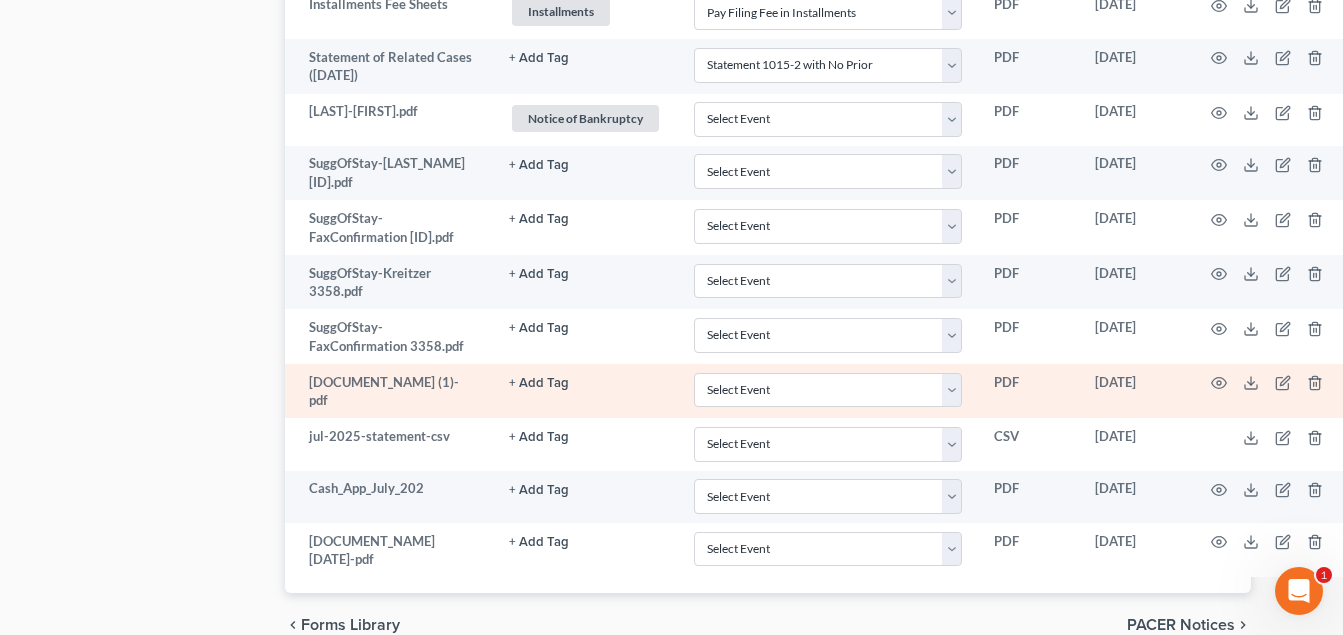 click on "+ Add Tag" at bounding box center [539, 58] 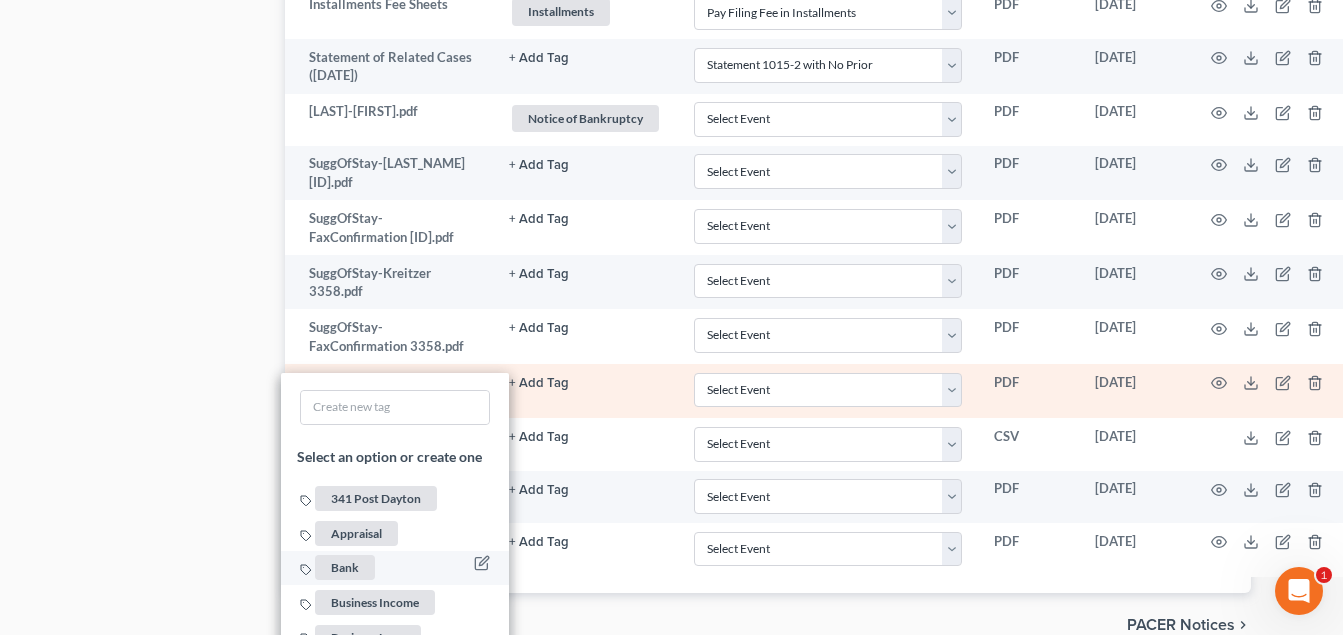 click on "Bank" at bounding box center (345, 567) 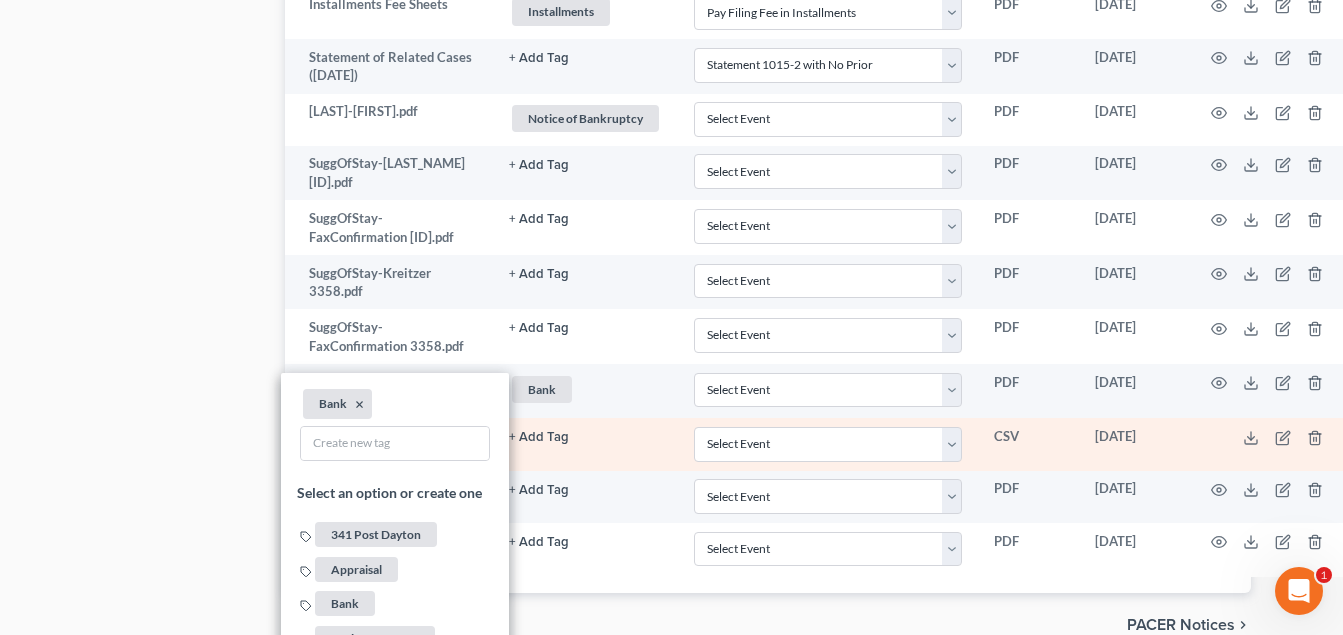click on "+ Add Tag" at bounding box center (539, 58) 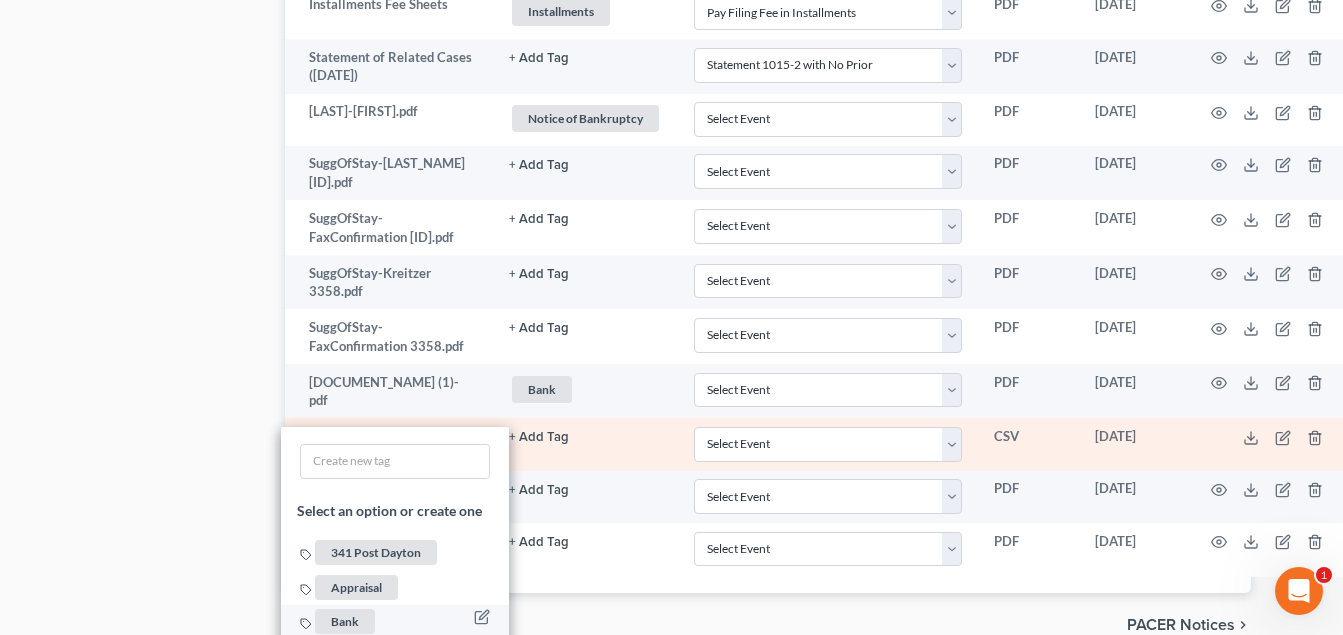 click on "Bank" at bounding box center (345, 622) 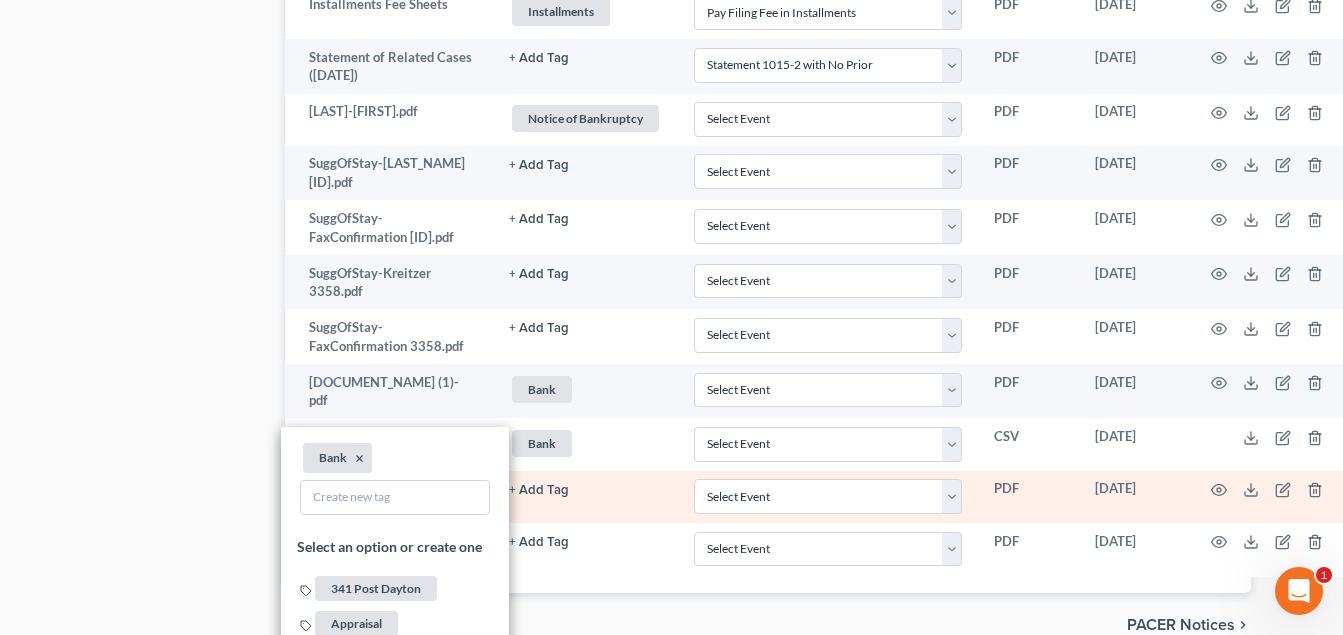 click on "+ Add Tag" at bounding box center (539, 58) 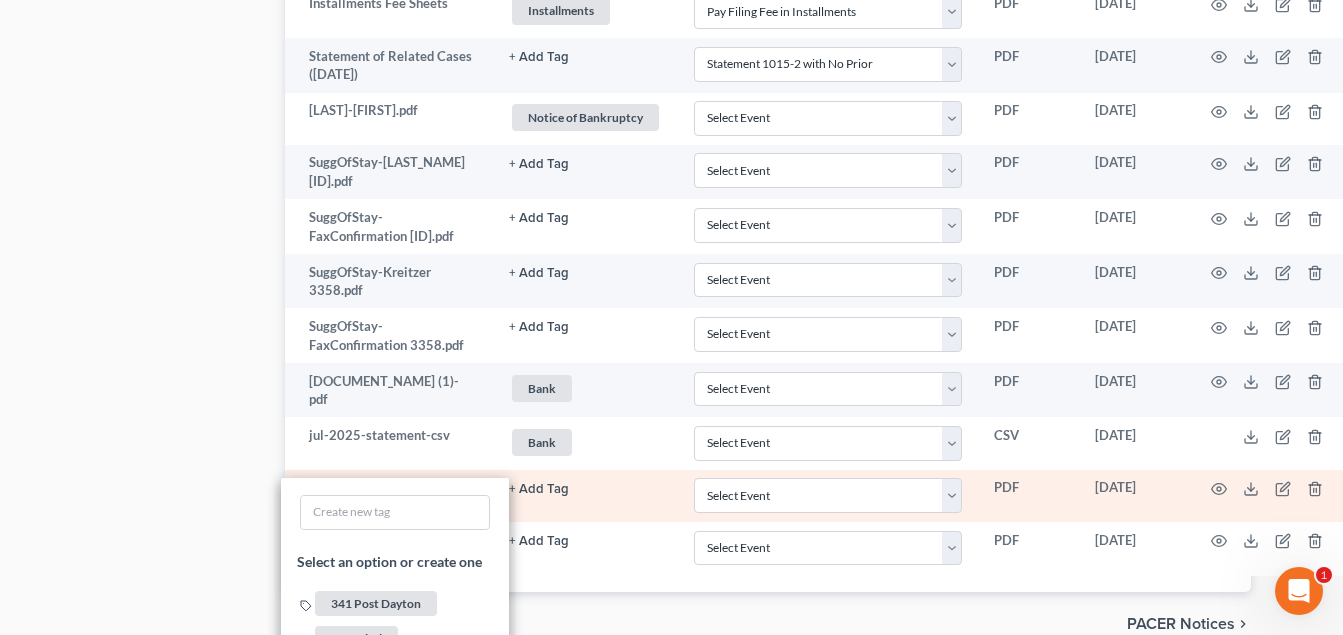 scroll, scrollTop: 2368, scrollLeft: 68, axis: both 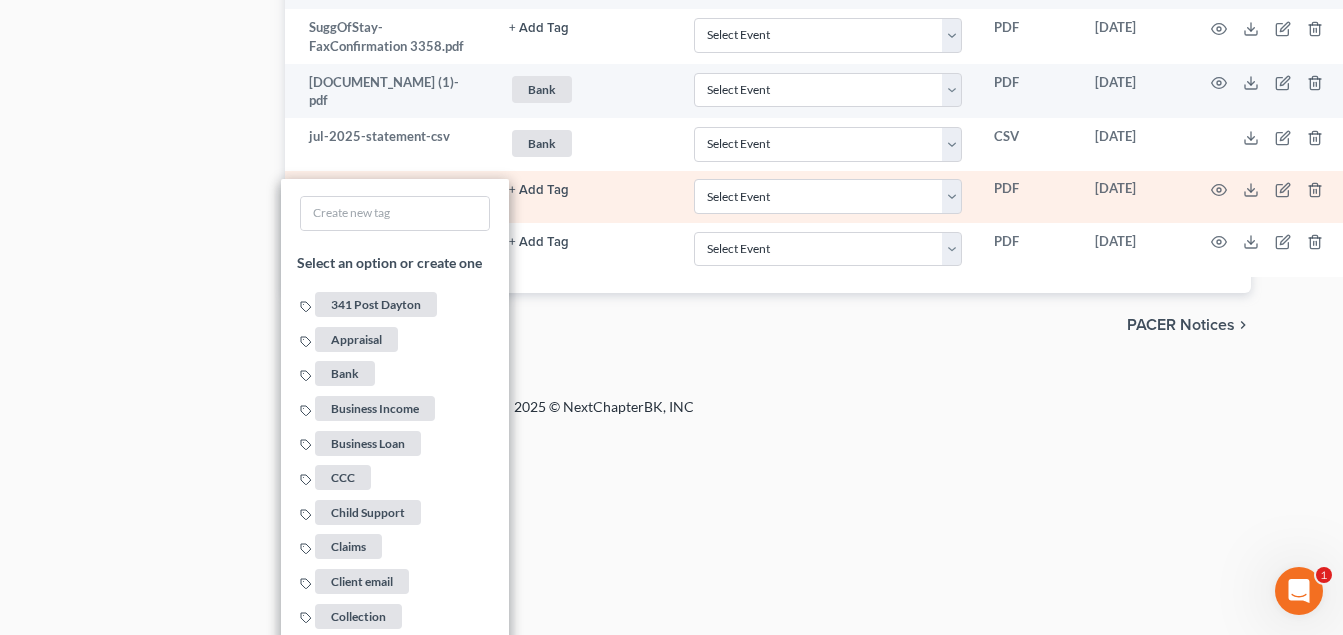 click on "Bank" at bounding box center (345, 374) 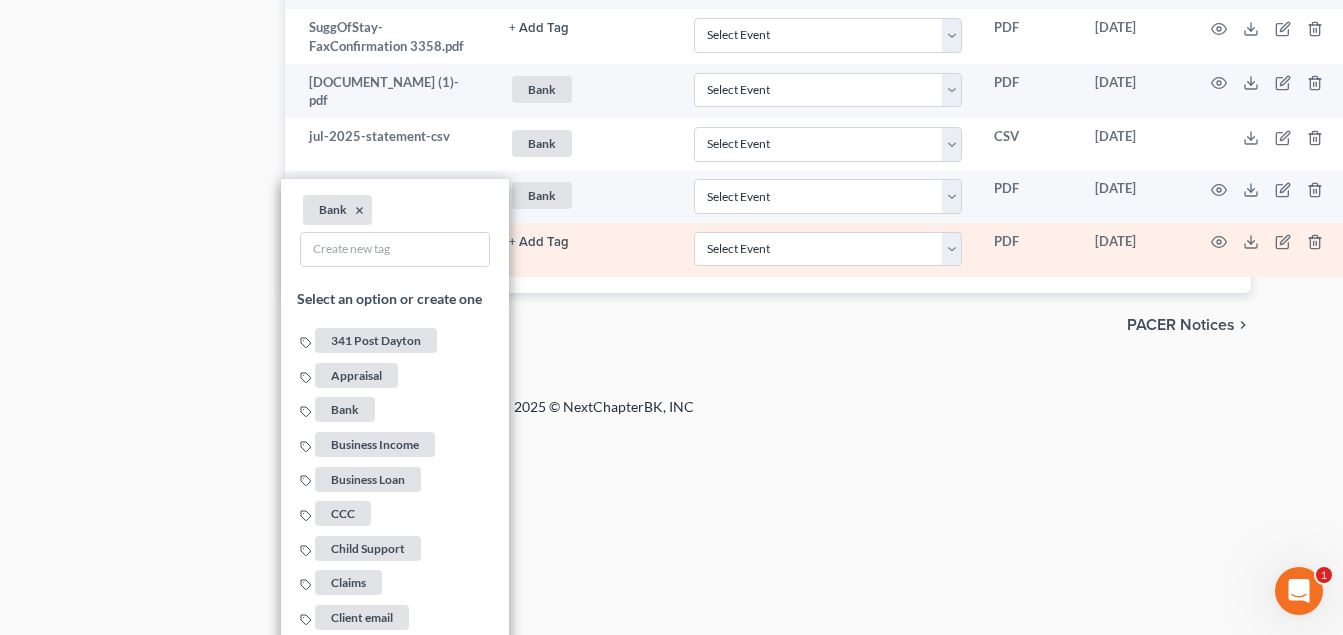 click on "+ Add Tag" at bounding box center (539, -242) 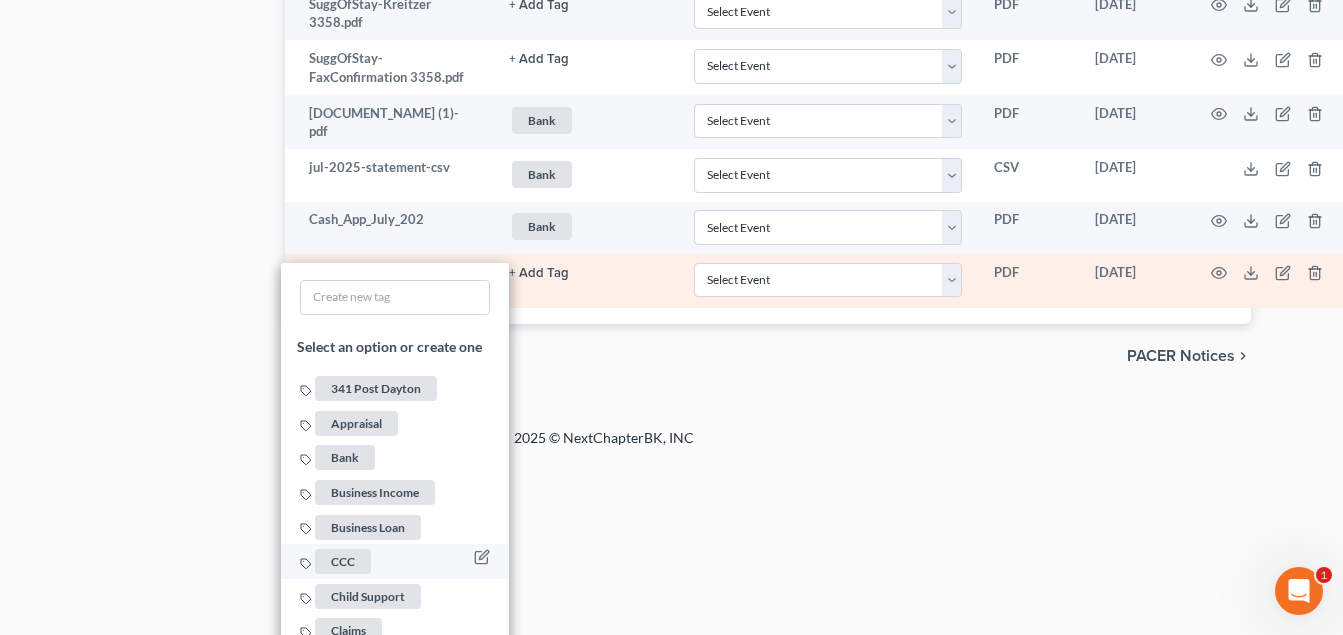 scroll, scrollTop: 2364, scrollLeft: 68, axis: both 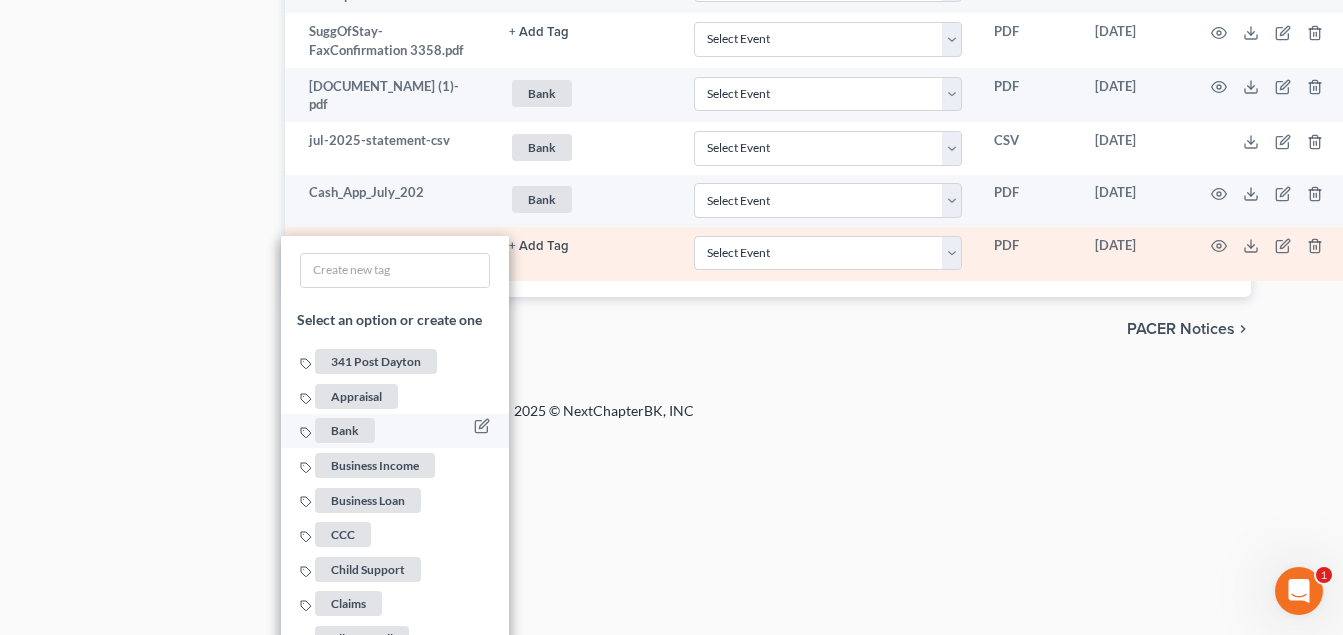 click on "Bank" at bounding box center [345, 430] 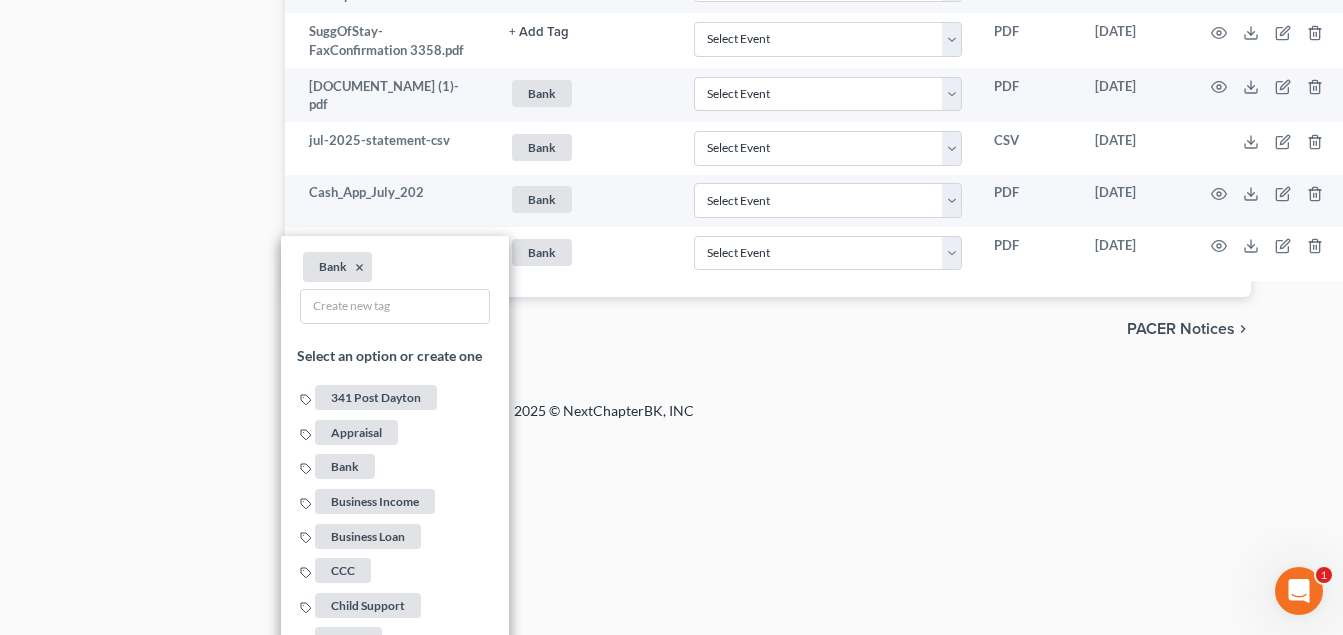 click on "Home New Case Client Portal [COMPANY] [EMAIL] My Account Settings Plan + Billing Account Add-Ons Upgrade to Whoa Help Center Webinars Training Videos What's new Log out New Case Home Client Portal - No Result - See all results Or Press Enter... Help Help Center Webinars Training Videos What's new [COMPANY] [COMPANY] [EMAIL] My Account Settings Plan + Billing Account Add-Ons Upgrade to Whoa Log out Kreitzer, Jessica Upgraded Case [CASE_NUMBER] Chapter Chapter 7 Status Filed District OHSB Preview Petition Navigation Case Dashboard Payments Invoices" at bounding box center (603, -964) 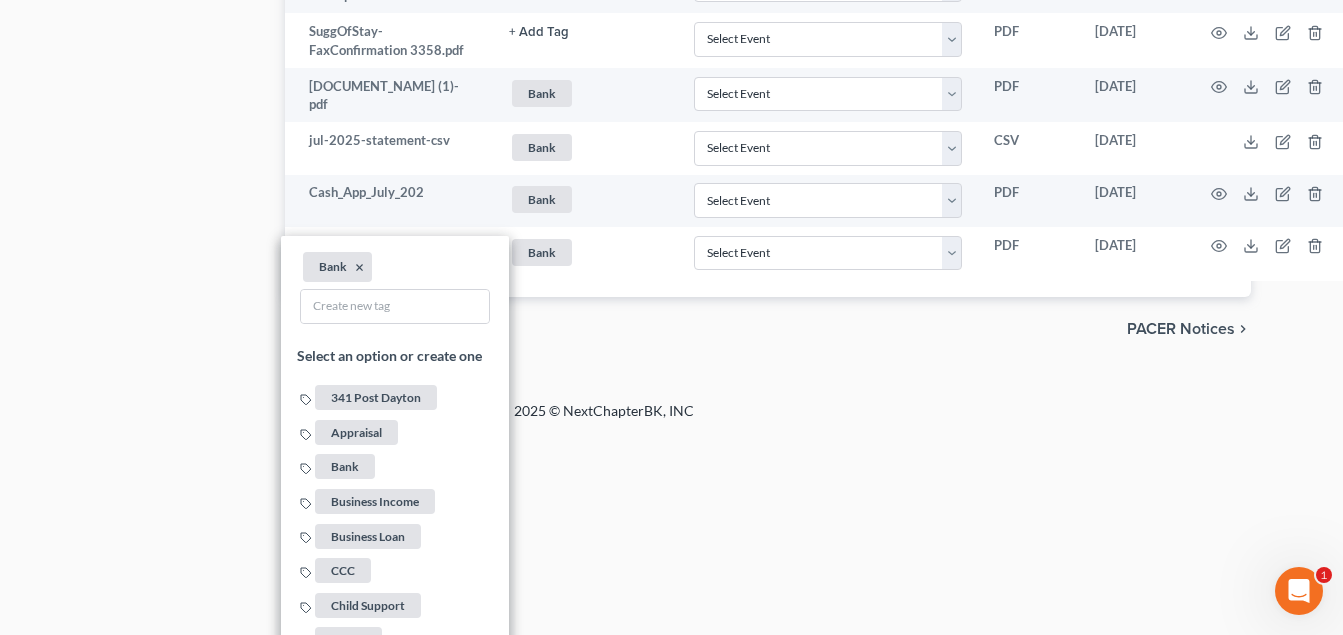 click on "Petition Navigation
Case Dashboard
Payments
Invoices
Payments
Payments
Credit Report
Client Profile" at bounding box center [603, -897] 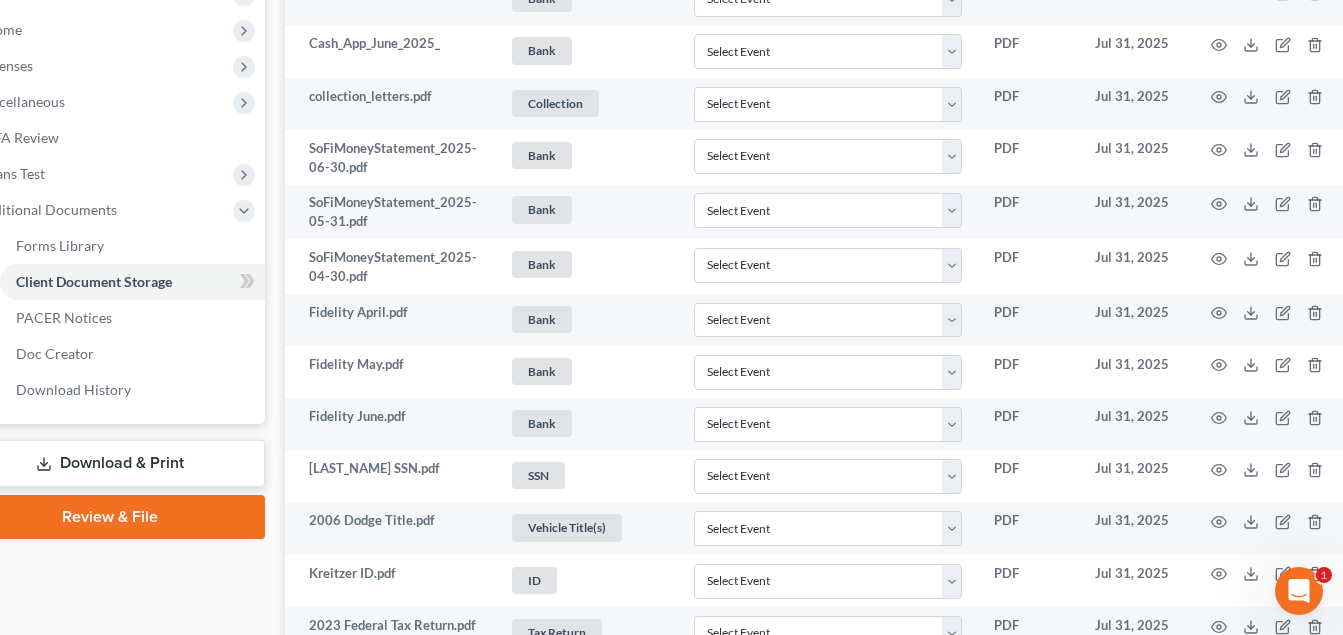 scroll, scrollTop: 0, scrollLeft: 68, axis: horizontal 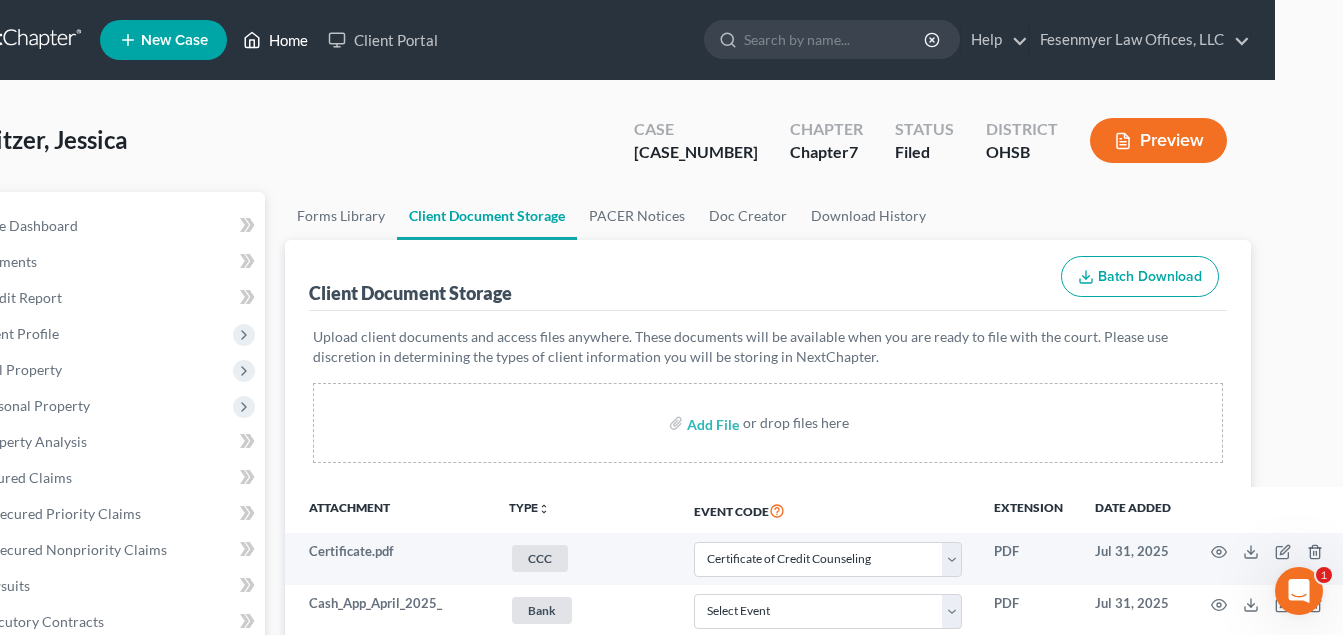 click on "Home" at bounding box center (275, 40) 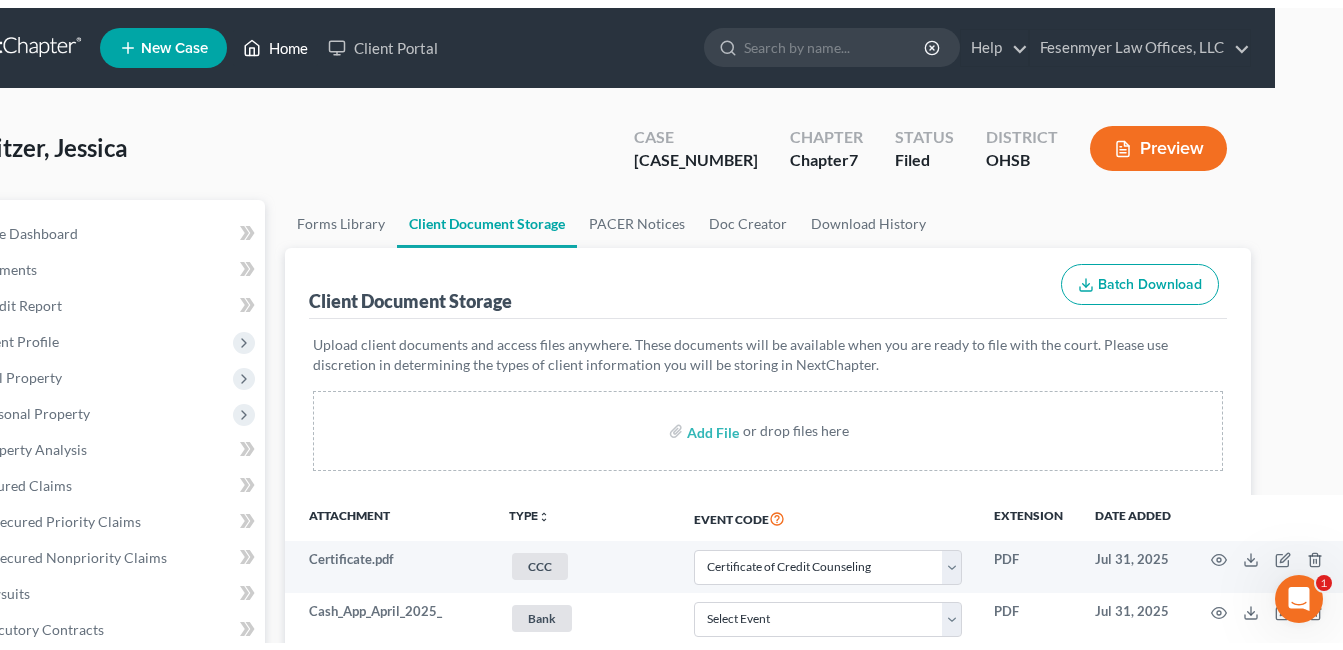 scroll, scrollTop: 0, scrollLeft: 0, axis: both 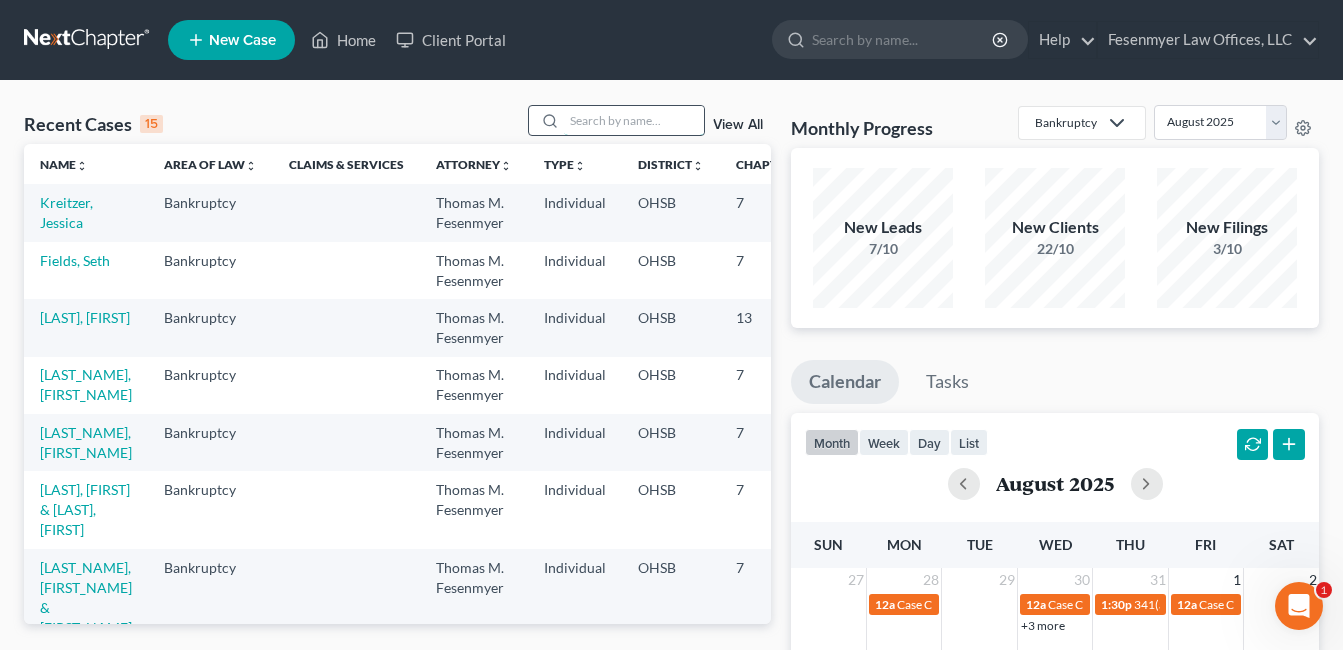 click at bounding box center [634, 120] 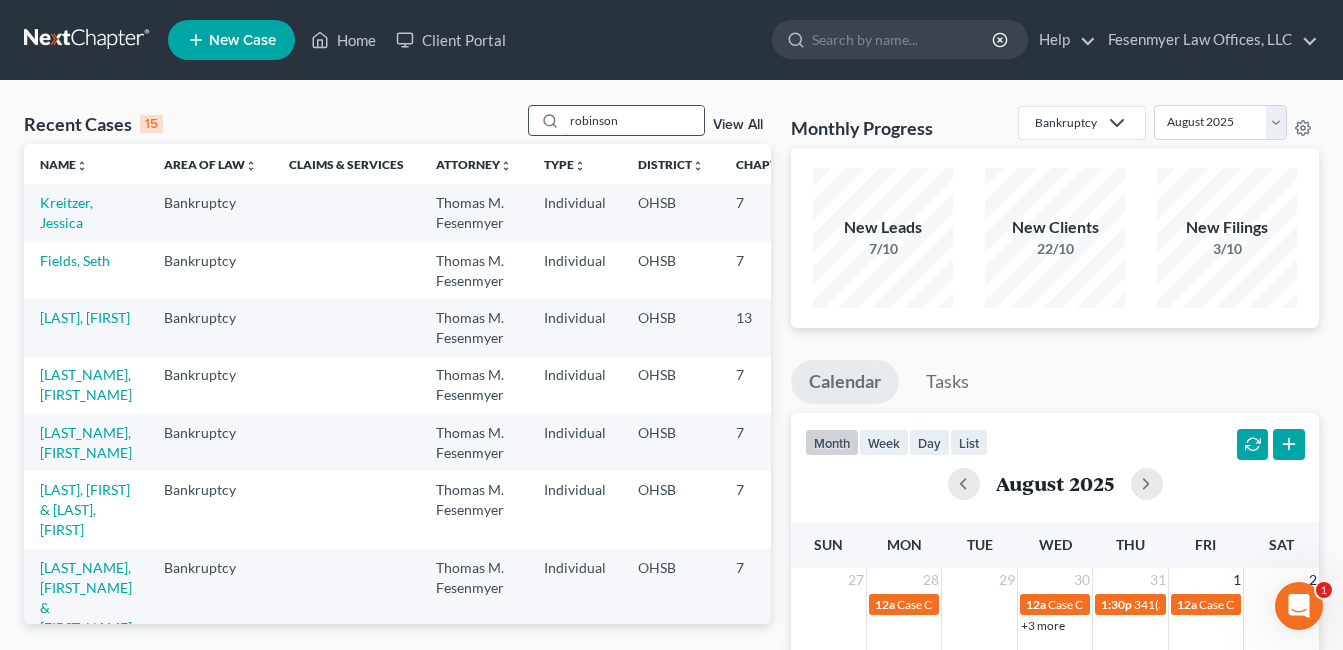 type on "robinson" 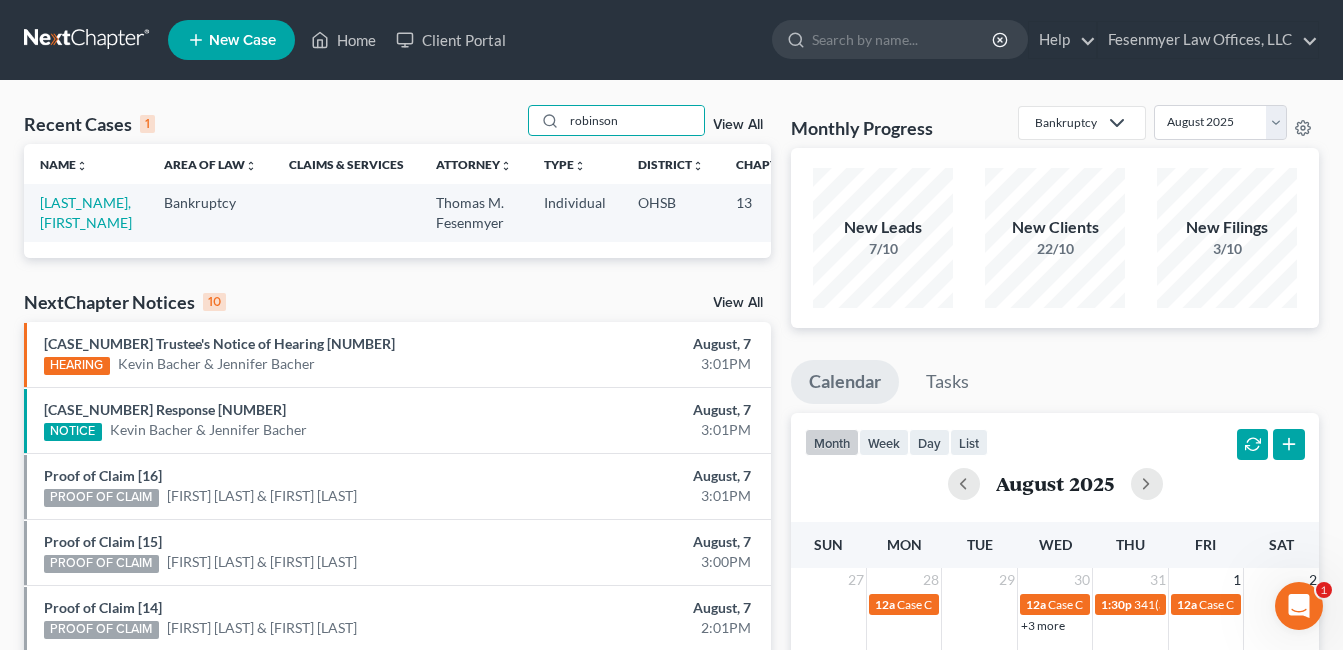 drag, startPoint x: 768, startPoint y: 125, endPoint x: 748, endPoint y: 123, distance: 20.09975 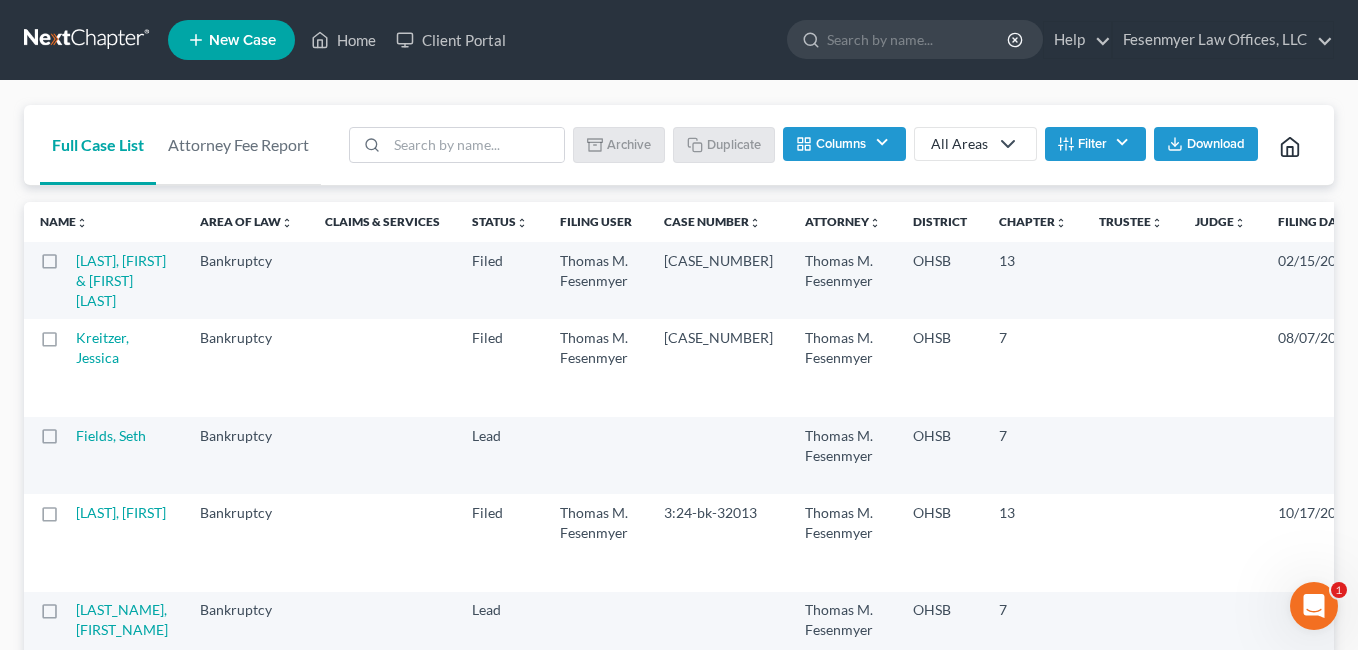 click on "Filter" at bounding box center (1095, 144) 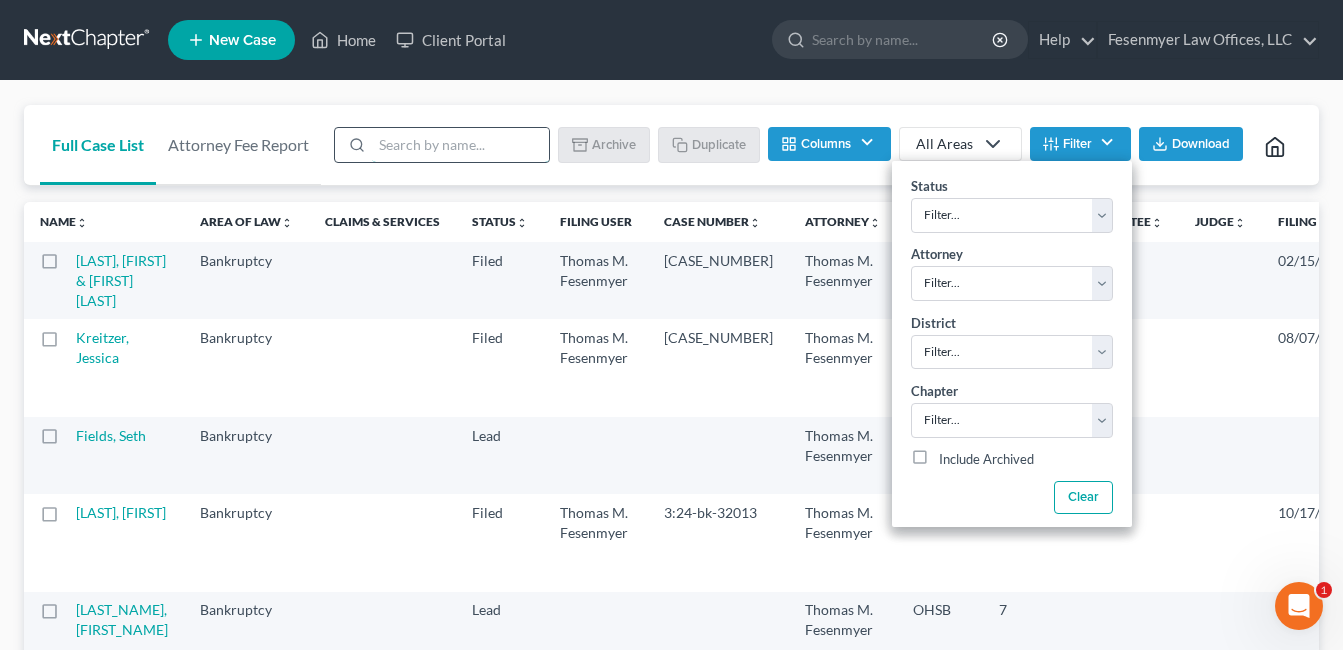 click at bounding box center [460, 145] 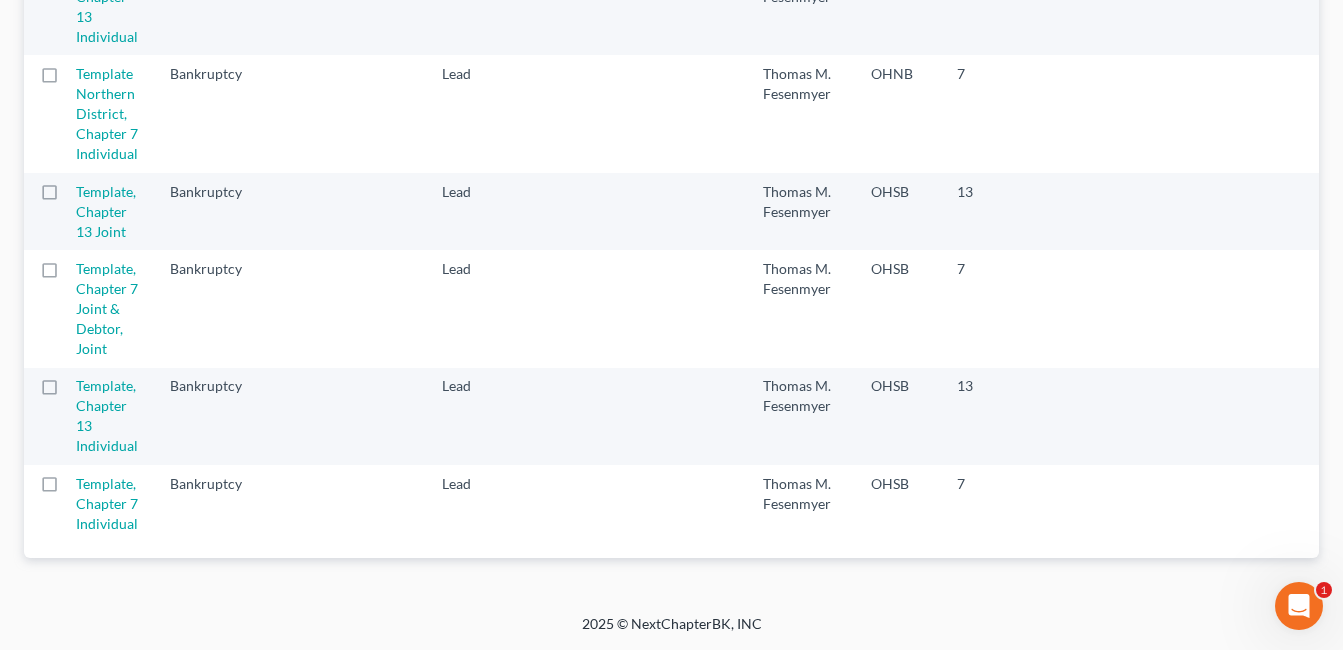 scroll, scrollTop: 384, scrollLeft: 0, axis: vertical 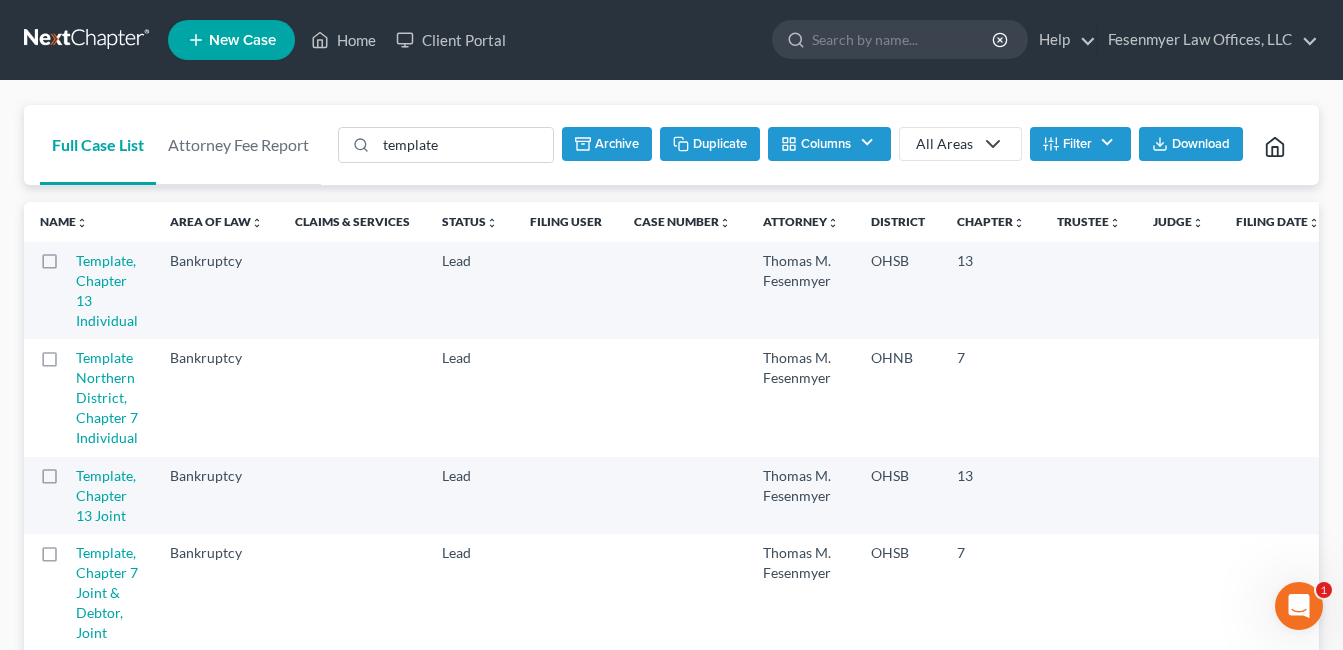 click on "Duplicate" at bounding box center [710, 144] 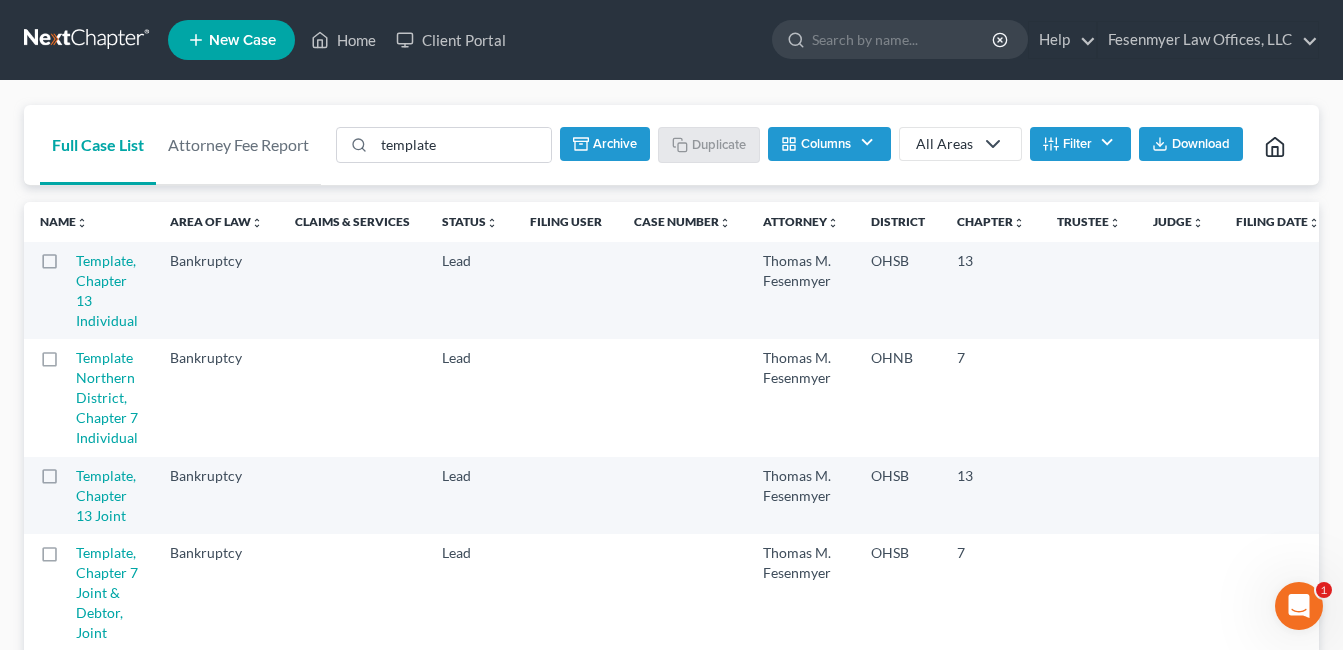 checkbox on "false" 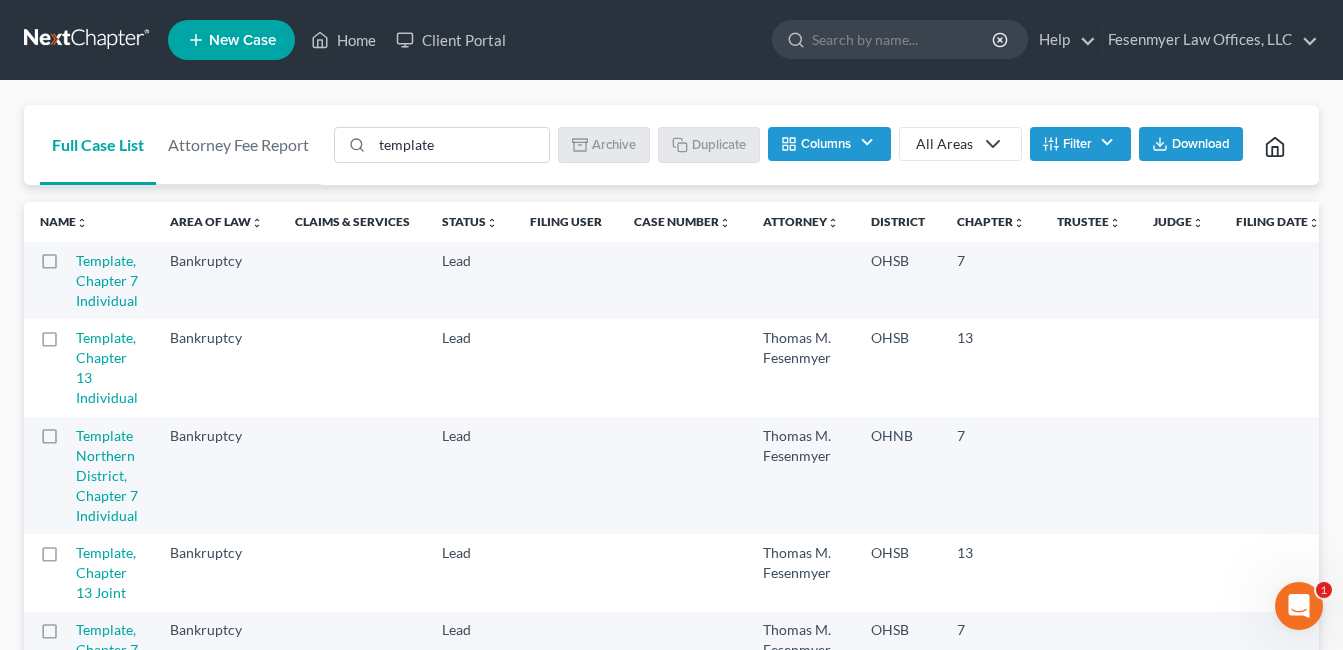 drag, startPoint x: 116, startPoint y: 335, endPoint x: 130, endPoint y: 333, distance: 14.142136 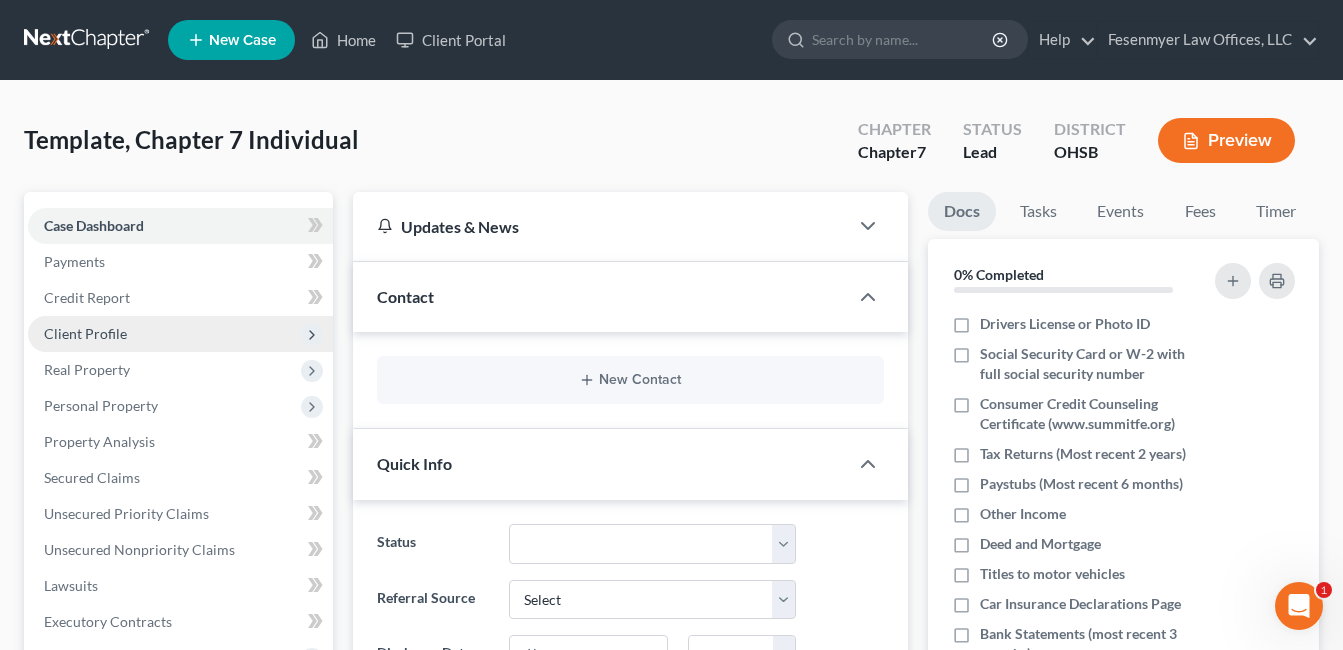 click on "Client Profile" at bounding box center [180, 334] 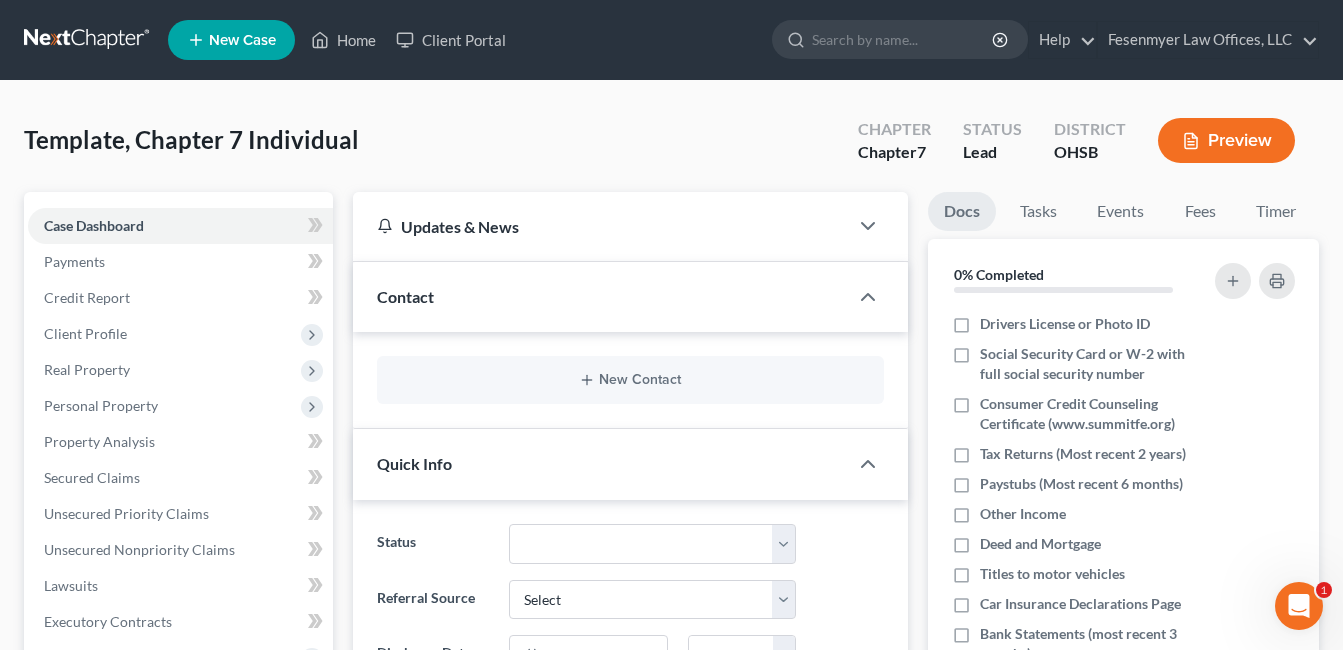 click on "Client Profile" at bounding box center [85, 333] 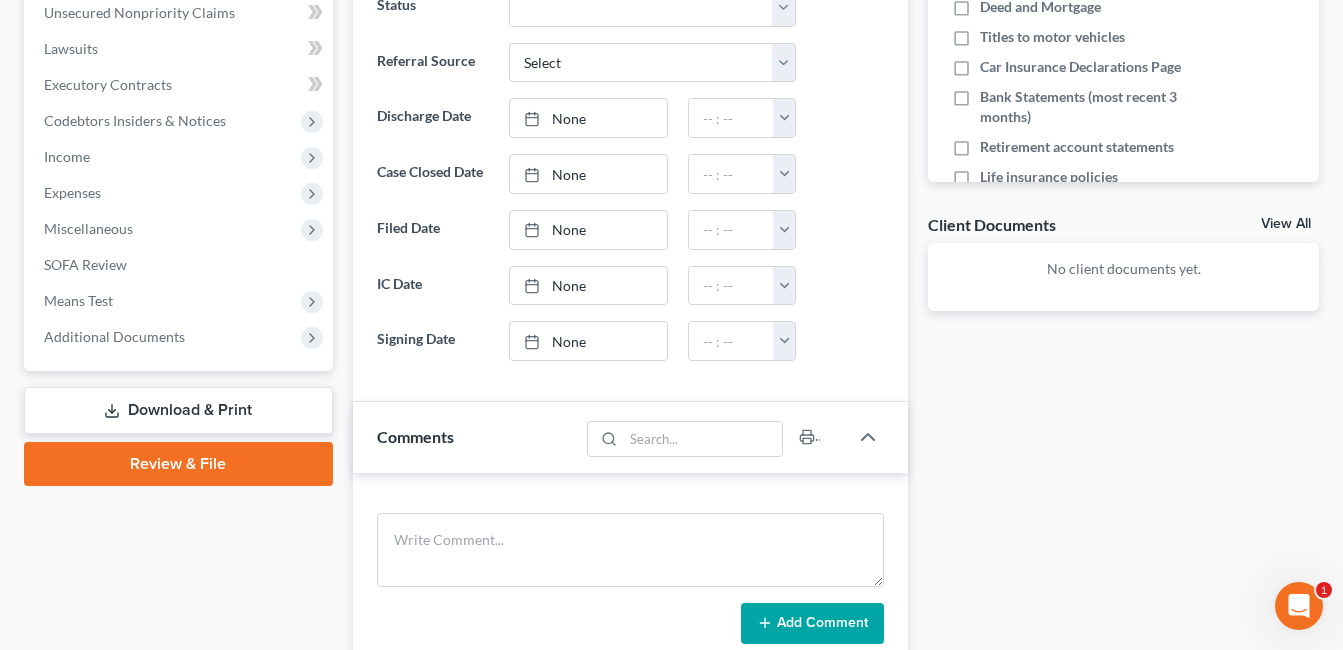 scroll, scrollTop: 600, scrollLeft: 0, axis: vertical 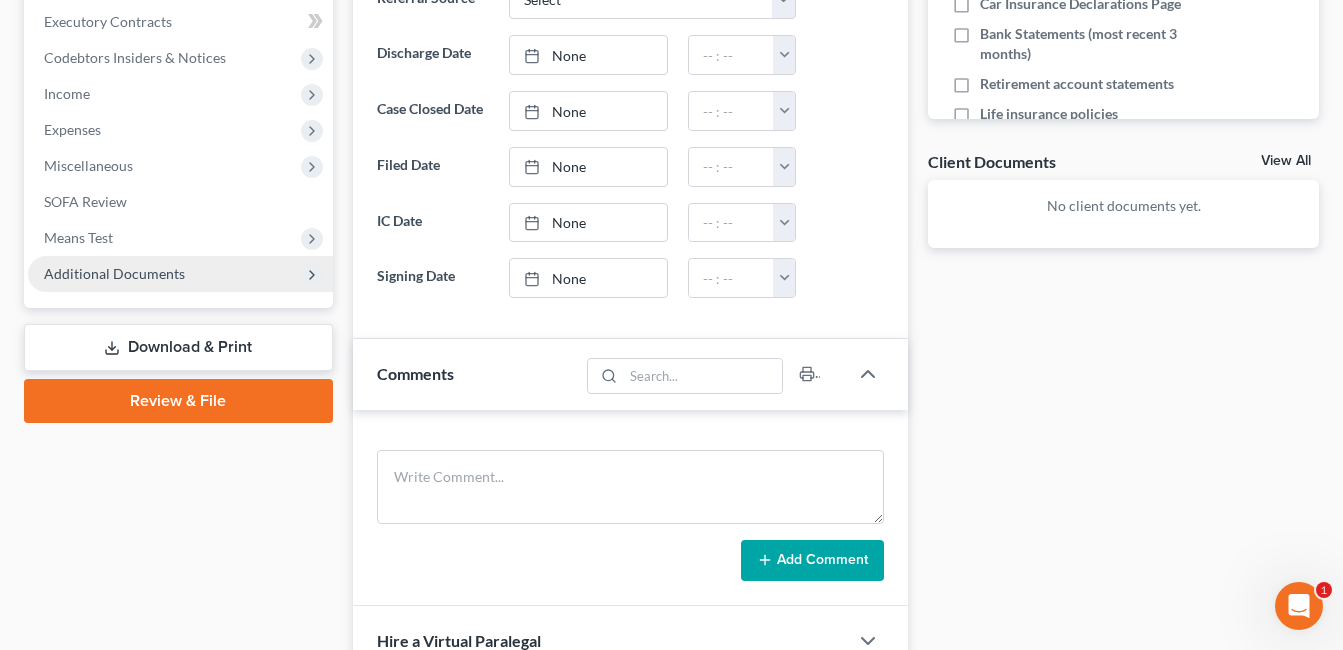 click on "Additional Documents" at bounding box center [114, 273] 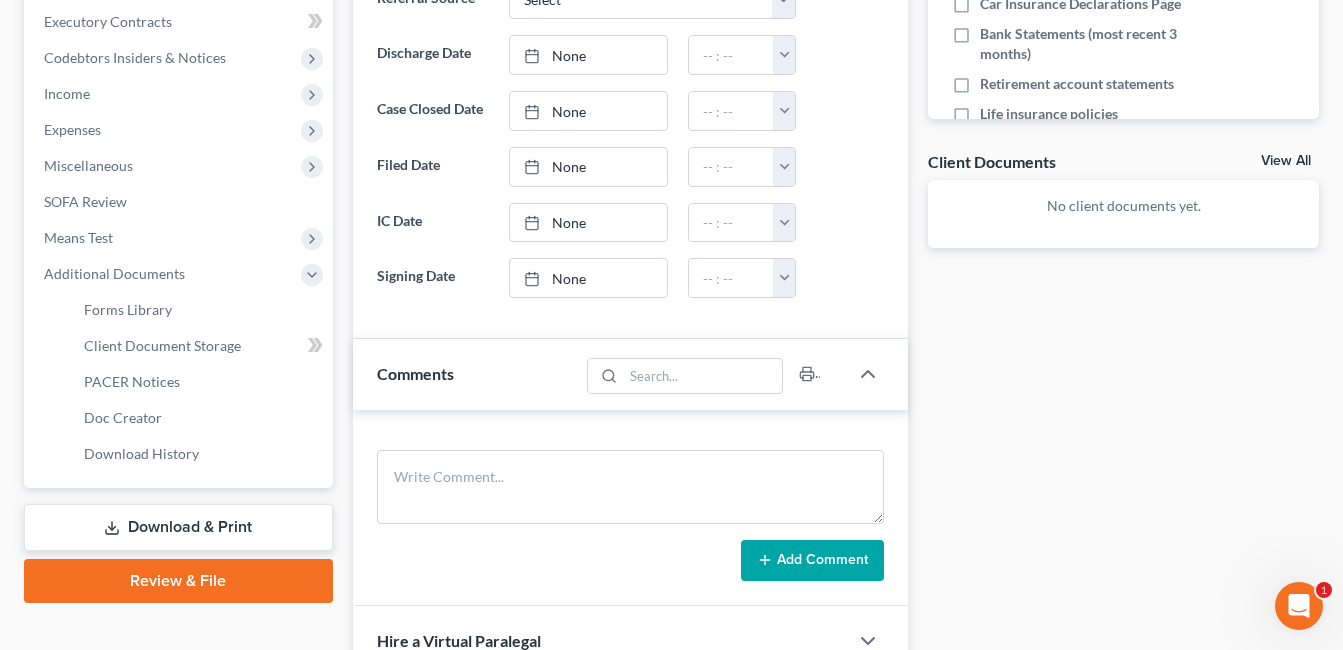 scroll, scrollTop: 500, scrollLeft: 0, axis: vertical 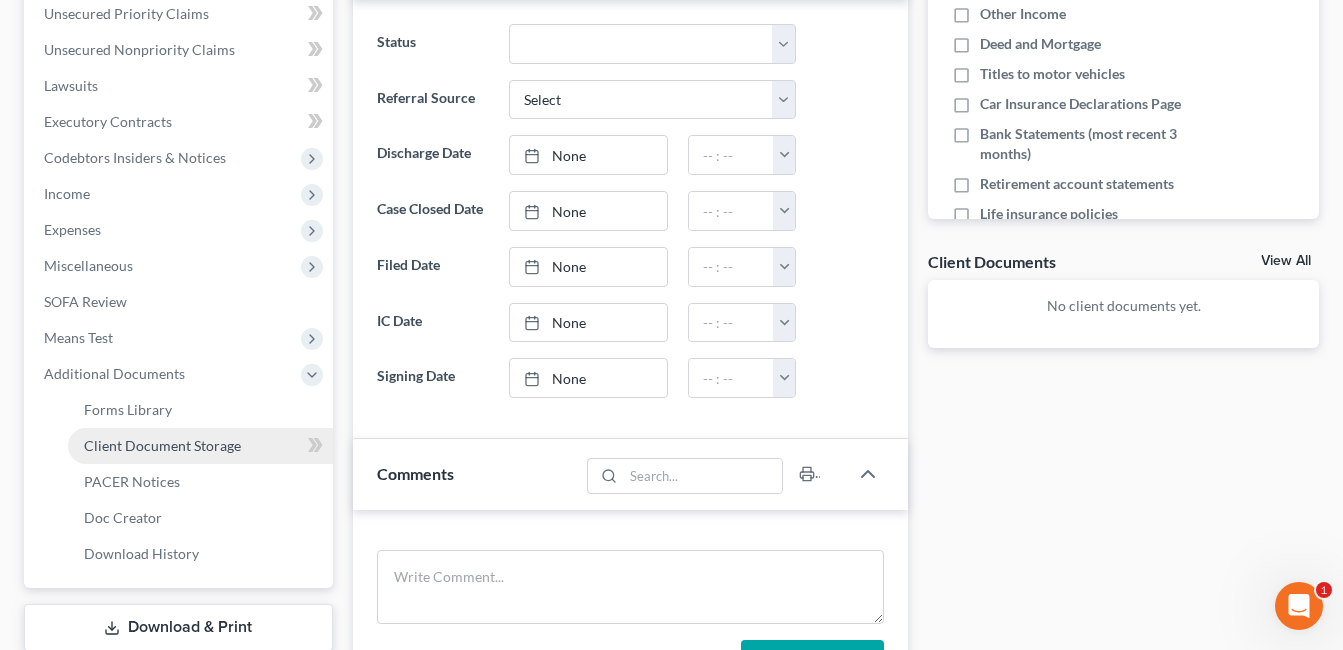 click on "Client Document Storage" at bounding box center (162, 445) 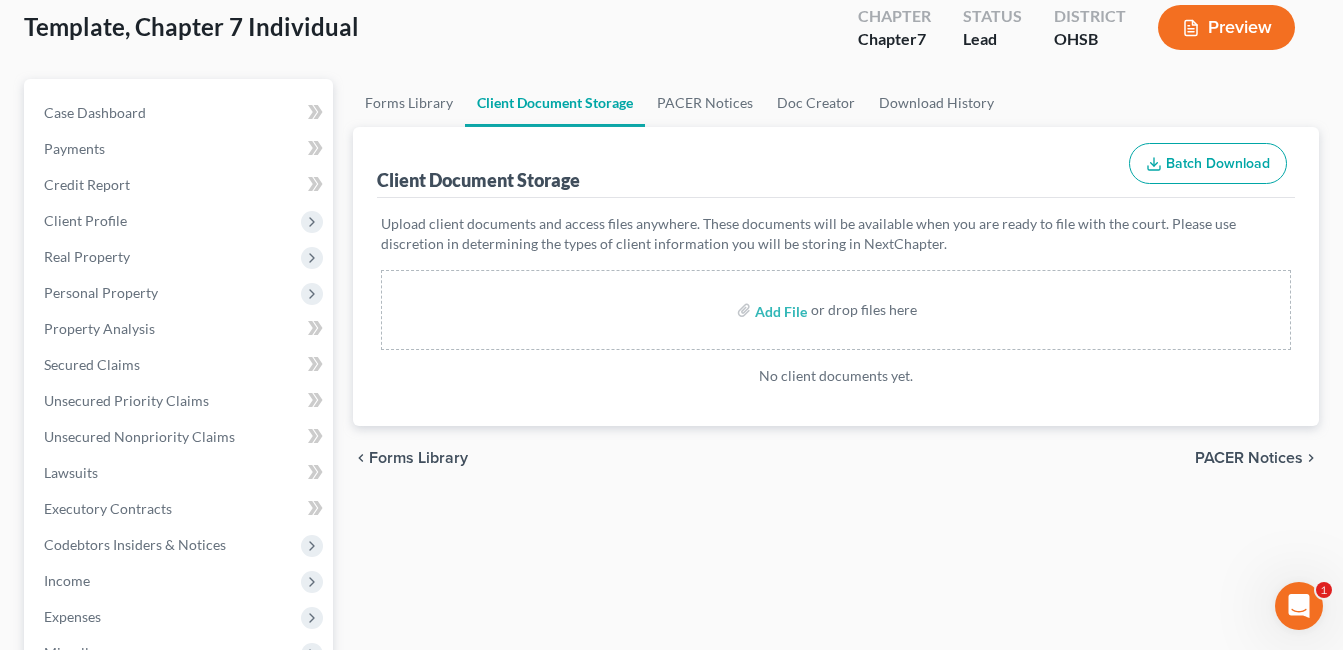 scroll, scrollTop: 0, scrollLeft: 0, axis: both 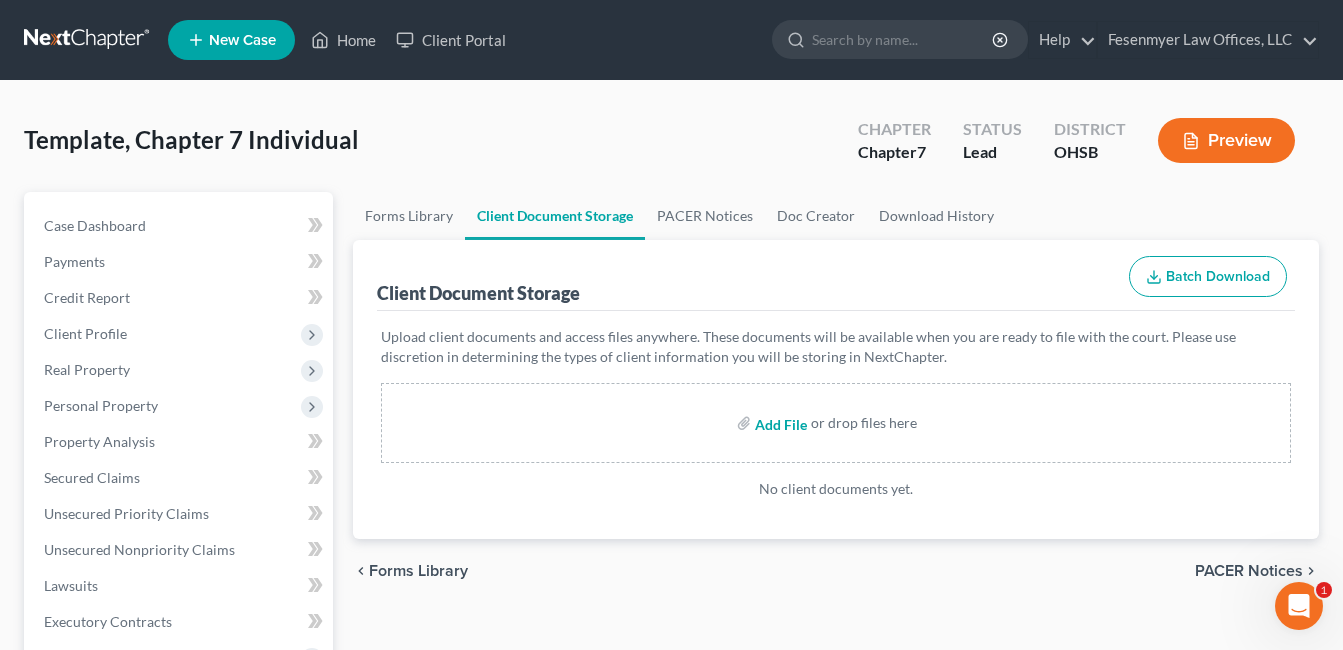 click at bounding box center (779, 423) 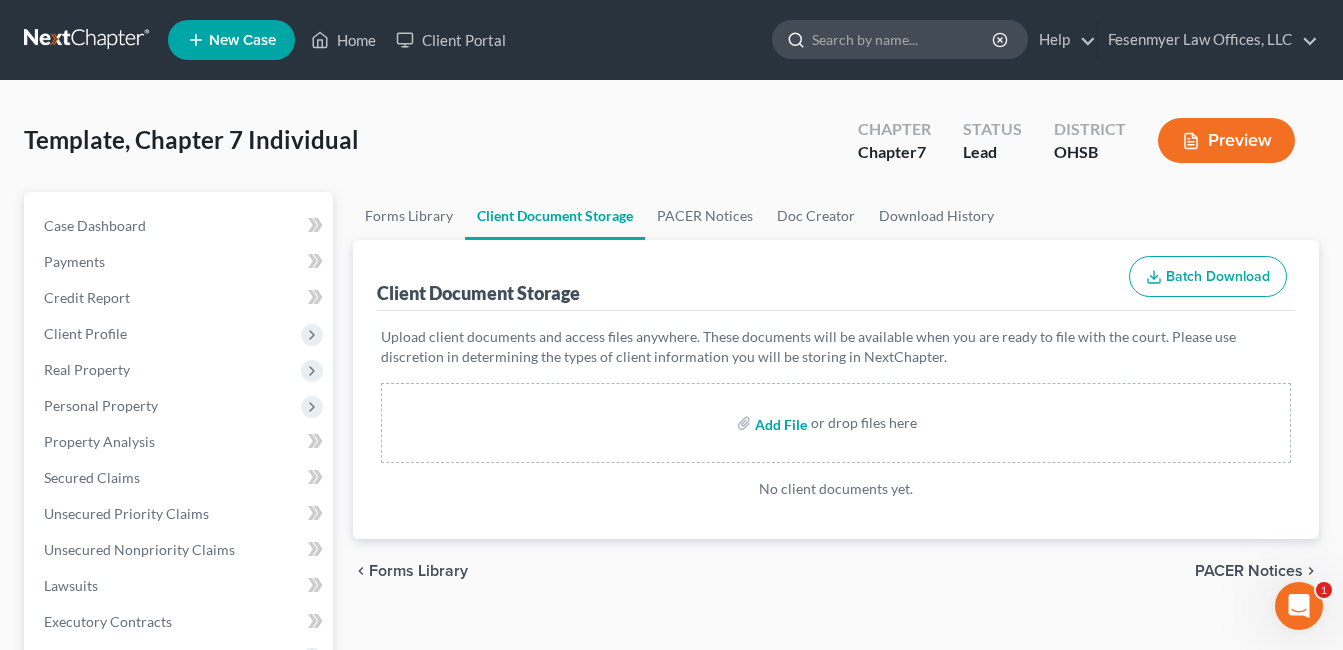 type 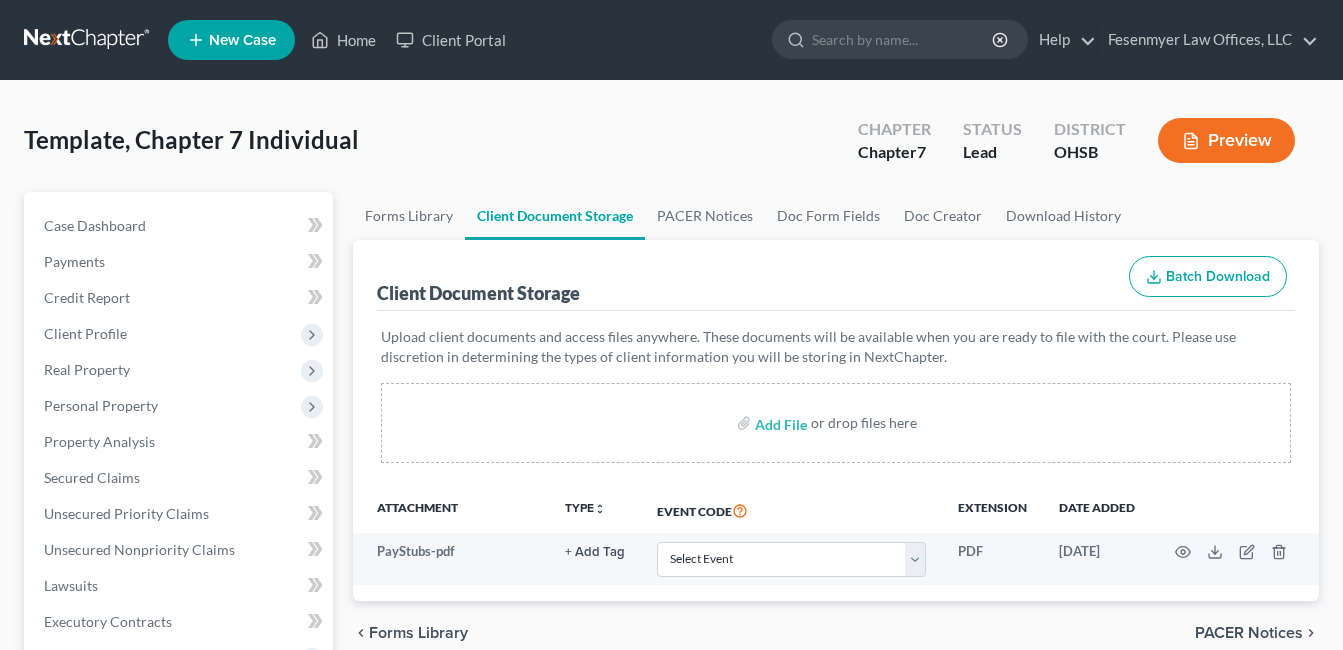 scroll, scrollTop: 0, scrollLeft: 0, axis: both 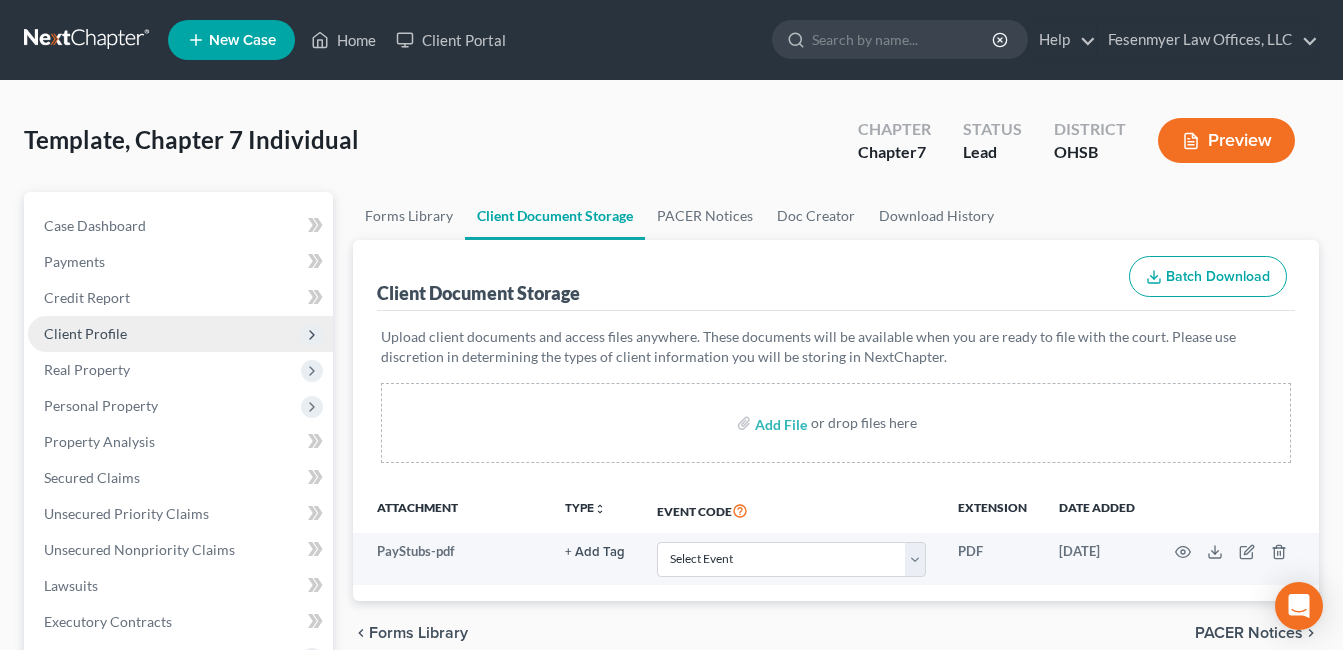click on "Client Profile" at bounding box center [85, 333] 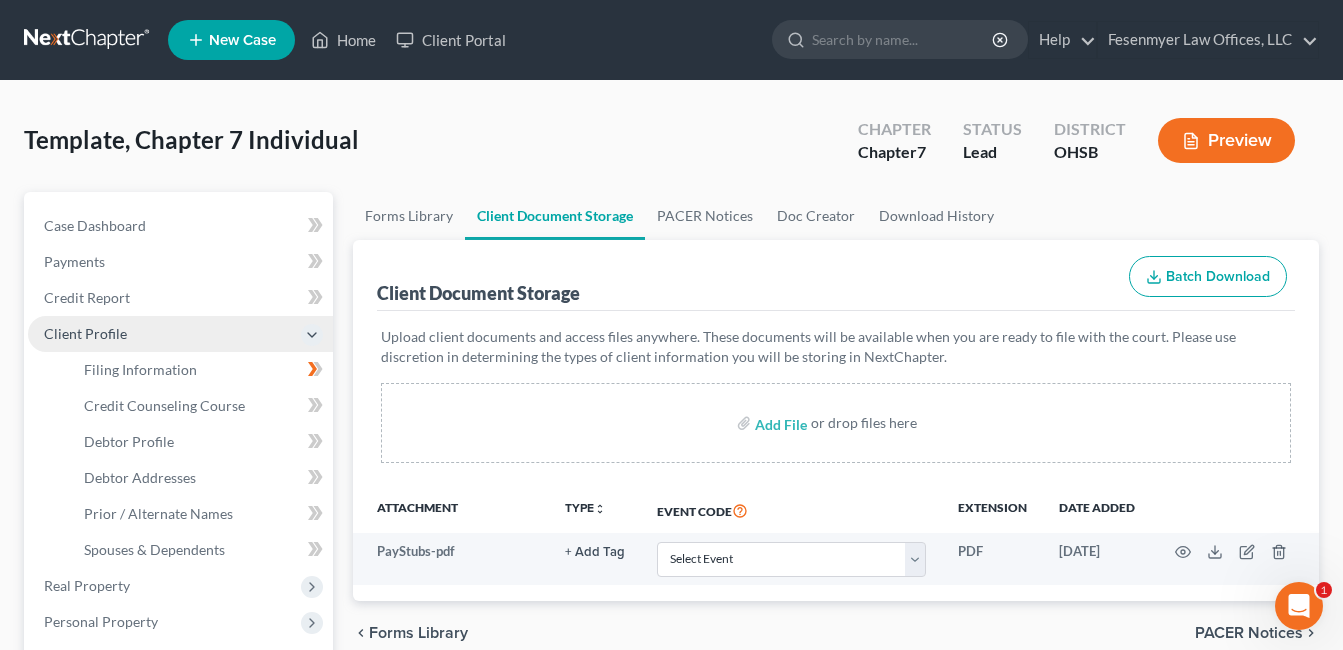 scroll, scrollTop: 0, scrollLeft: 0, axis: both 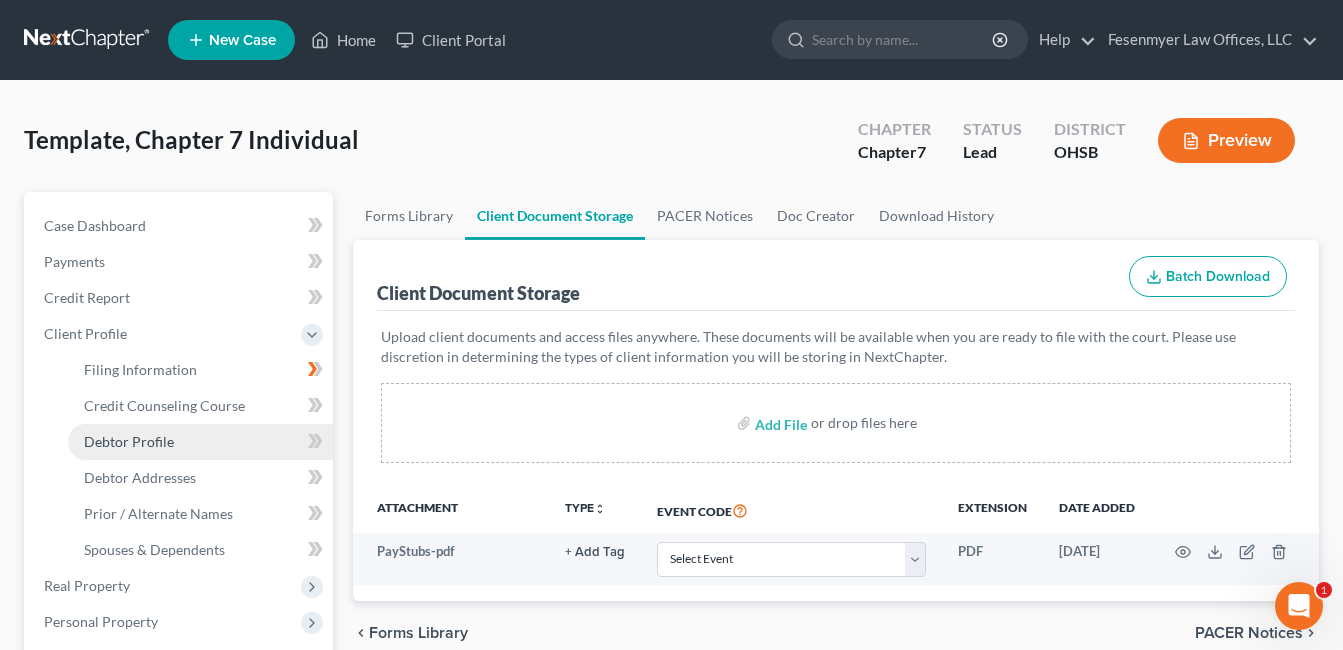 click on "Debtor Profile" at bounding box center (129, 441) 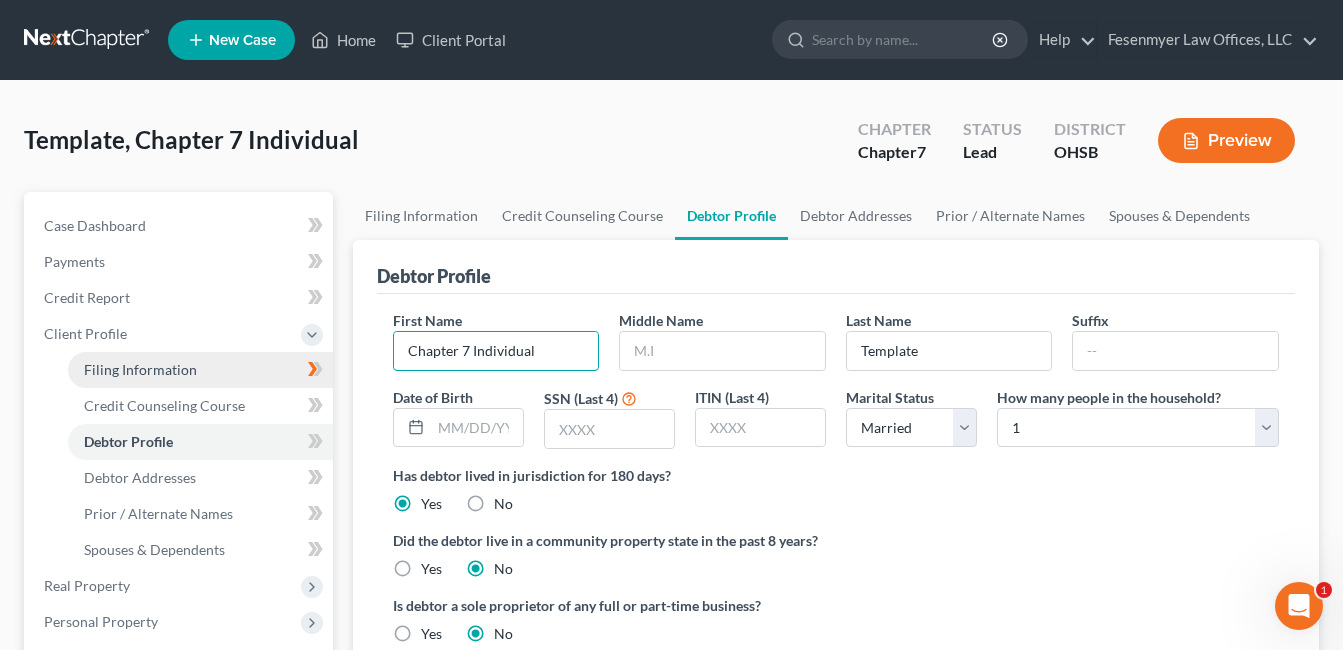 drag, startPoint x: 552, startPoint y: 352, endPoint x: 263, endPoint y: 352, distance: 289 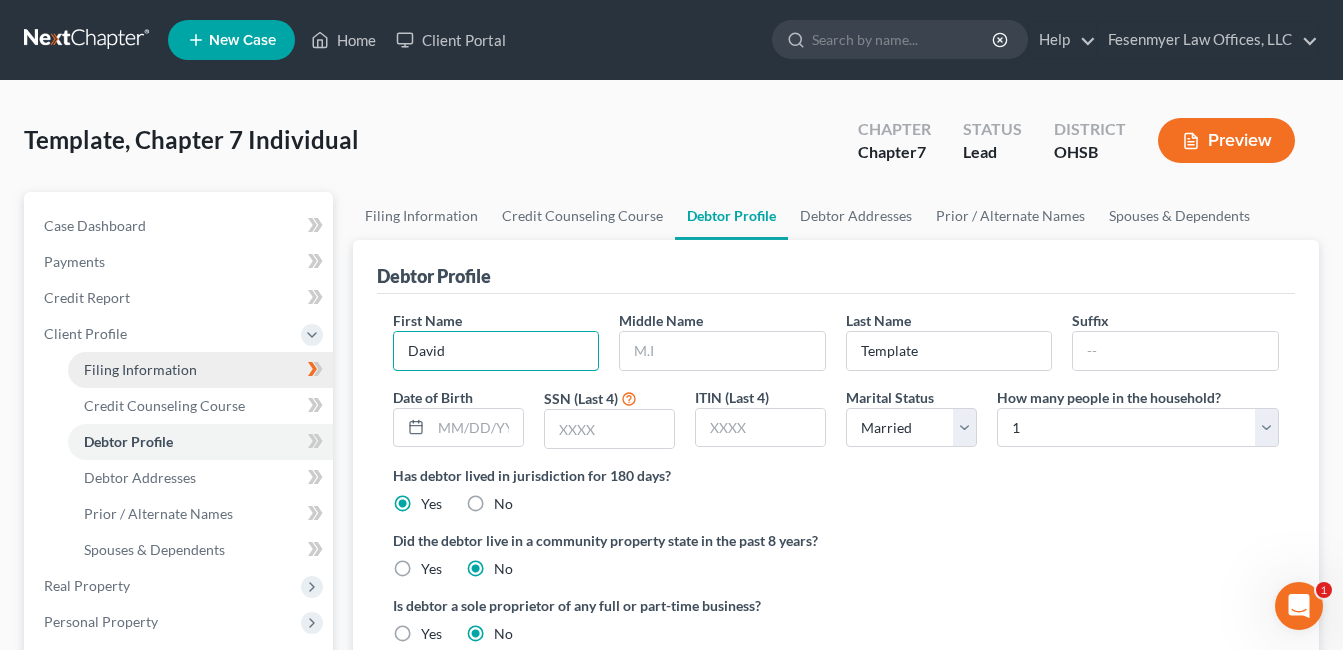 type on "David" 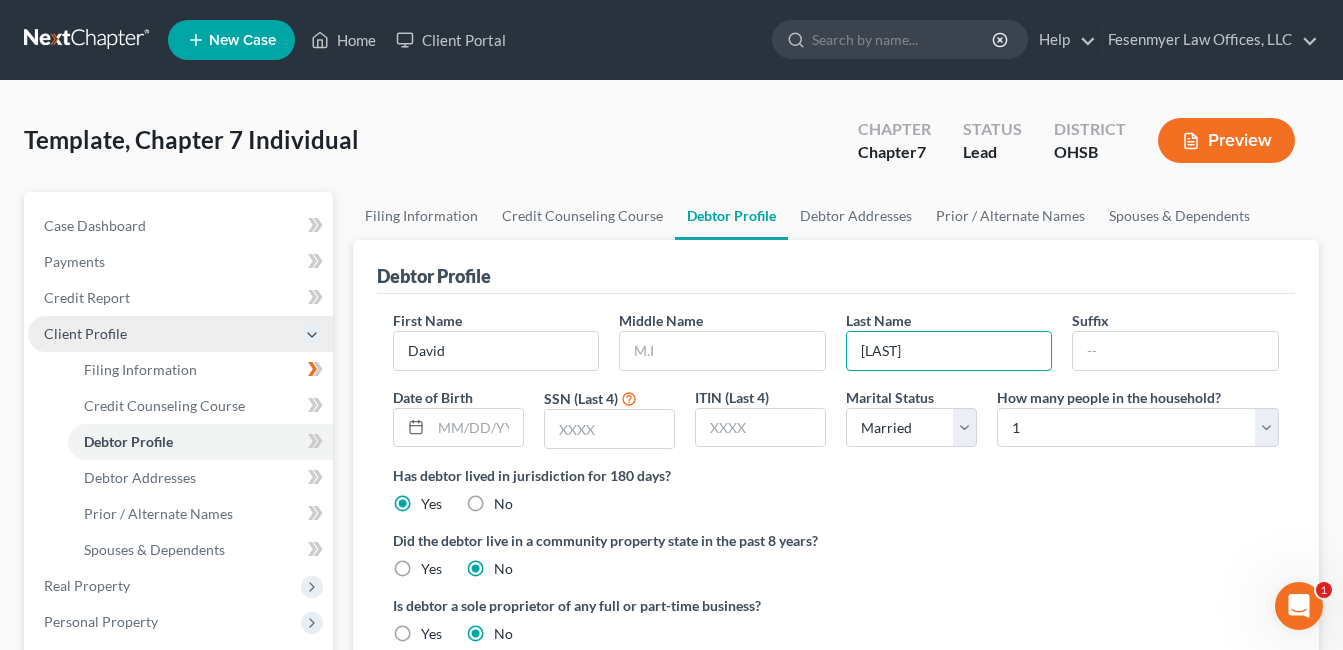 type on "[LAST]" 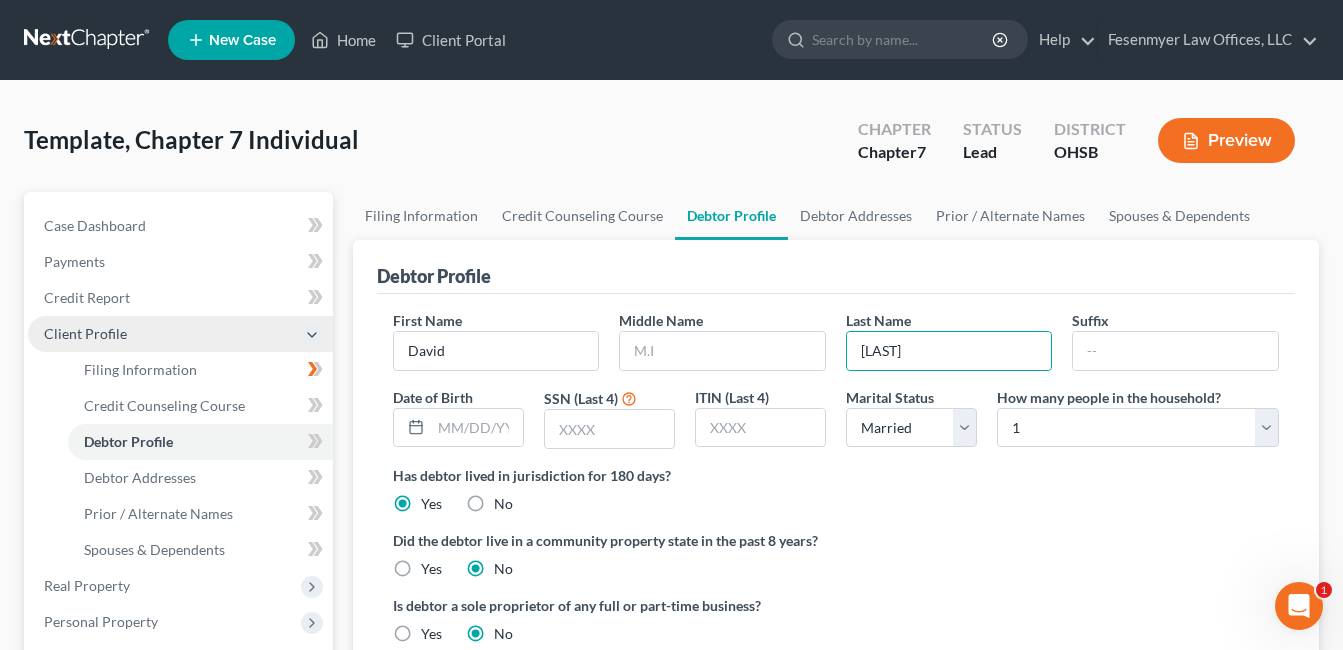 click on "Client Profile" at bounding box center (180, 334) 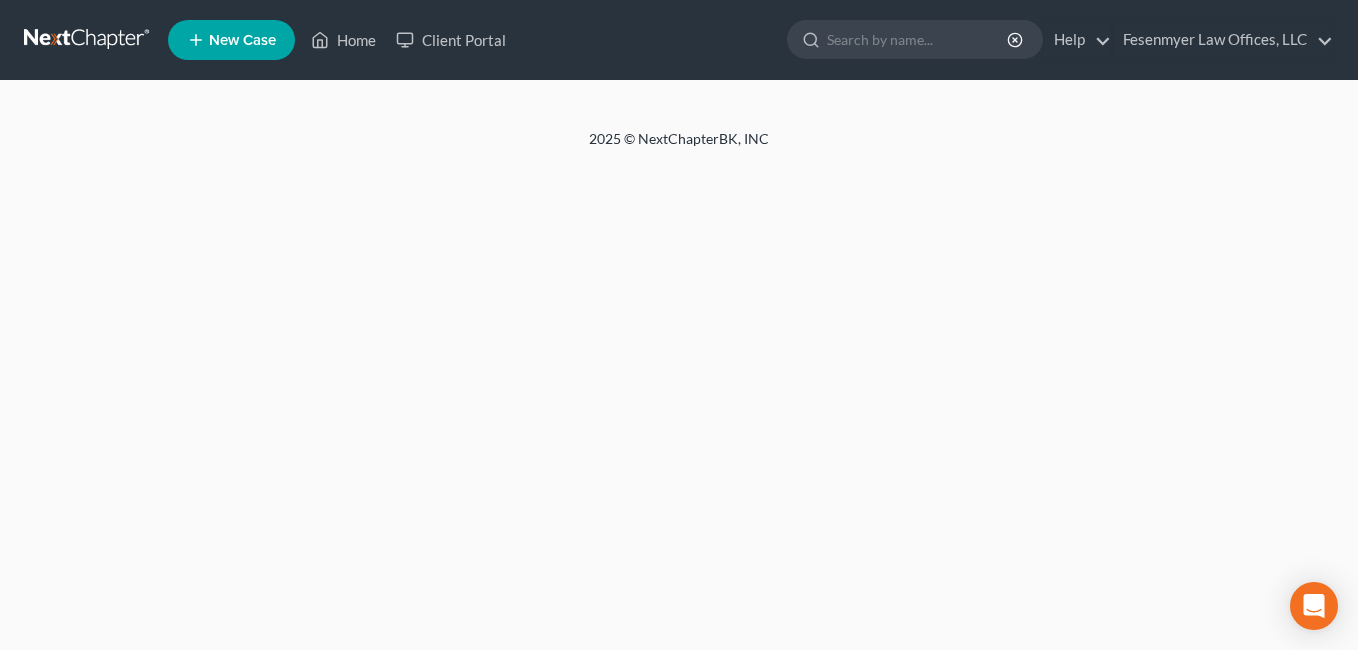select on "1" 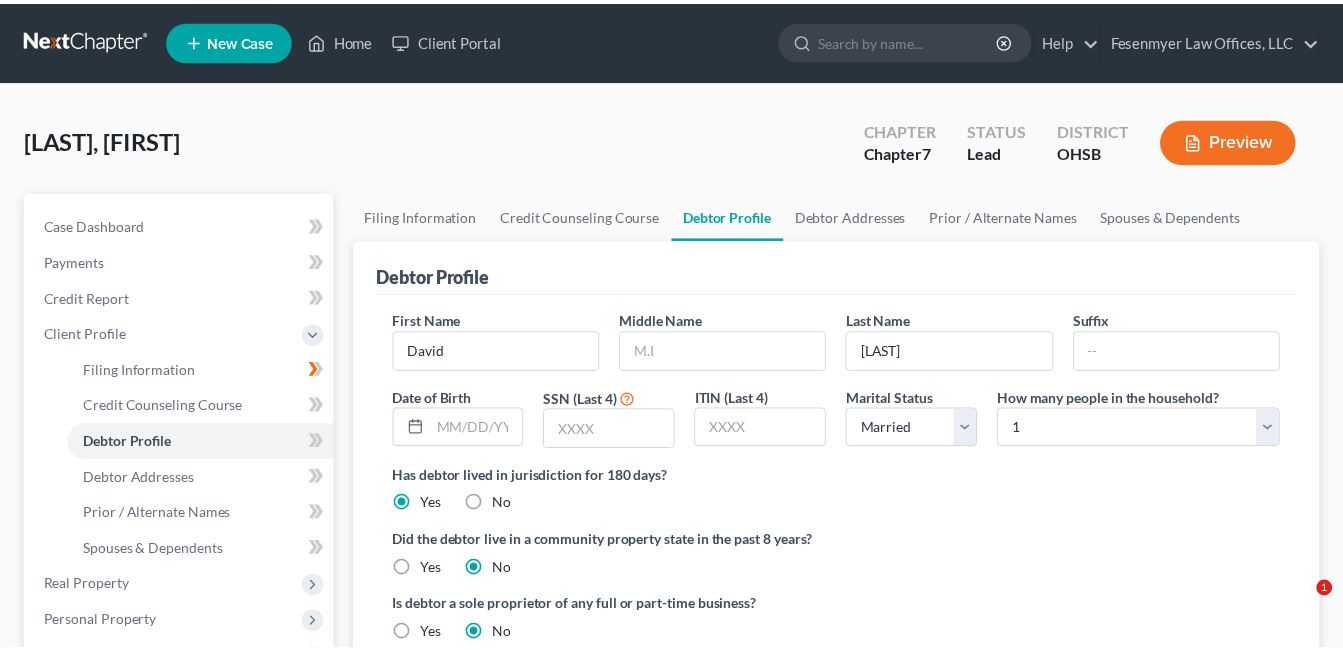 scroll, scrollTop: 0, scrollLeft: 0, axis: both 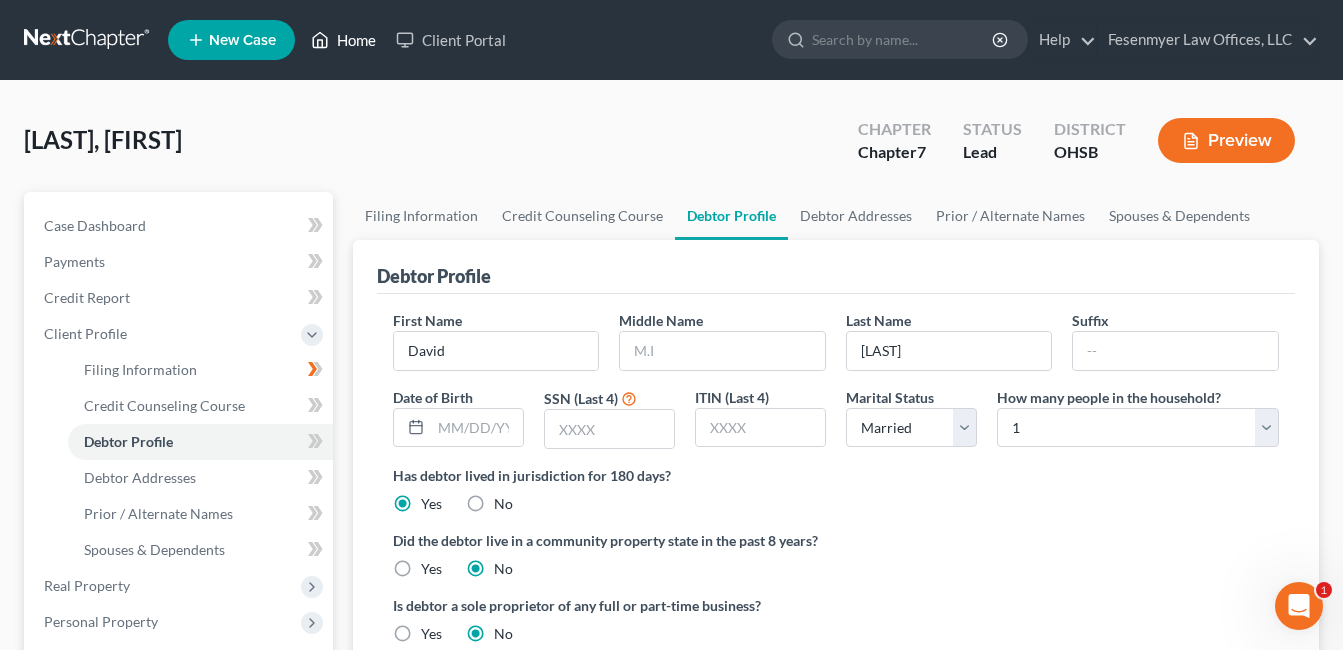 click on "Home" at bounding box center [343, 40] 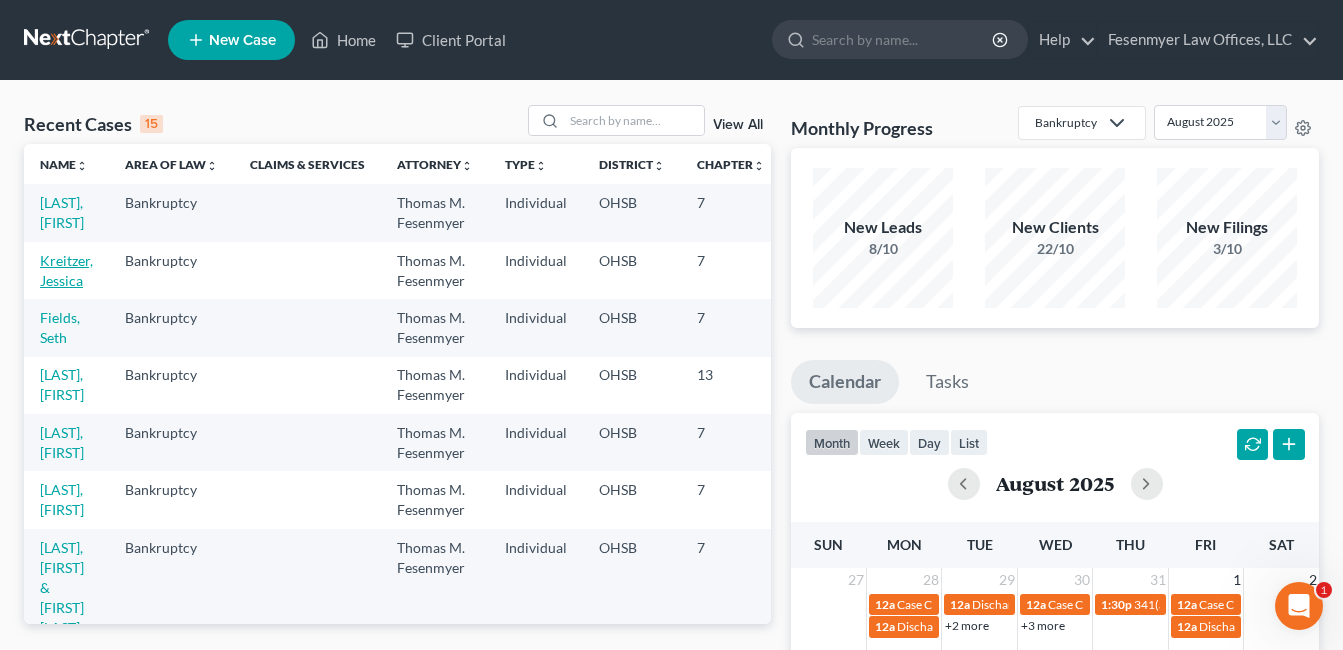 click on "Kreitzer, Jessica" at bounding box center [66, 270] 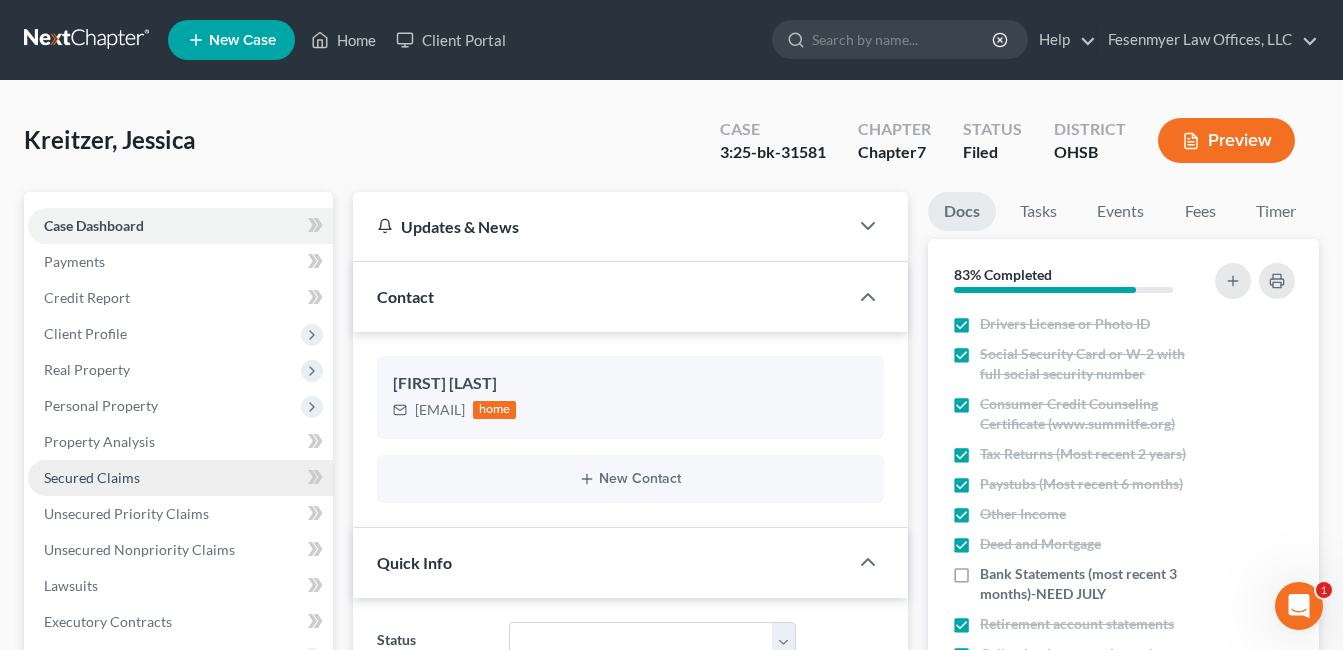click on "Secured Claims" at bounding box center (92, 477) 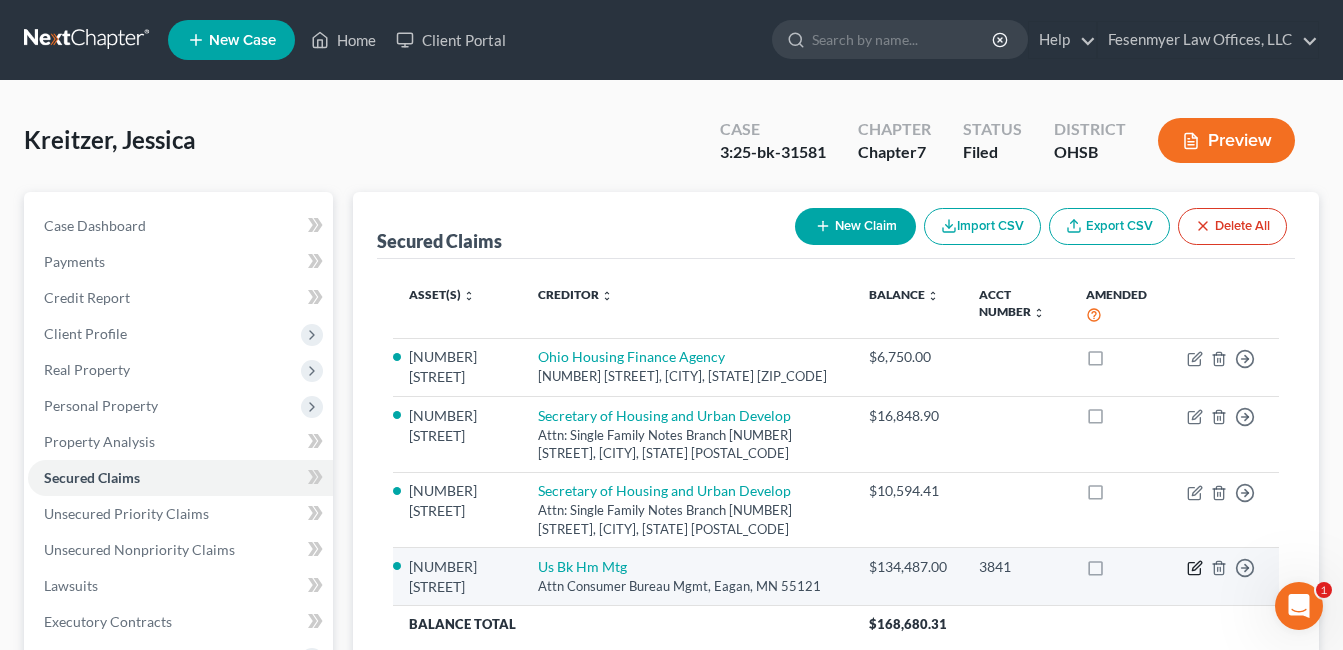 click 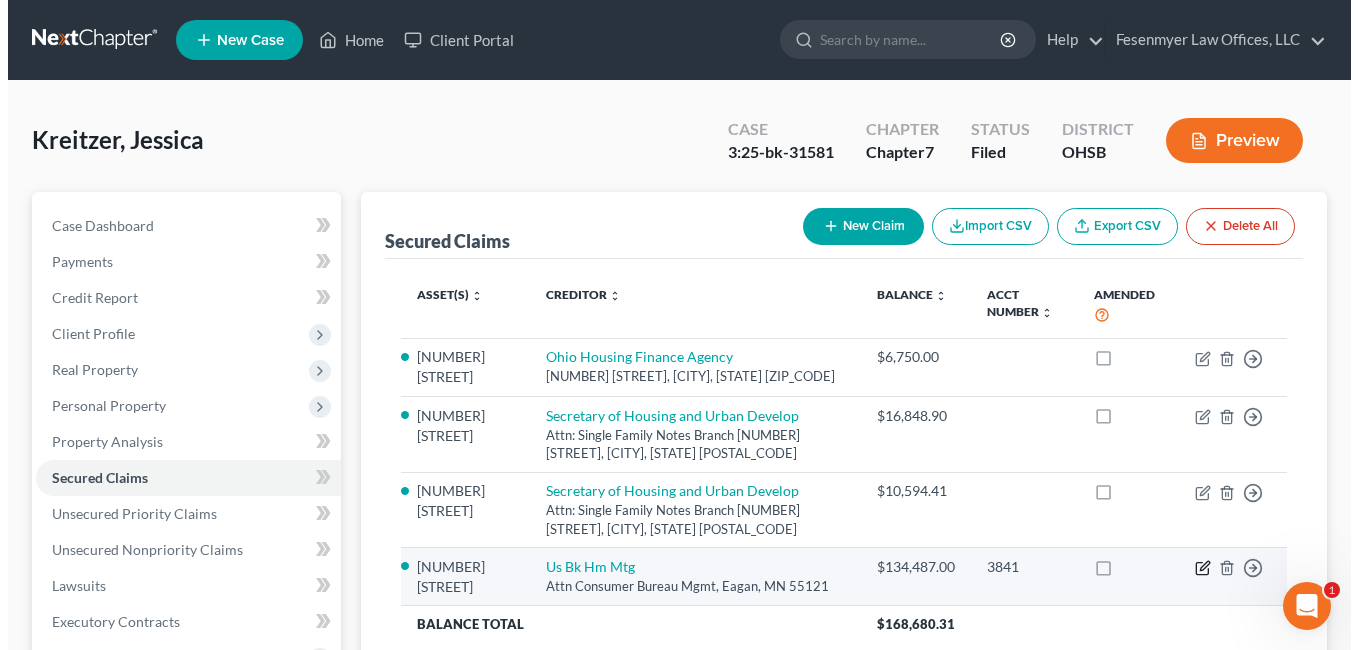 select on "24" 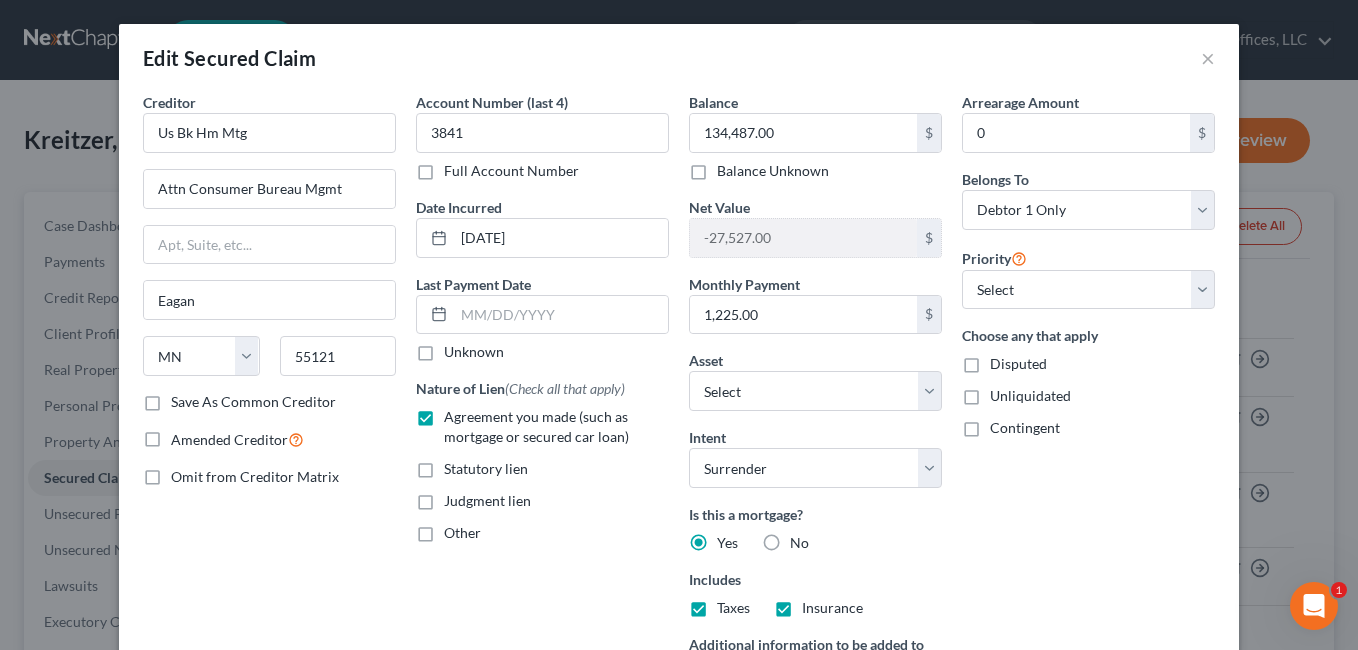 click on "Edit Secured Claim  × Creditor *    Us Bk Hm Mtg                      Attn Consumer Bureau Mgmt Eagan State AL AK AR AZ CA CO CT DE DC FL GA GU HI ID IL IN IA KS KY LA ME MD MA MI MN MS MO MT NC ND NE NV NH NJ NM NY OH OK OR PA PR RI SC SD TN TX UT VI VA VT WA WV WI WY 55121 Save As Common Creditor Amended Creditor  Omit from Creditor Matrix
Account Number (last 4)
3841
Full Account Number
Date Incurred         06-08-2022 Last Payment Date         Unknown Nature of Lien  (Check all that apply) Agreement you made (such as mortgage or secured car loan) Statutory lien Judgment lien Other Balance
134,487.00 $
Balance Unknown
Balance Undetermined
134,487.00 $
Balance Unknown
Net Value -27,527.00 $ Monthly Payment 1,225.00 $
Asset
*
Select Other Multiple Assets 401(k) - $0.0 Interest in Term Life Insurance - $null Jewelry - Jewelry - $50.0" at bounding box center (679, 325) 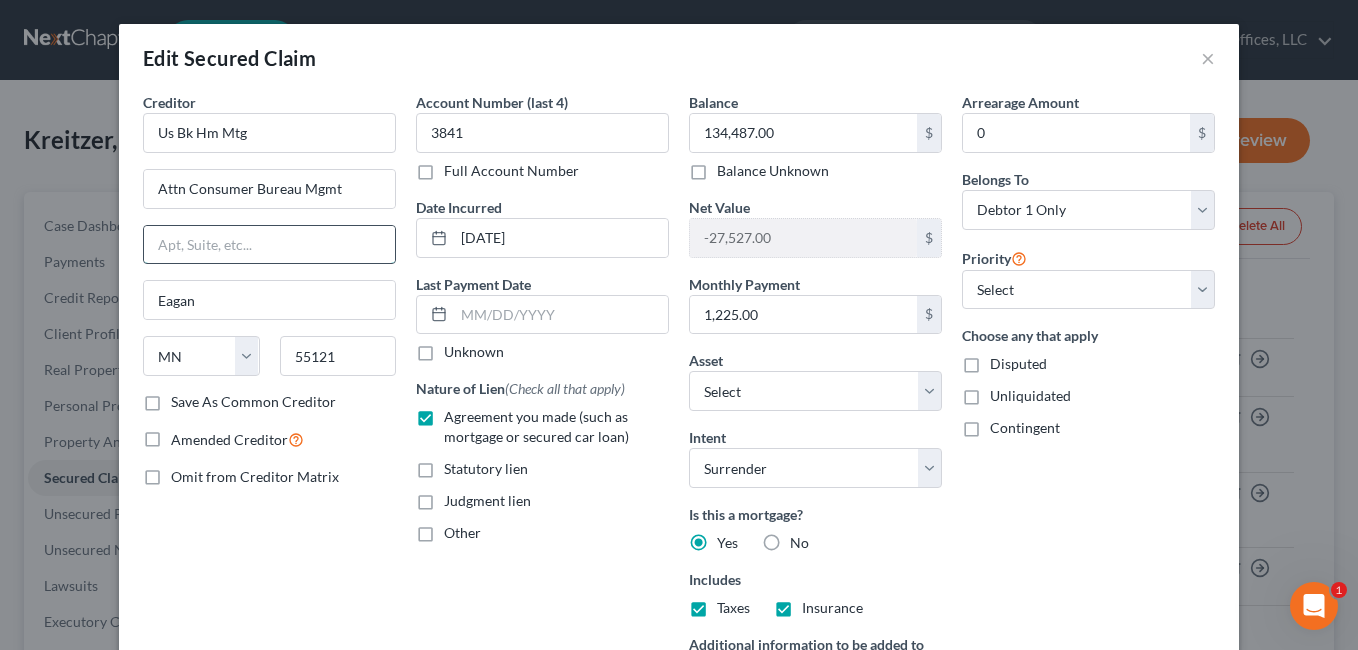 click at bounding box center [269, 245] 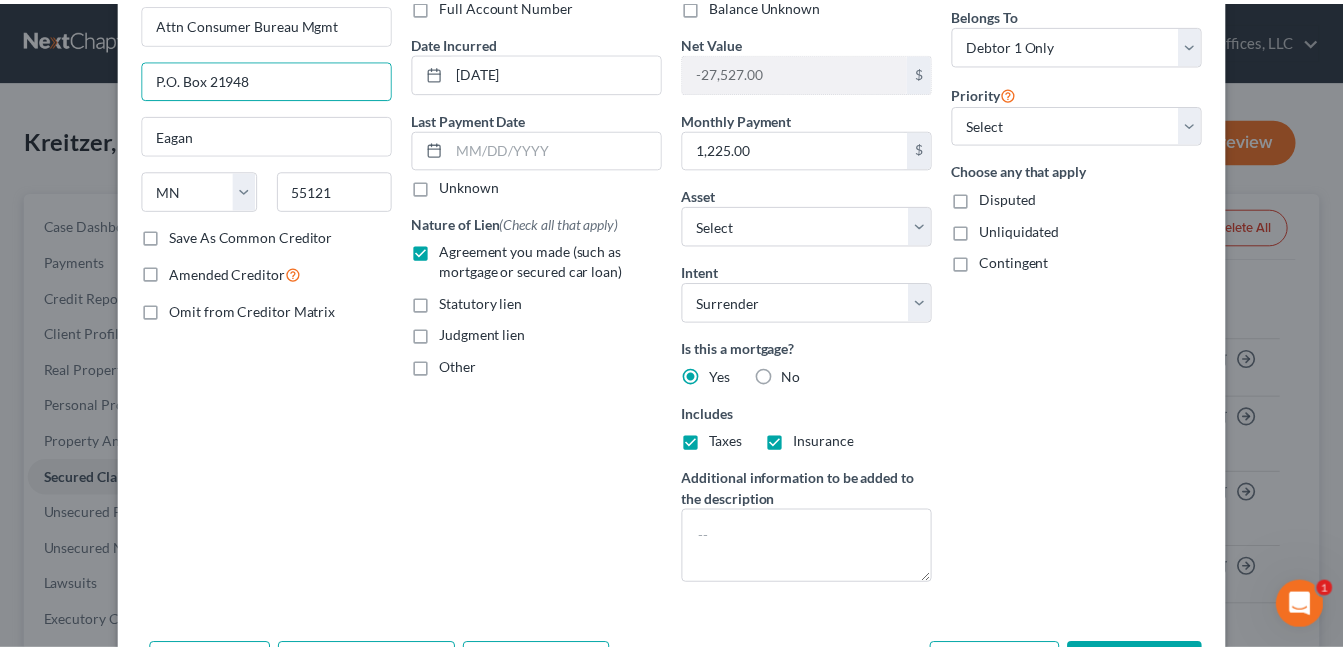 scroll, scrollTop: 299, scrollLeft: 0, axis: vertical 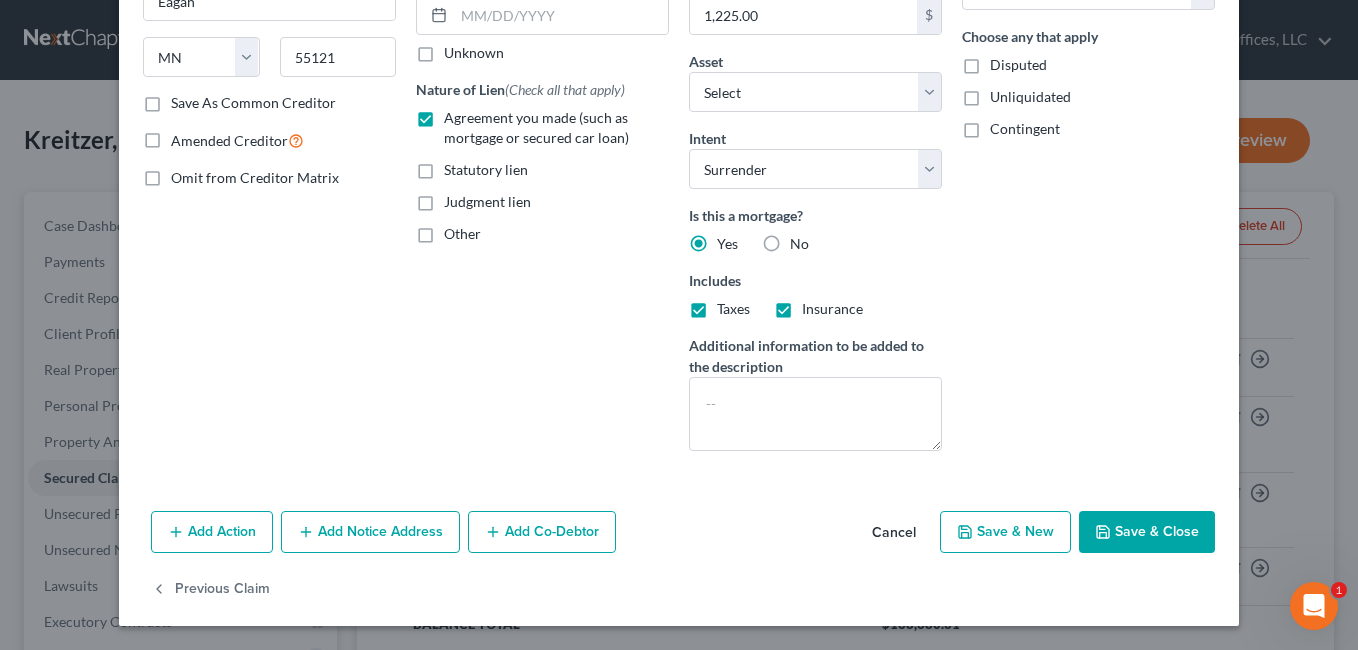 type on "P.O. Box 21948" 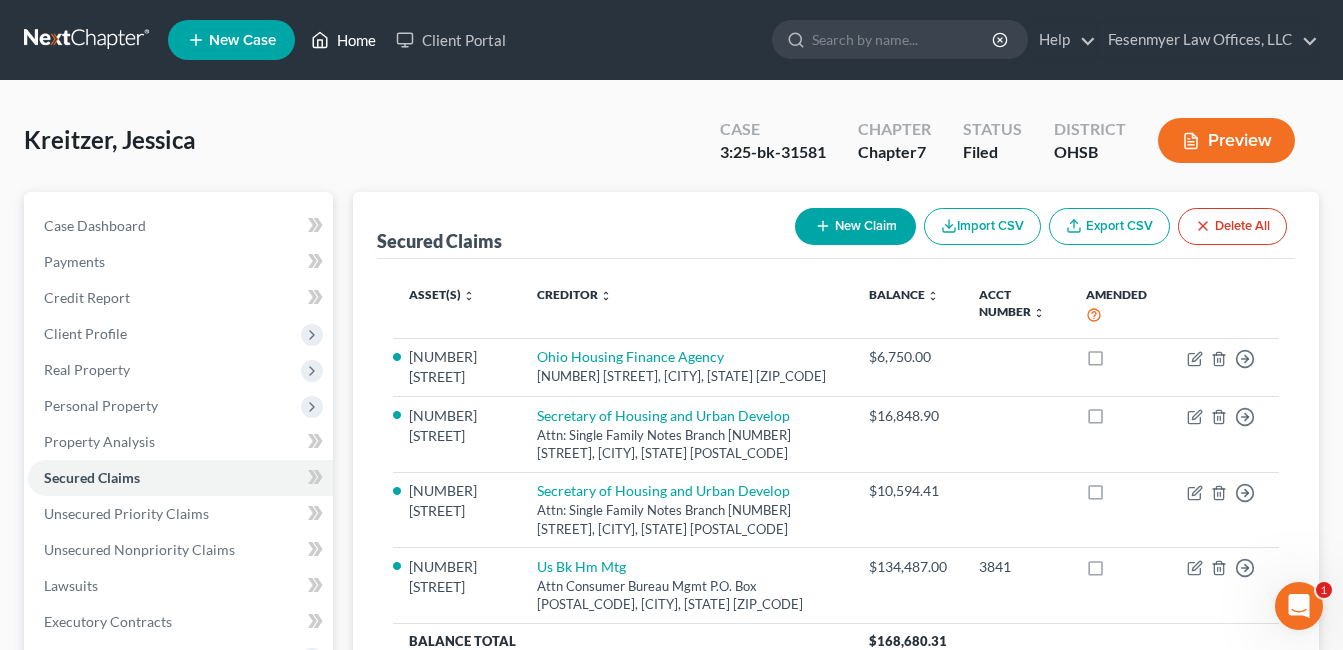 click on "Home" at bounding box center (343, 40) 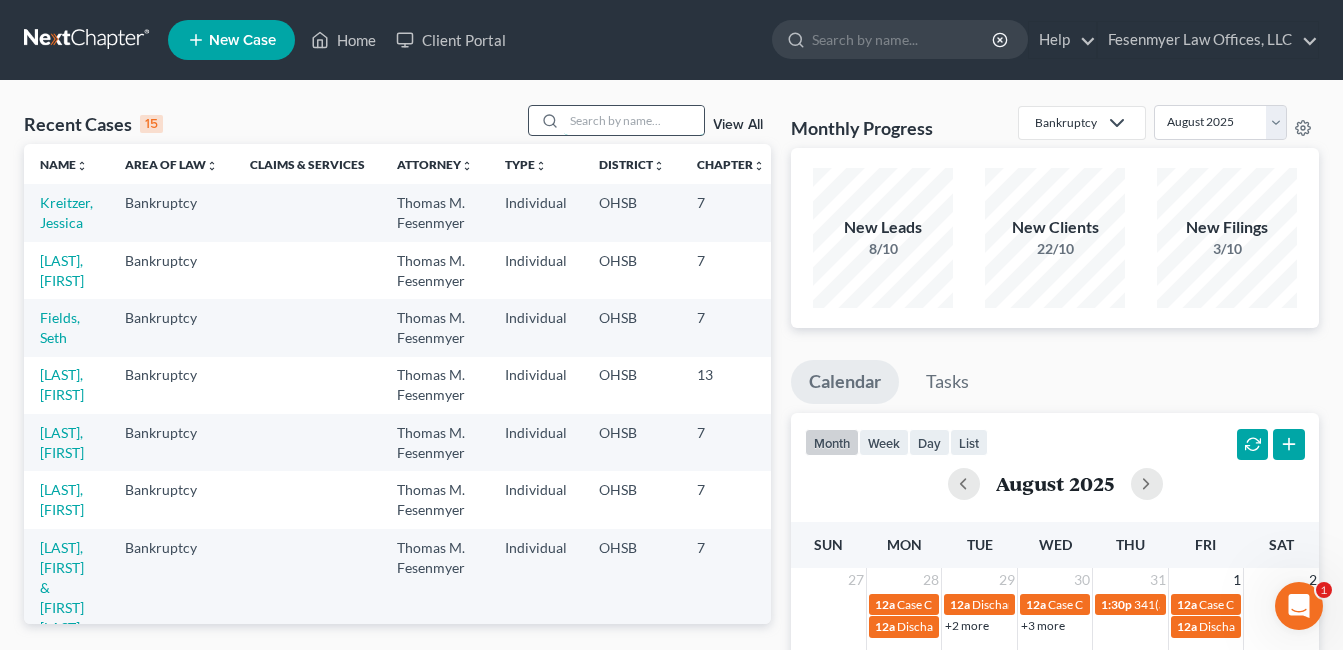 click at bounding box center [634, 120] 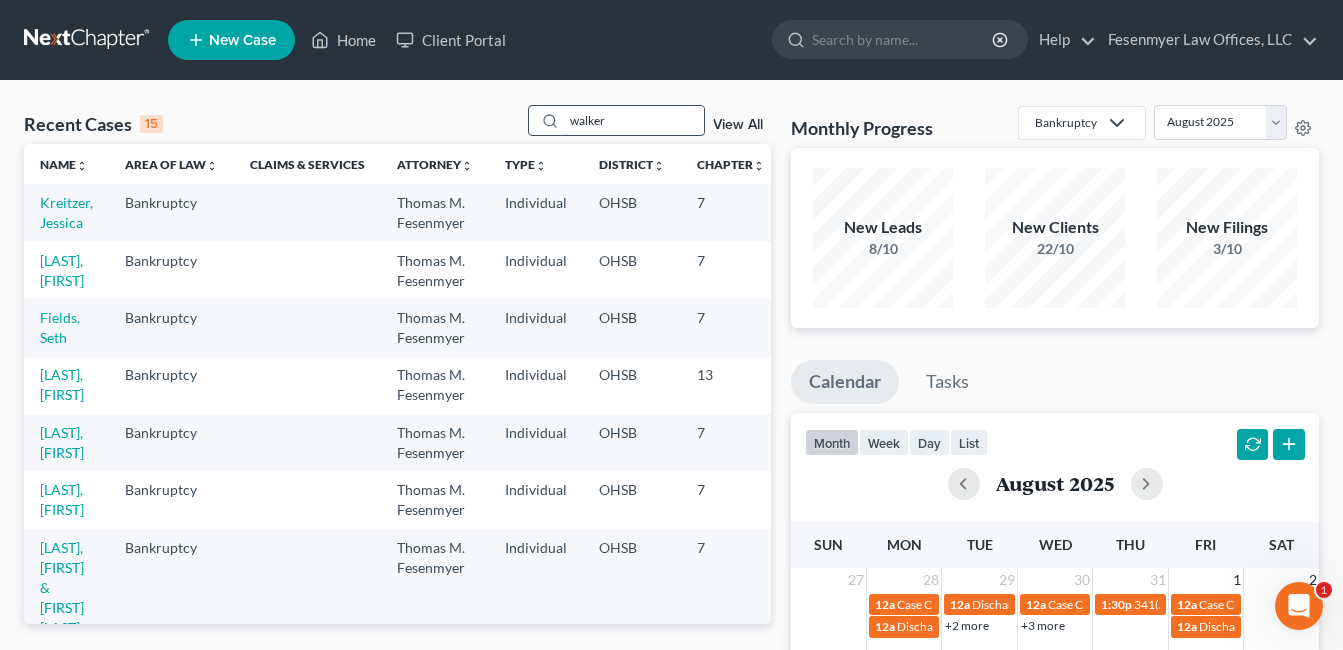 type on "walker" 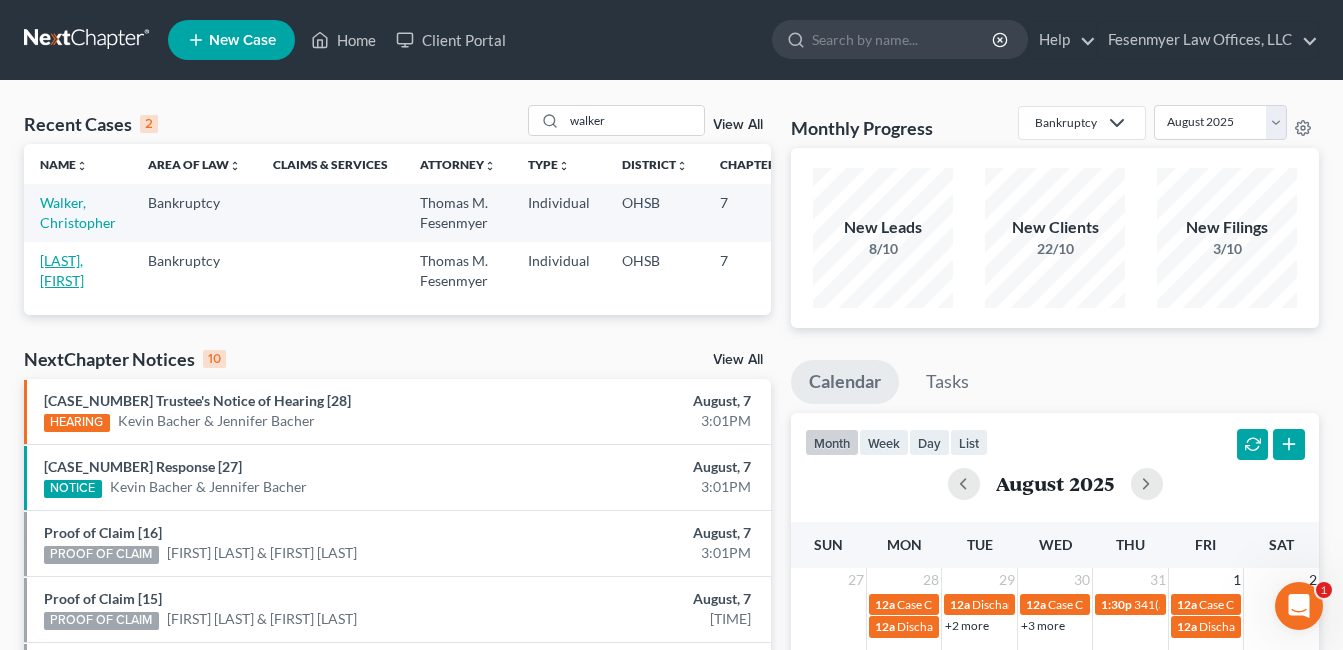 click on "Walker, Chrishana" at bounding box center [62, 270] 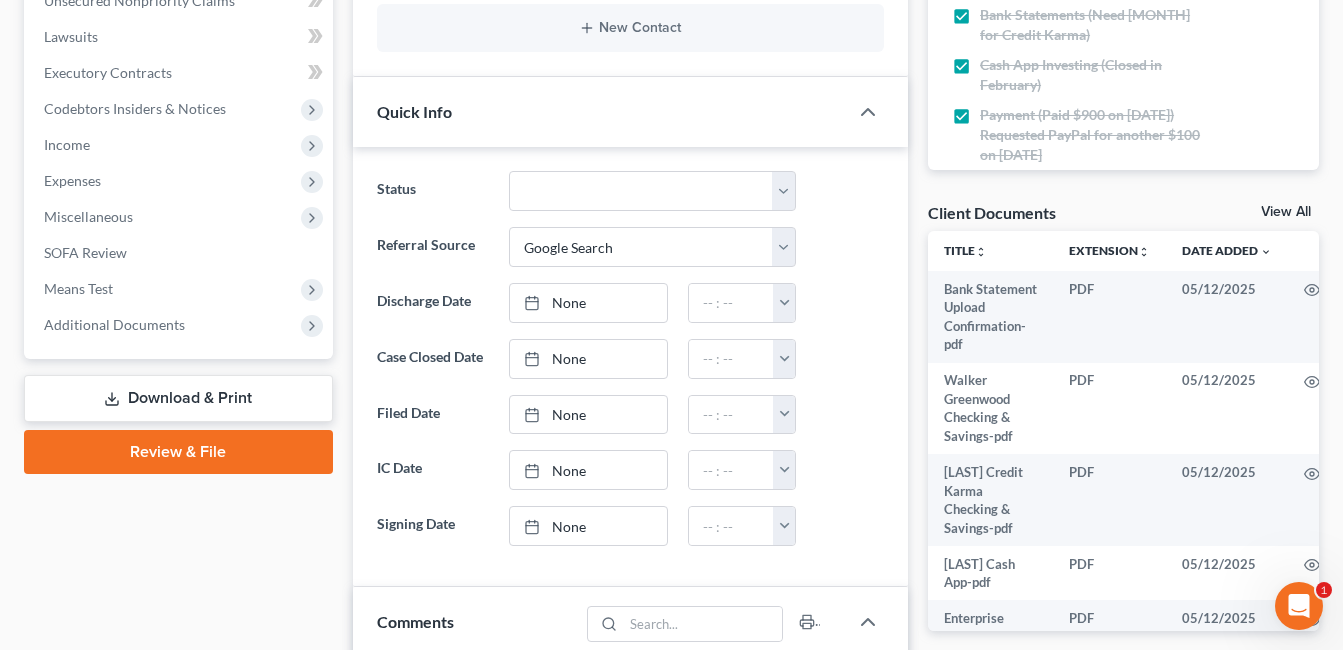 scroll, scrollTop: 600, scrollLeft: 0, axis: vertical 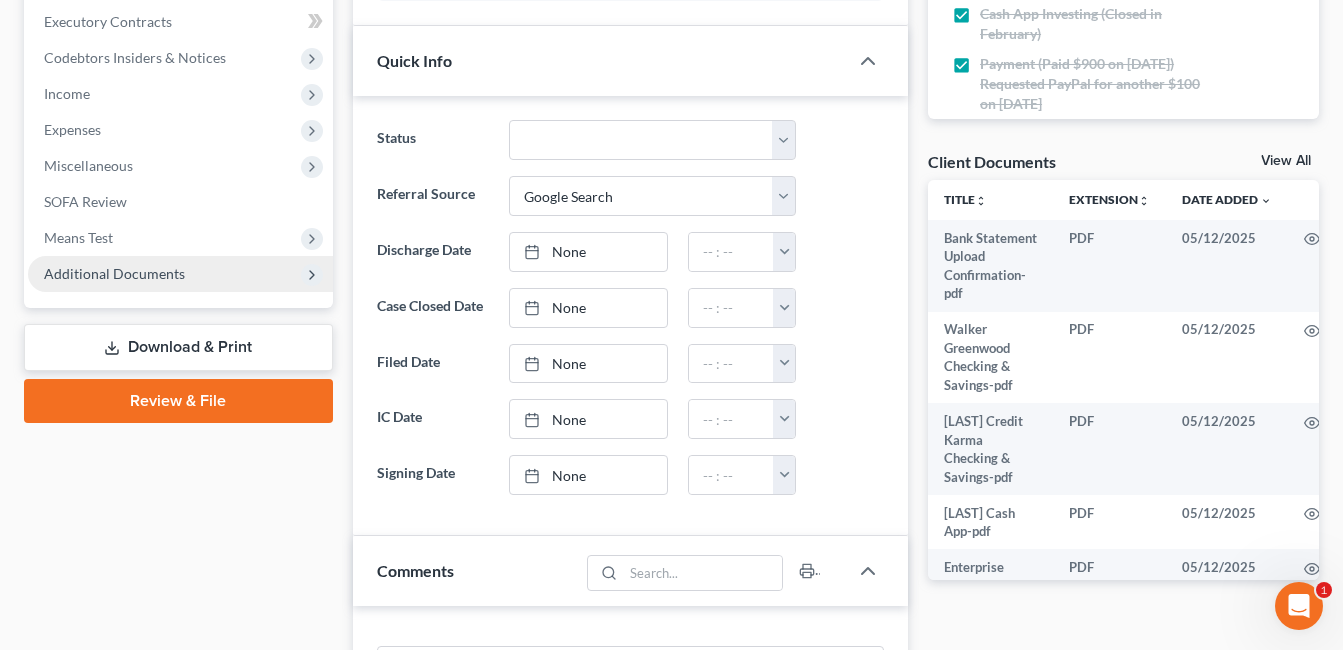 click on "Additional Documents" at bounding box center (114, 273) 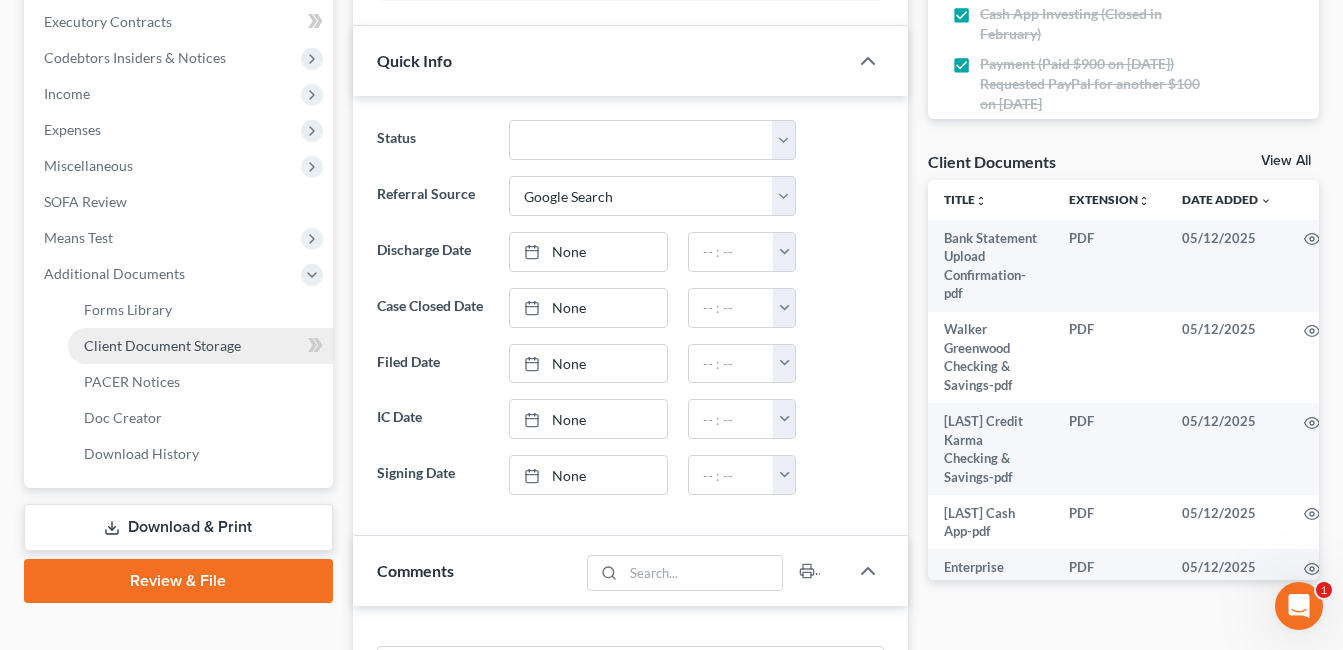 click on "Client Document Storage" at bounding box center (162, 345) 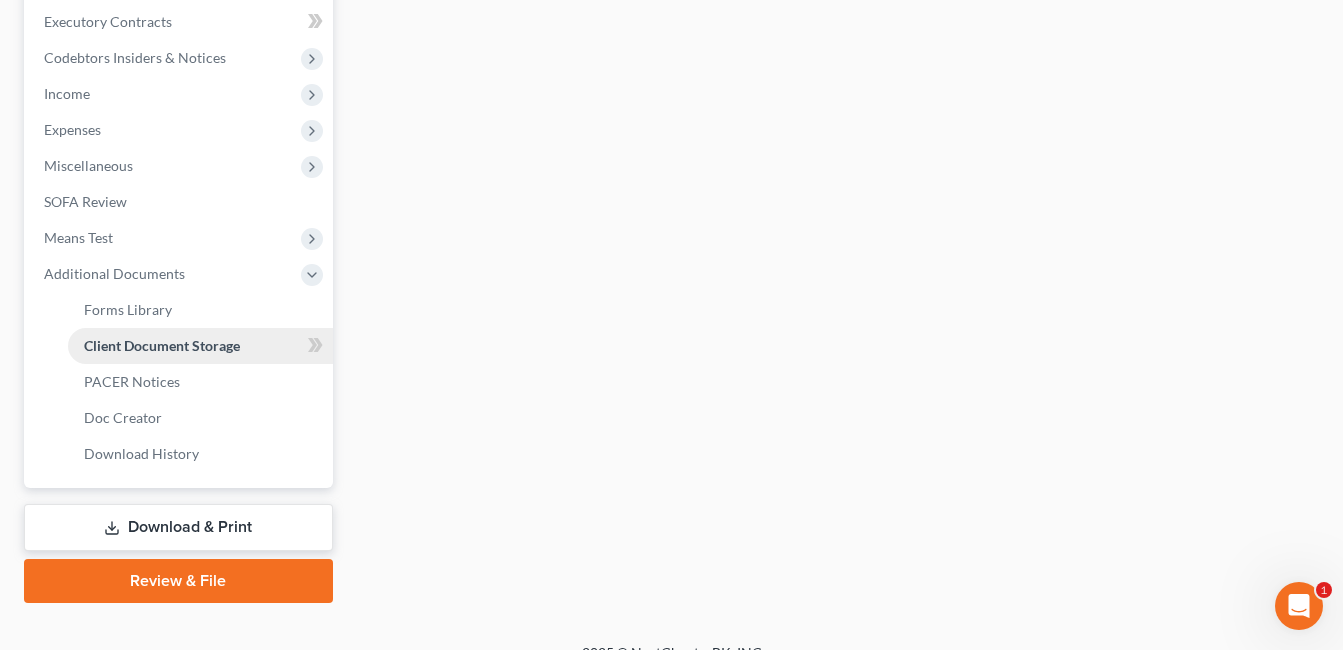 scroll, scrollTop: 498, scrollLeft: 0, axis: vertical 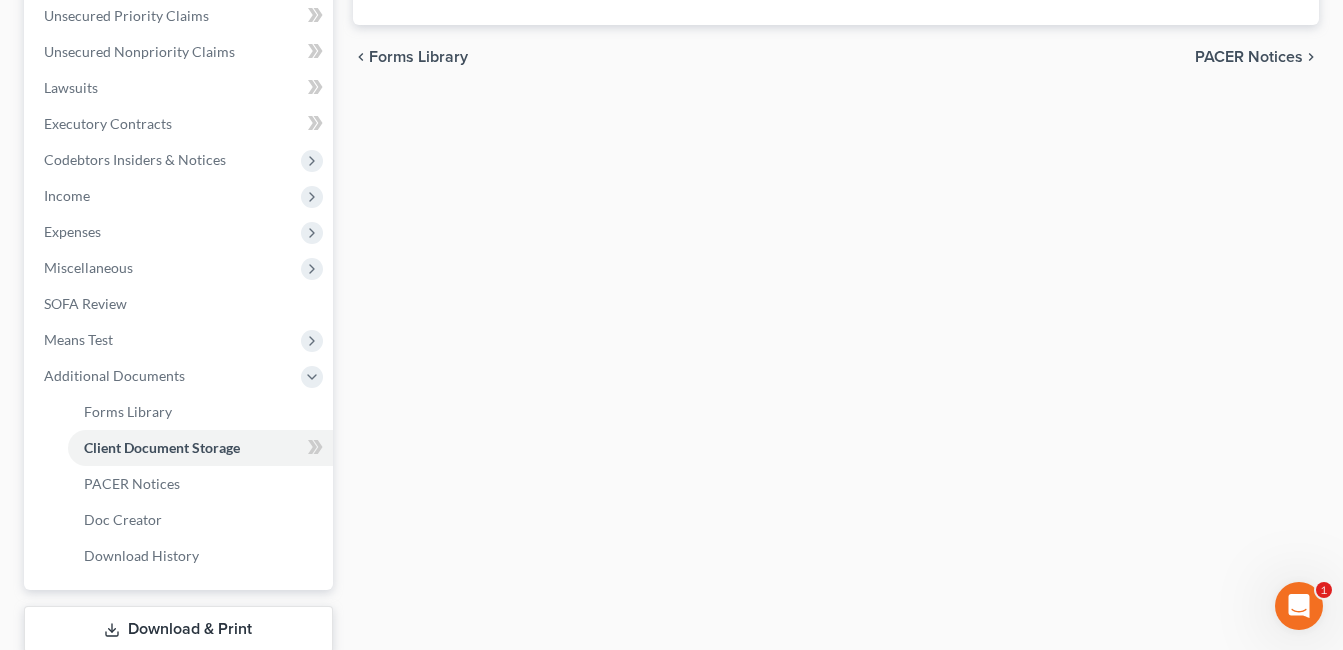 select on "7" 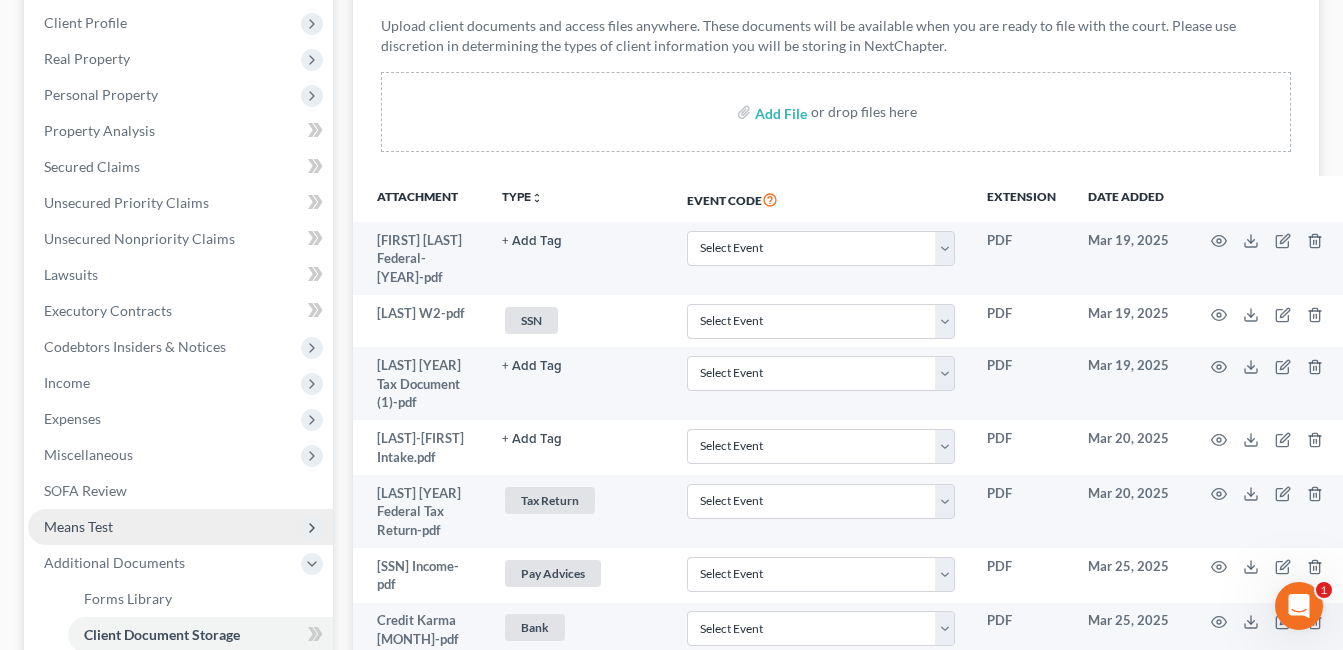 scroll, scrollTop: 400, scrollLeft: 0, axis: vertical 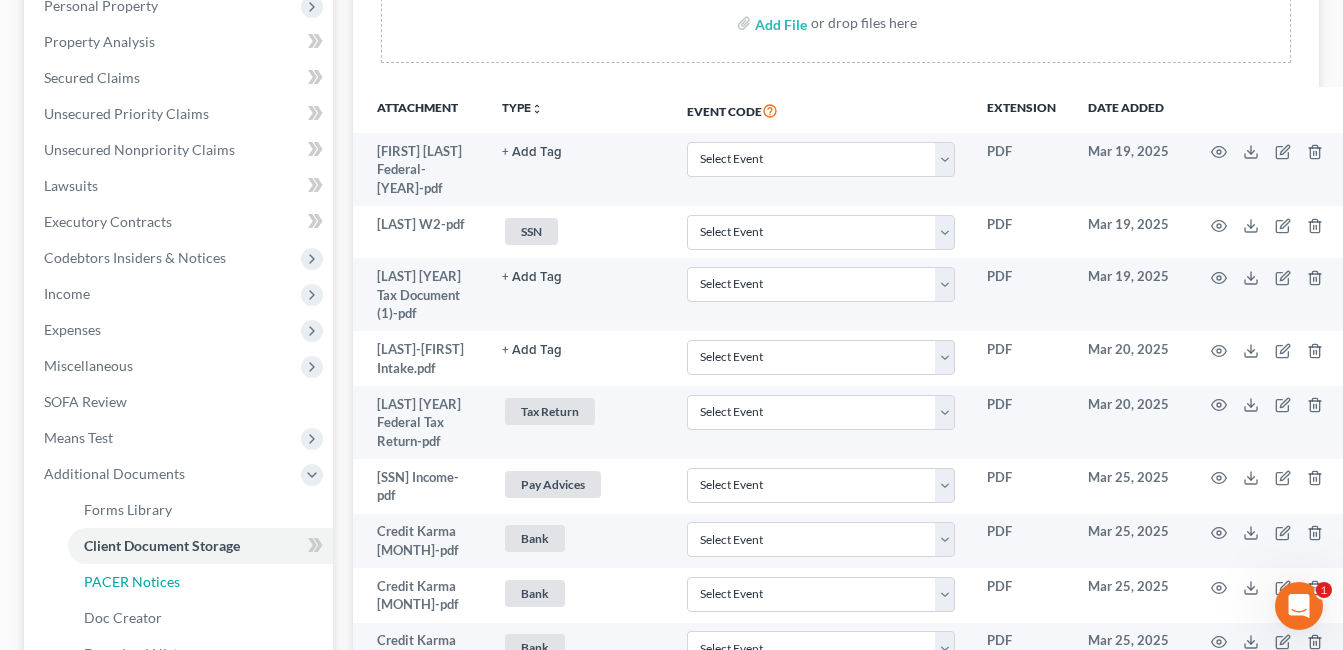 drag, startPoint x: 150, startPoint y: 581, endPoint x: 556, endPoint y: 231, distance: 536.0373 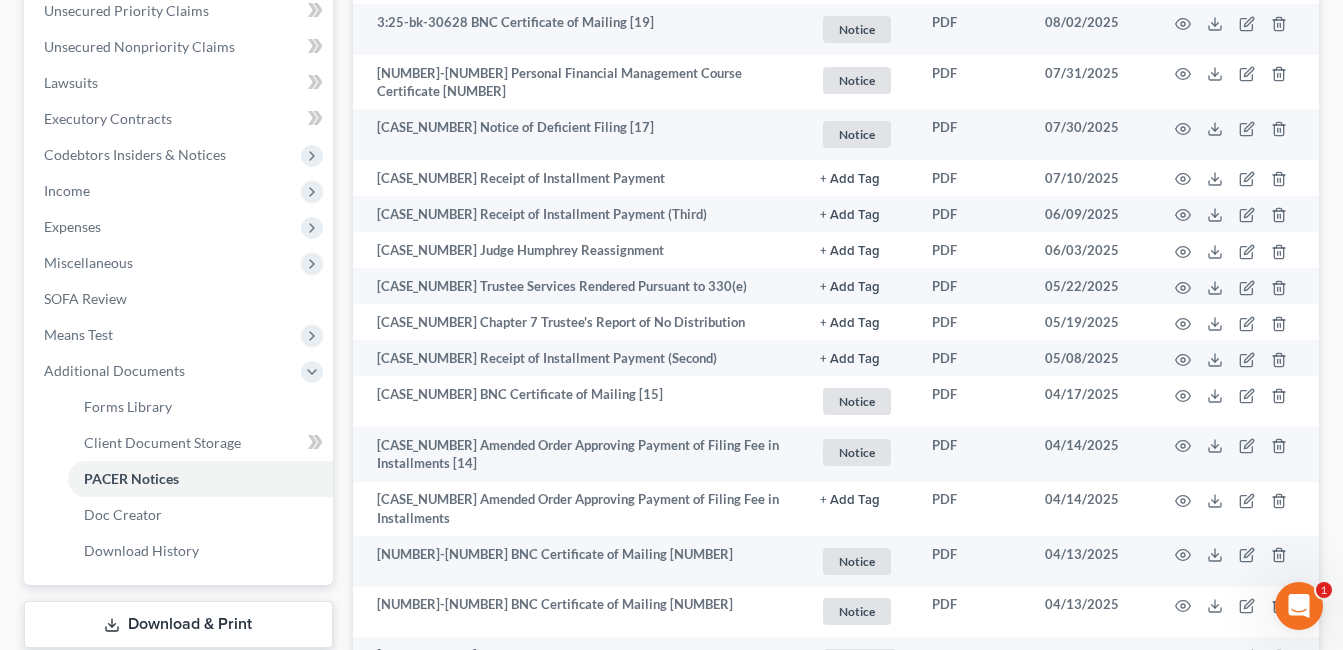 scroll, scrollTop: 100, scrollLeft: 0, axis: vertical 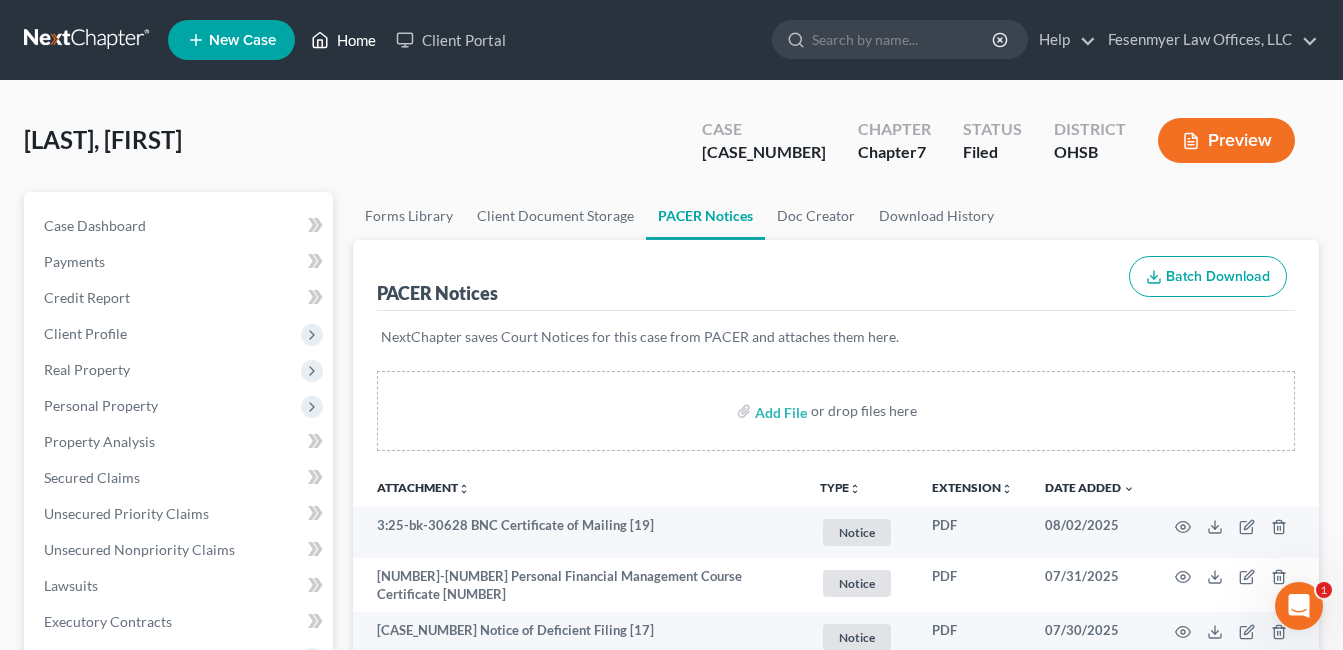 click on "Home" at bounding box center (343, 40) 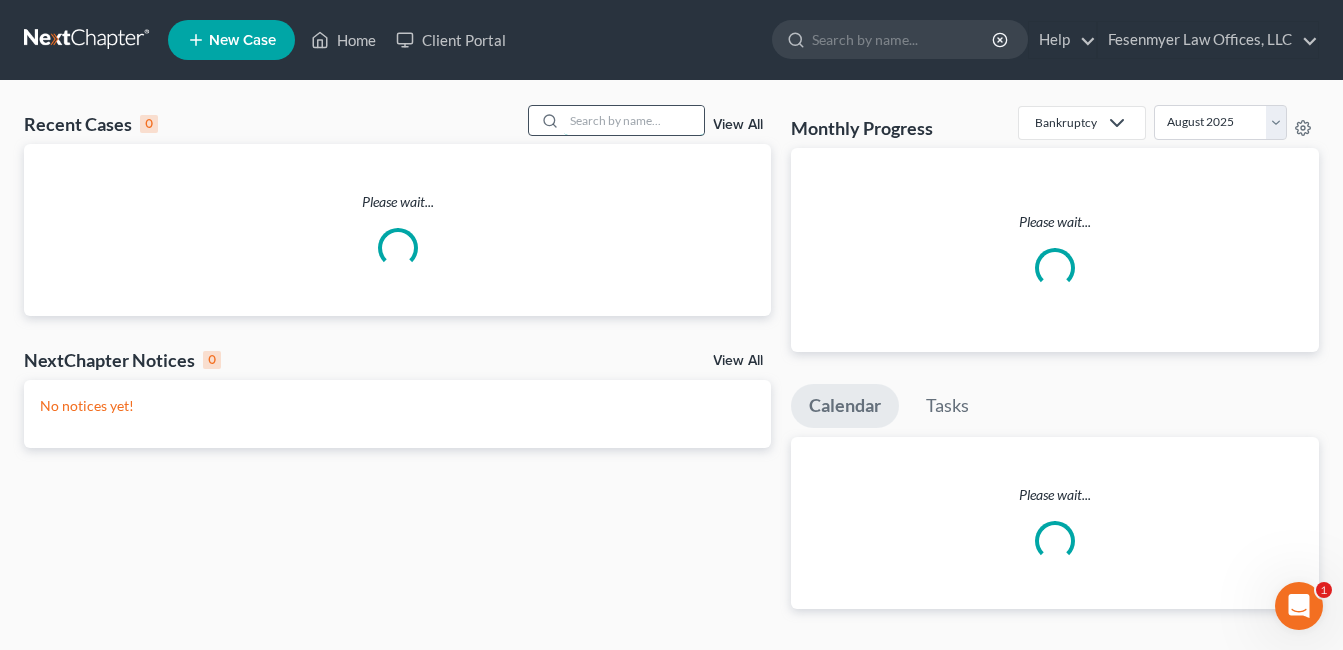 click at bounding box center (634, 120) 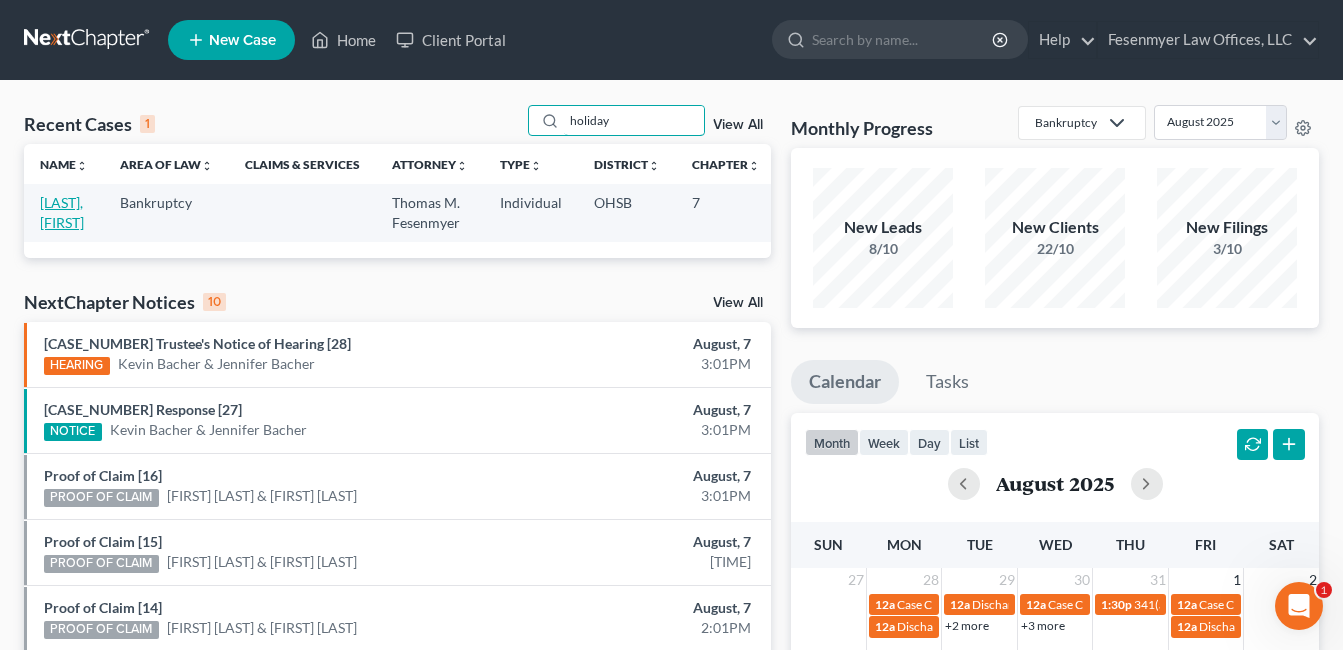 type on "holiday" 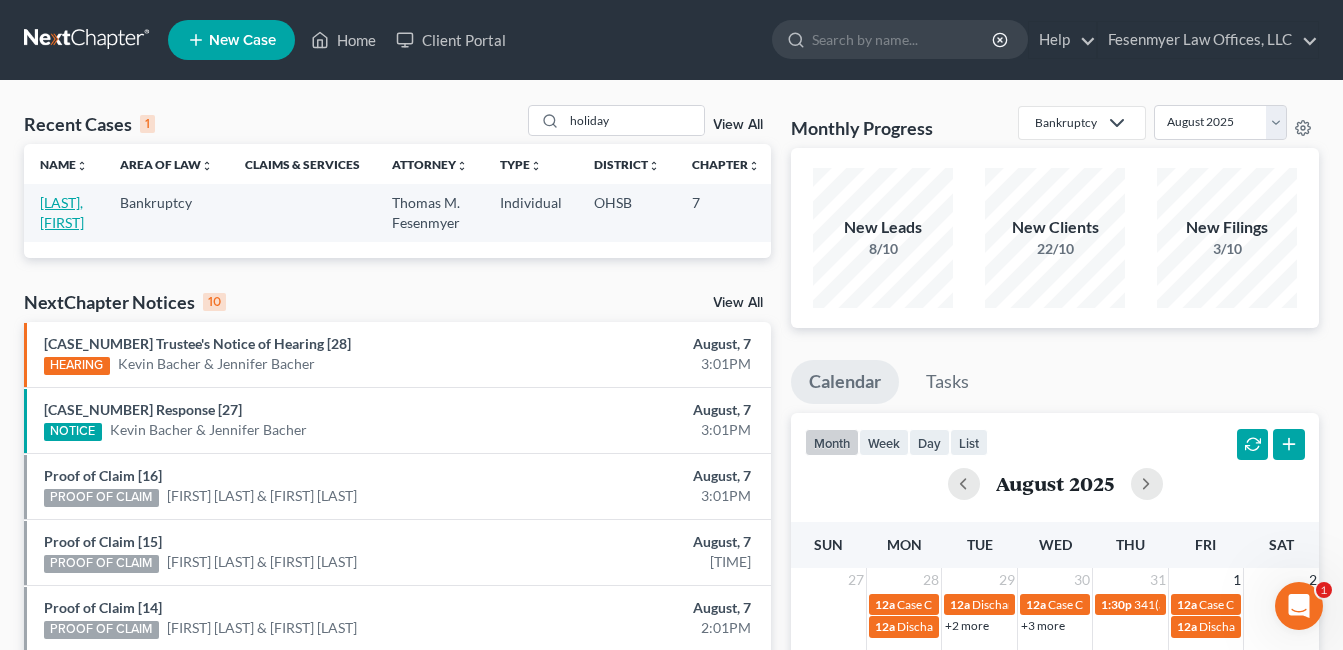 click on "[LAST], [FIRST]" at bounding box center [62, 212] 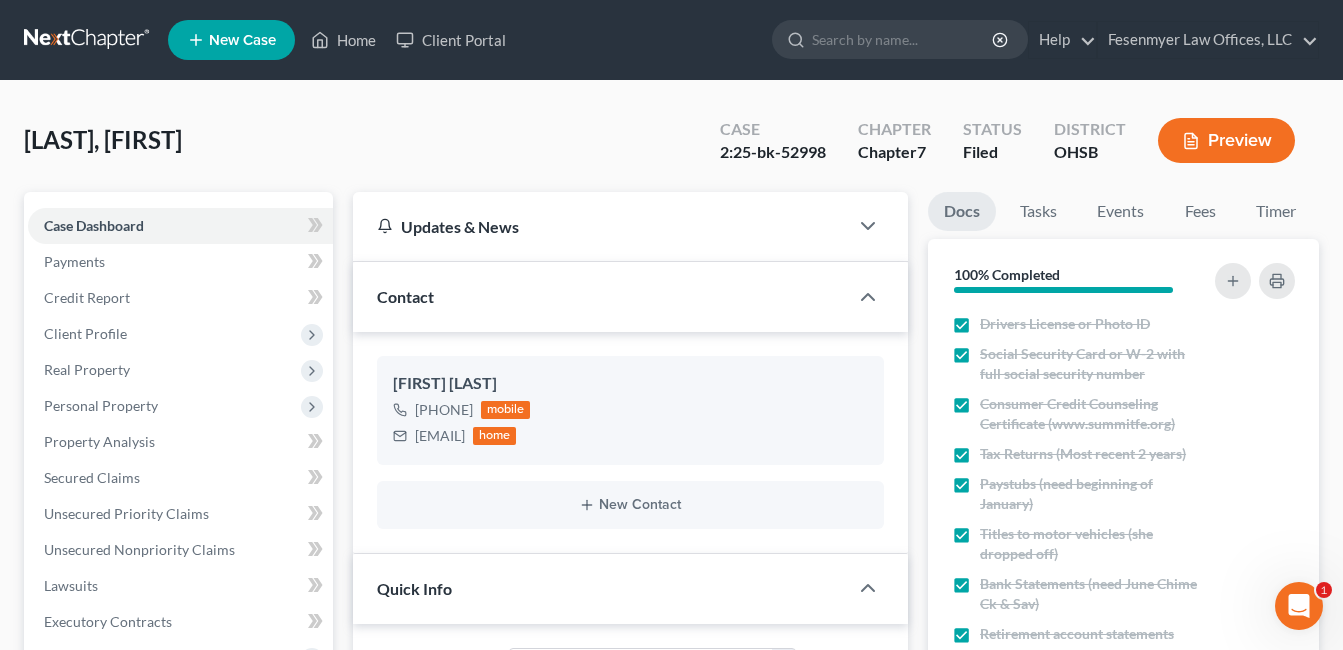 scroll, scrollTop: 500, scrollLeft: 0, axis: vertical 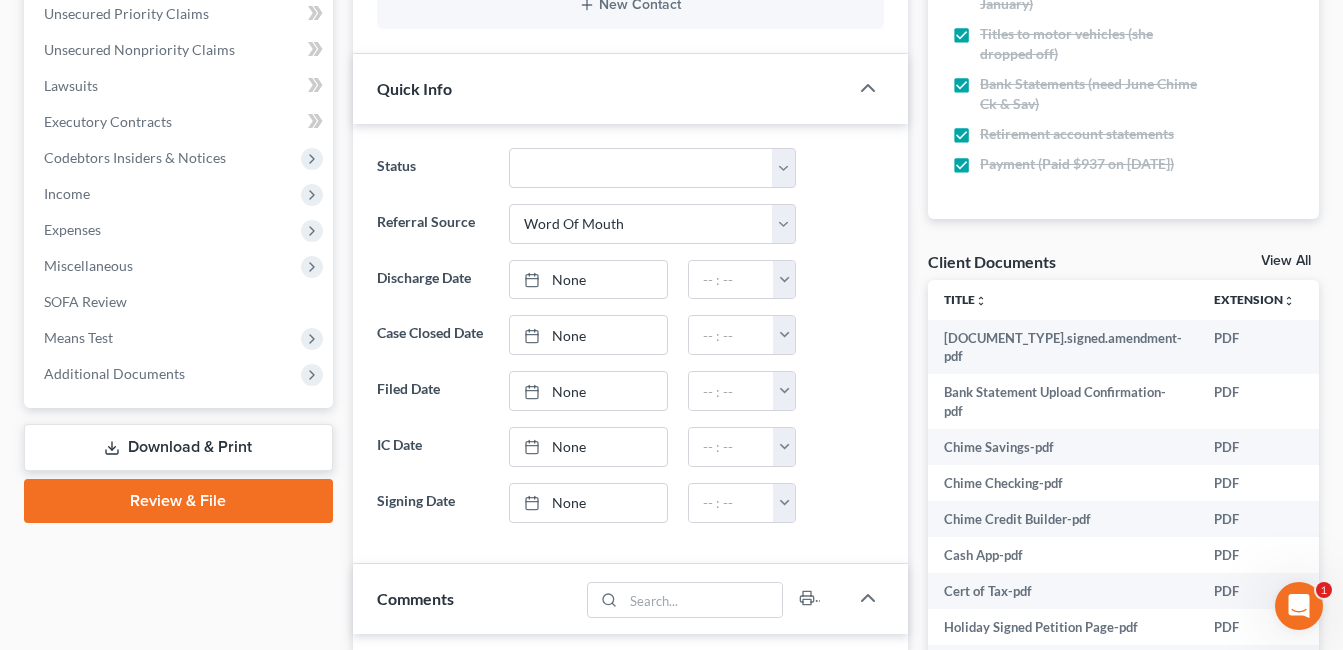 click on "Download & Print" at bounding box center [178, 447] 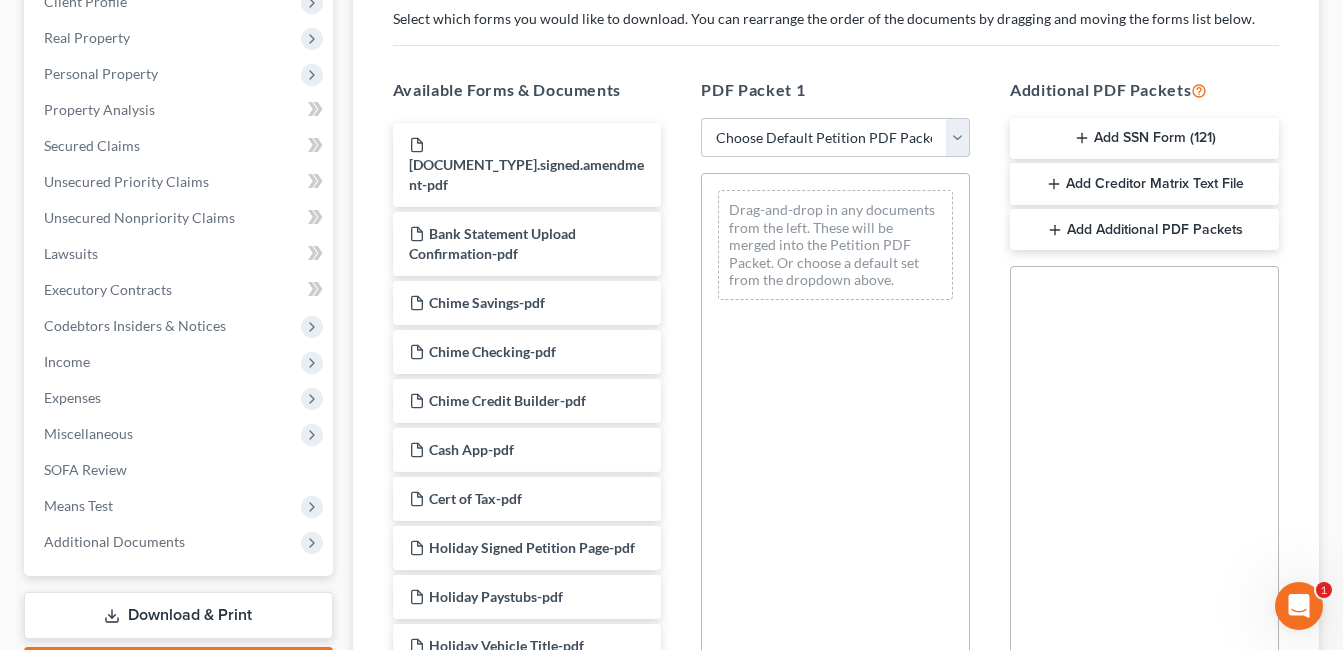 scroll, scrollTop: 0, scrollLeft: 0, axis: both 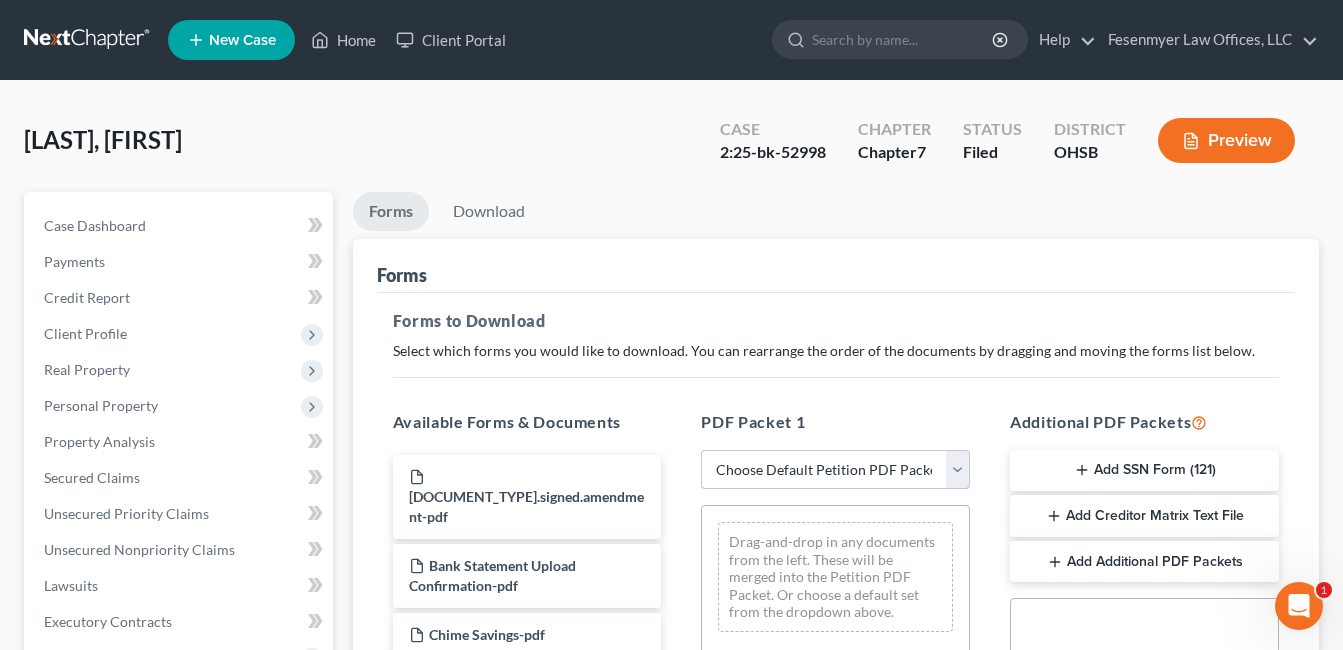 click on "Choose Default Petition PDF Packet Complete Bankruptcy Petition (all forms and schedules) Emergency Filing Forms (Petition and Creditor List Only) Amended Forms Signature Pages Only" at bounding box center (835, 470) 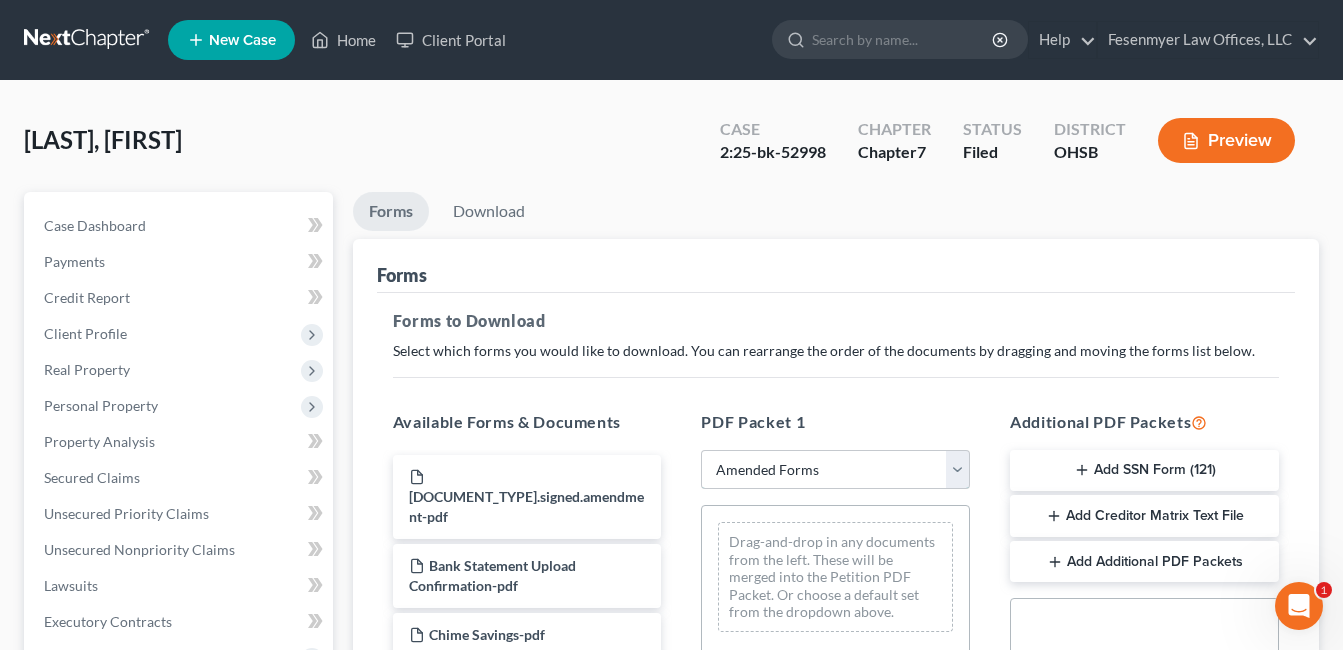 click on "Choose Default Petition PDF Packet Complete Bankruptcy Petition (all forms and schedules) Emergency Filing Forms (Petition and Creditor List Only) Amended Forms Signature Pages Only" at bounding box center [835, 470] 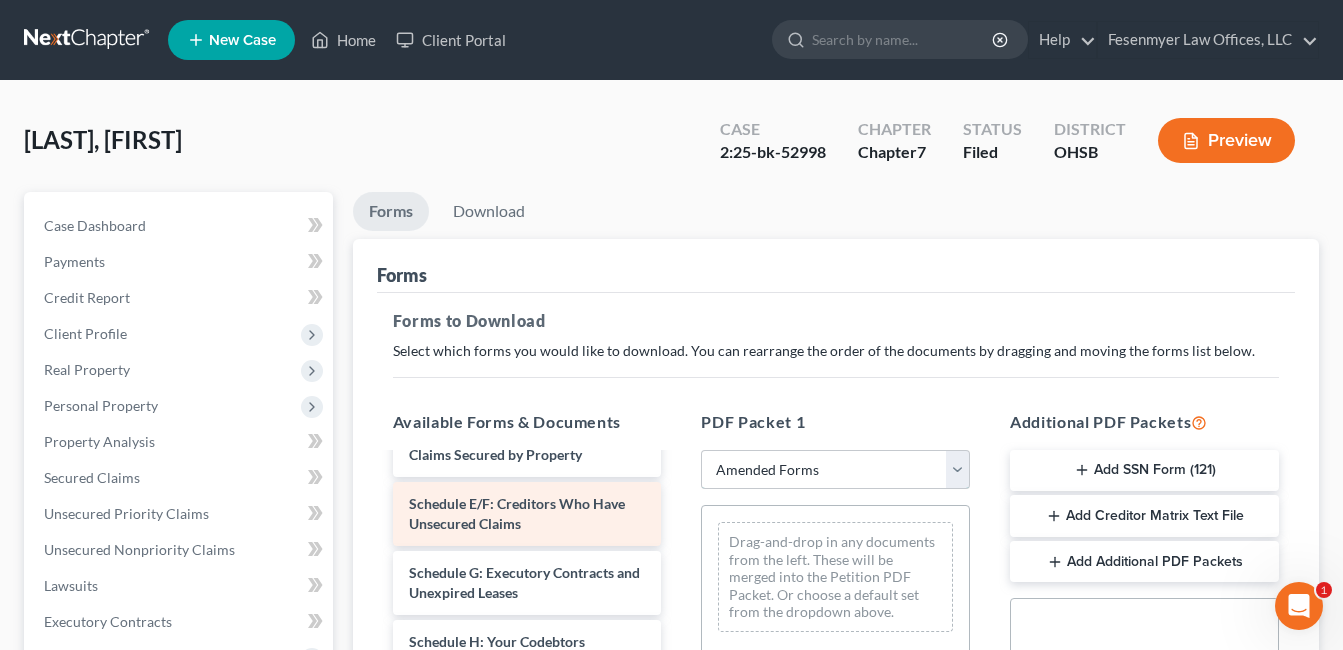 scroll, scrollTop: 300, scrollLeft: 0, axis: vertical 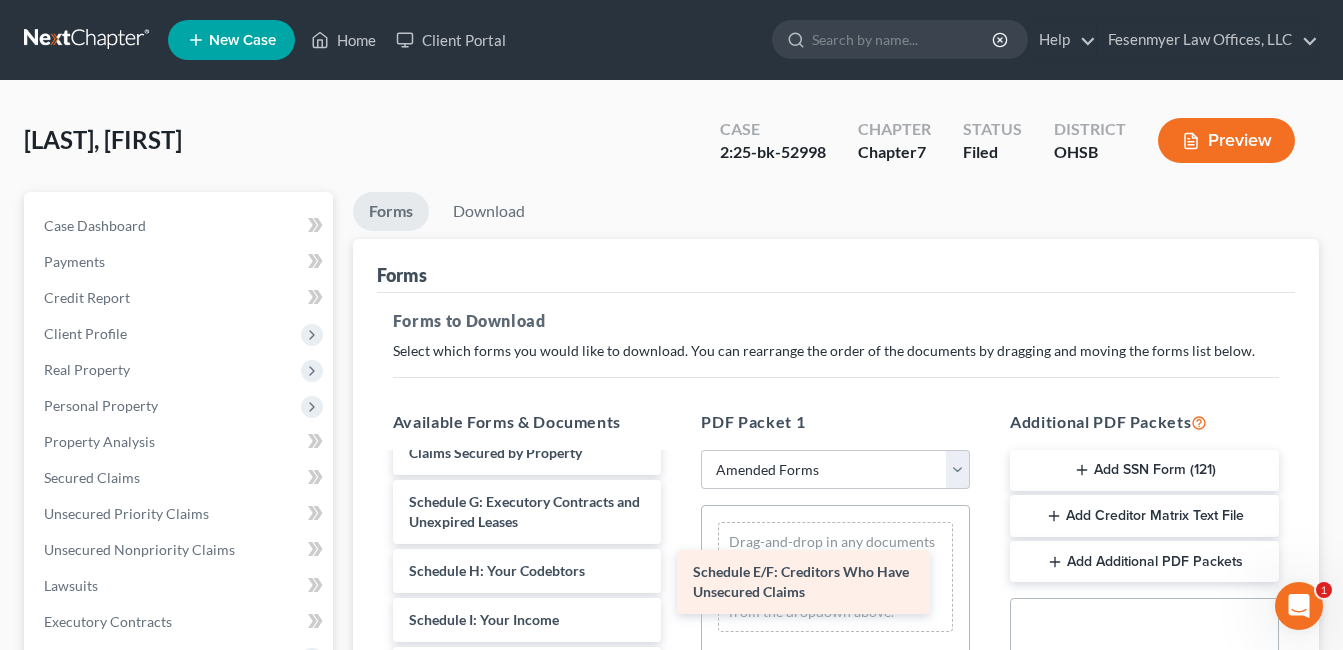 drag, startPoint x: 544, startPoint y: 501, endPoint x: 828, endPoint y: 571, distance: 292.49957 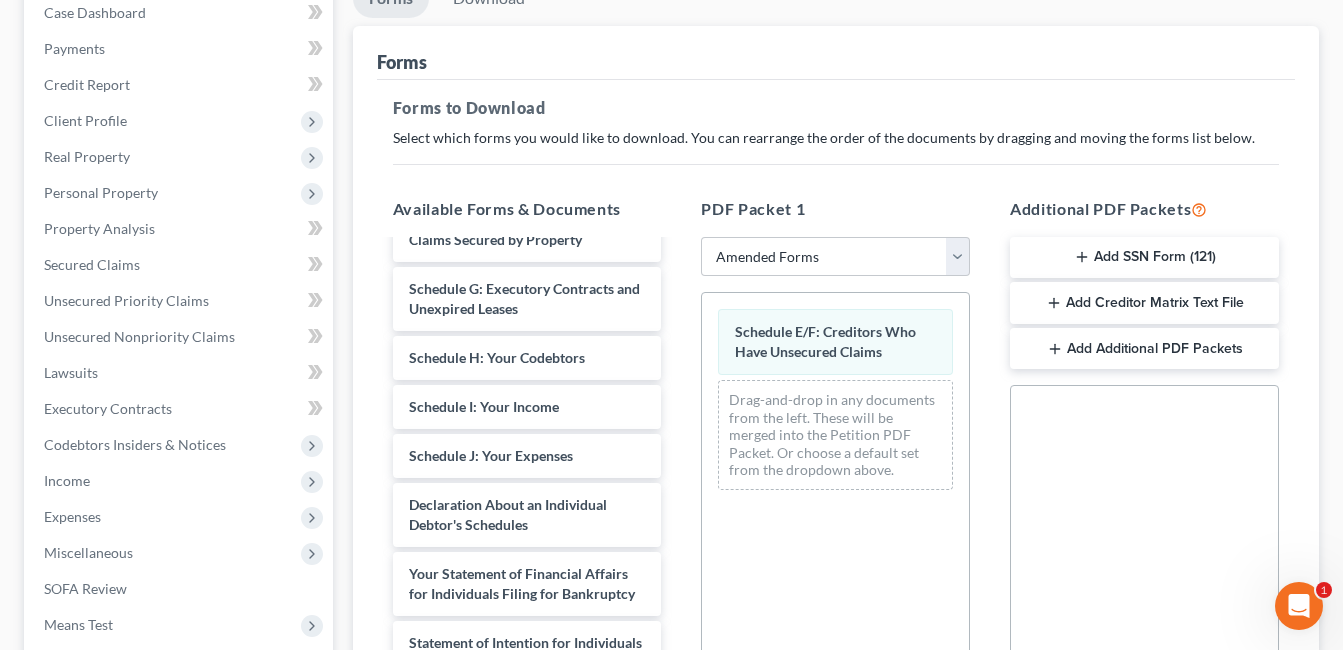 scroll, scrollTop: 400, scrollLeft: 0, axis: vertical 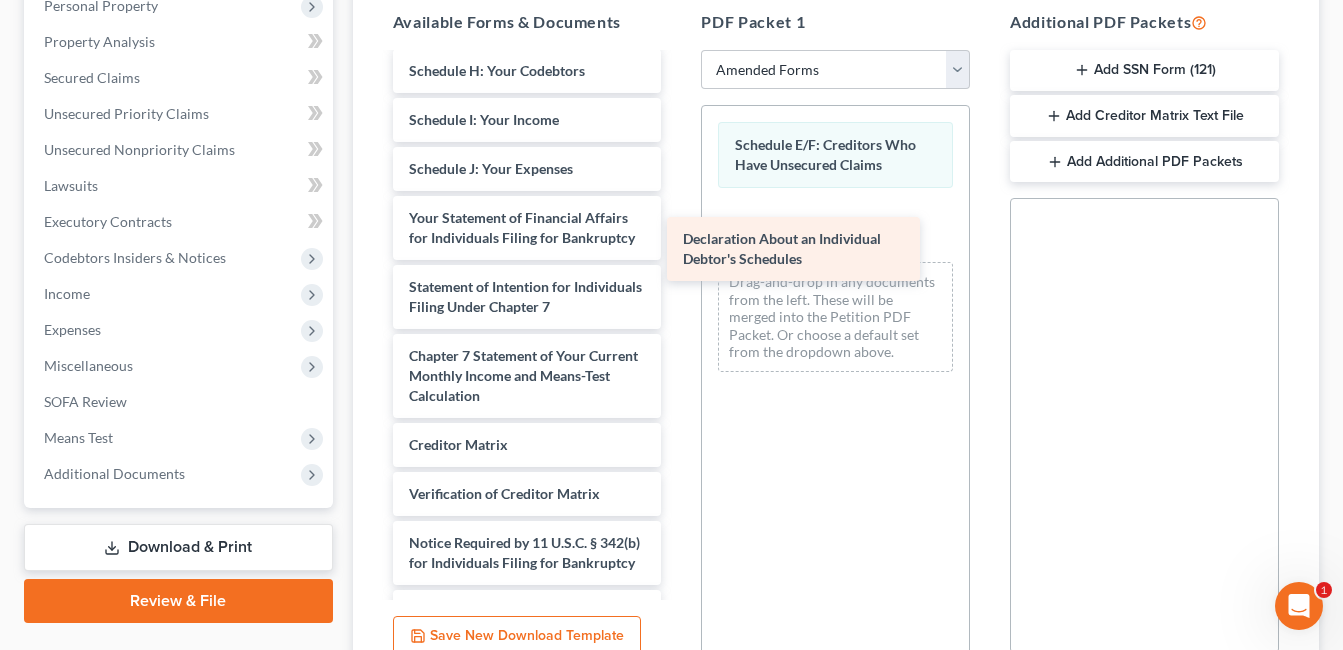drag, startPoint x: 541, startPoint y: 225, endPoint x: 826, endPoint y: 245, distance: 285.7009 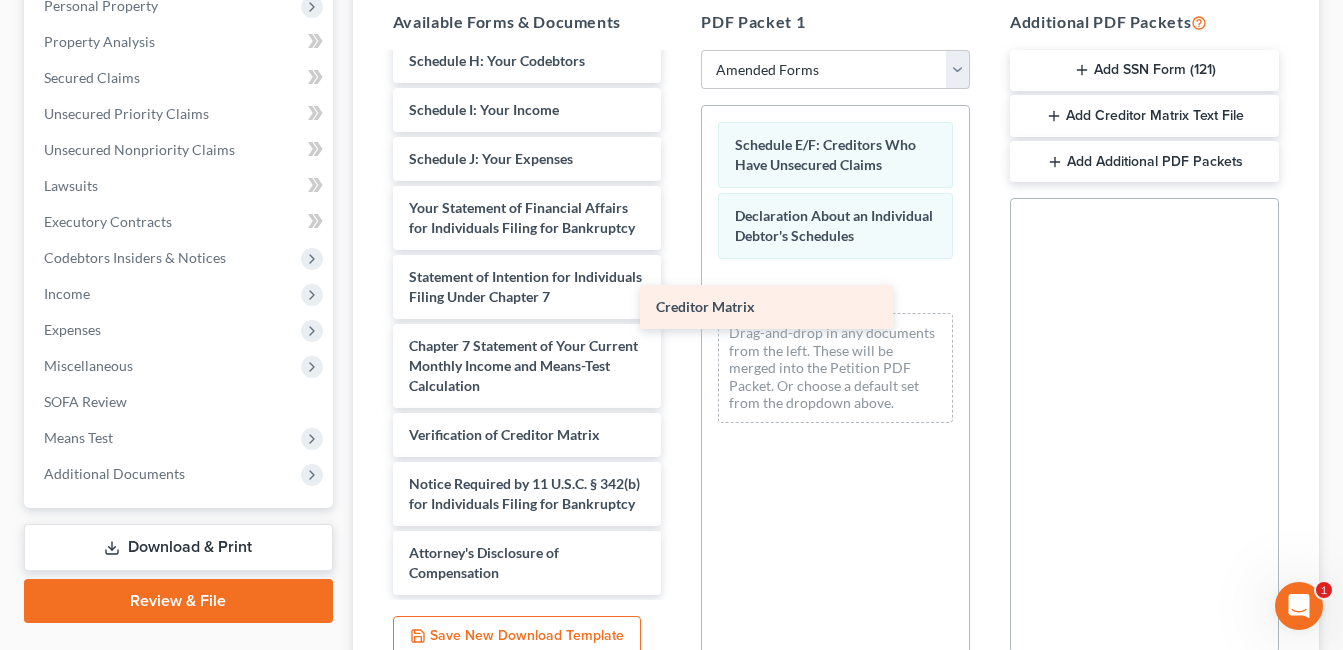 drag, startPoint x: 526, startPoint y: 369, endPoint x: 796, endPoint y: 303, distance: 277.94965 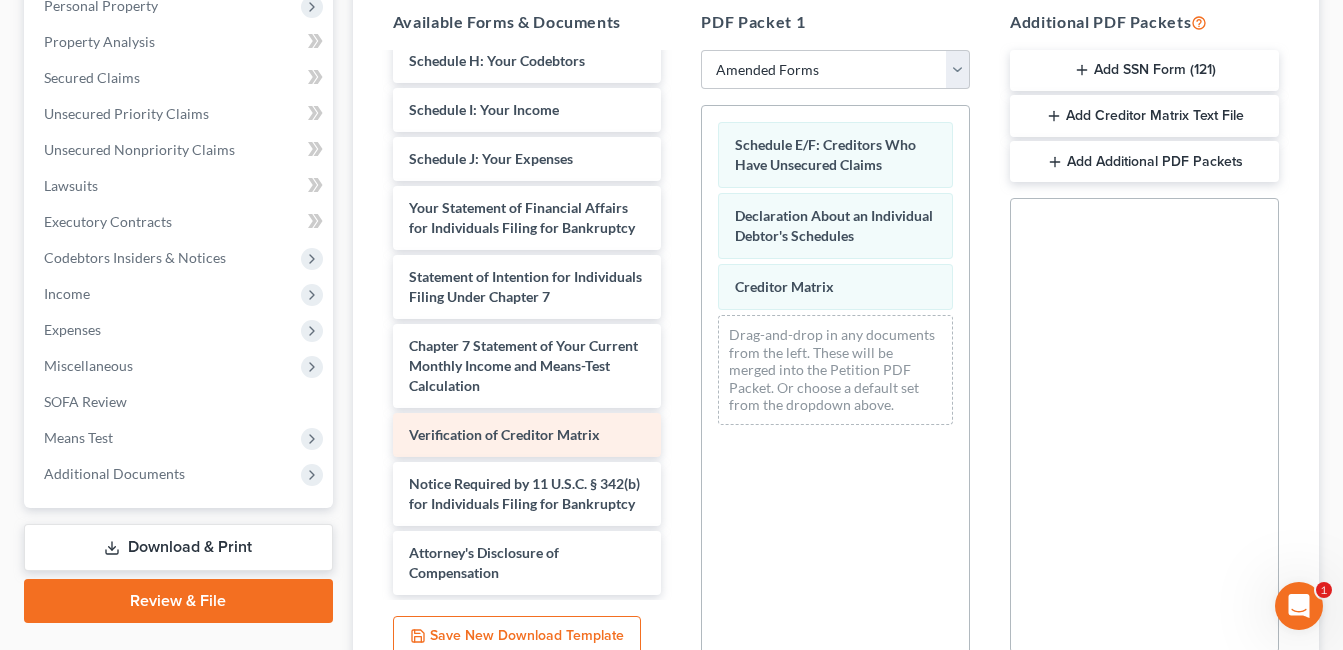scroll, scrollTop: 401, scrollLeft: 0, axis: vertical 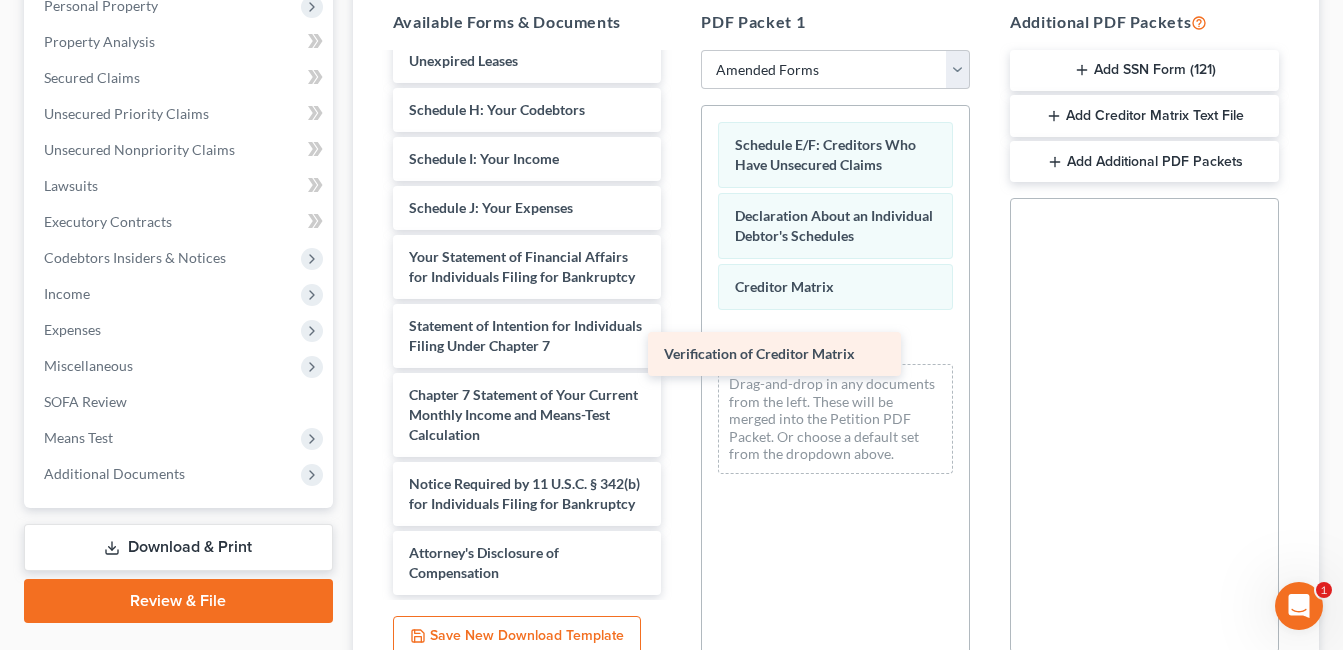 drag, startPoint x: 587, startPoint y: 417, endPoint x: 842, endPoint y: 356, distance: 262.19458 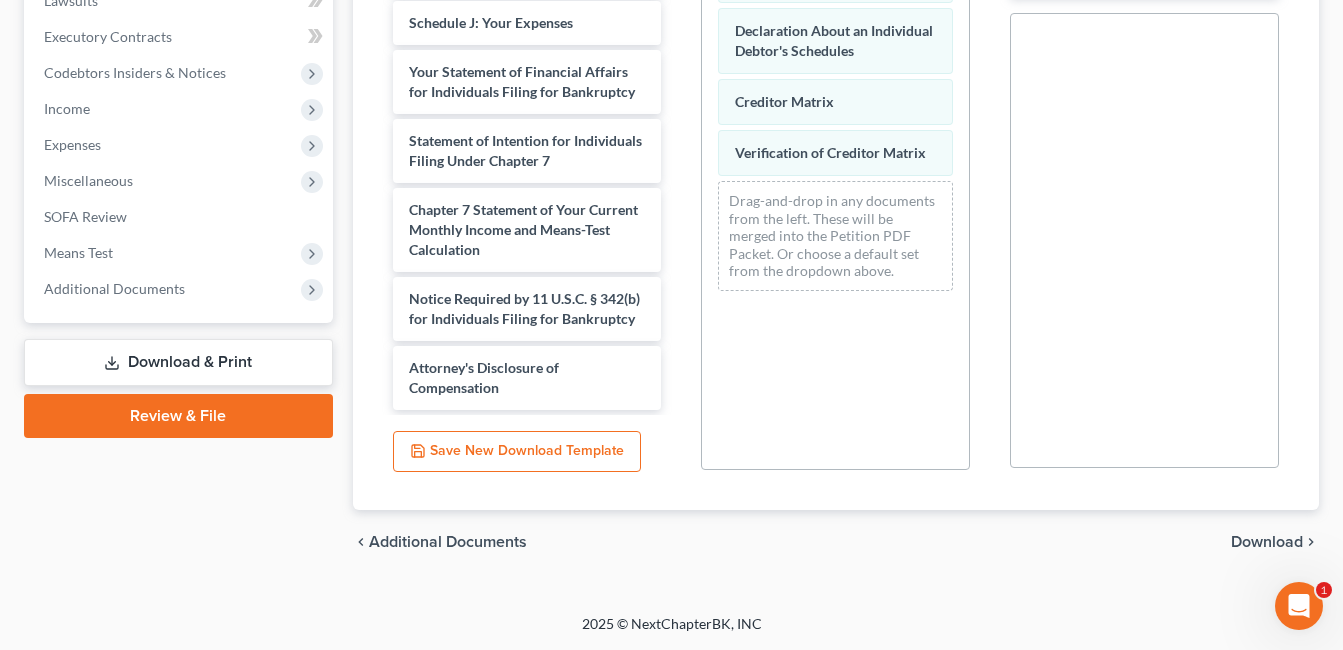 click on "Download" at bounding box center [1267, 542] 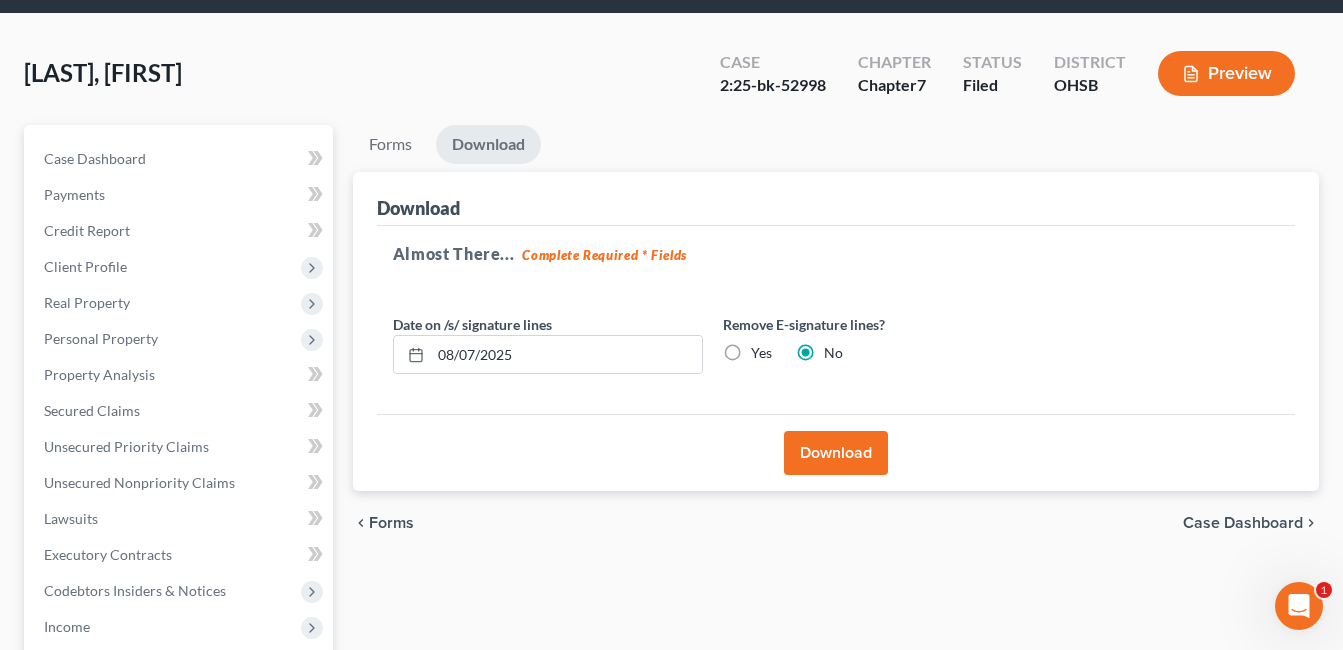 scroll, scrollTop: 49, scrollLeft: 0, axis: vertical 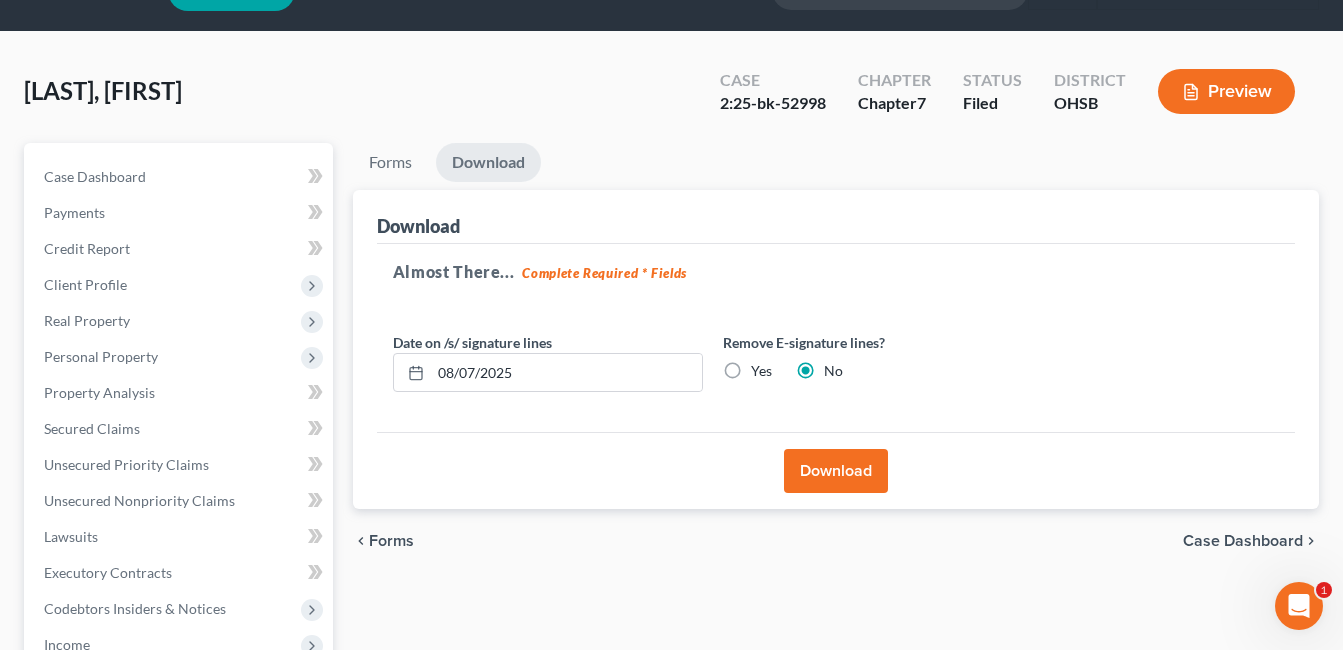 click on "Download" at bounding box center [836, 471] 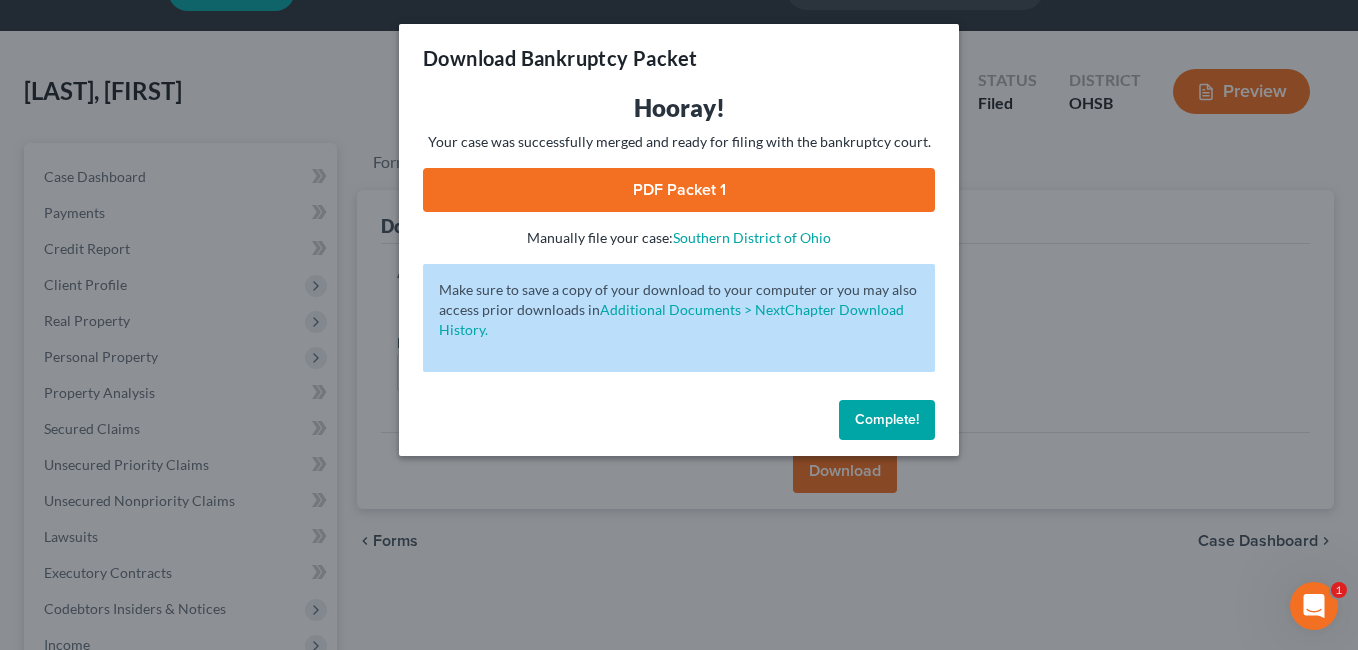 click on "PDF Packet 1" at bounding box center (679, 190) 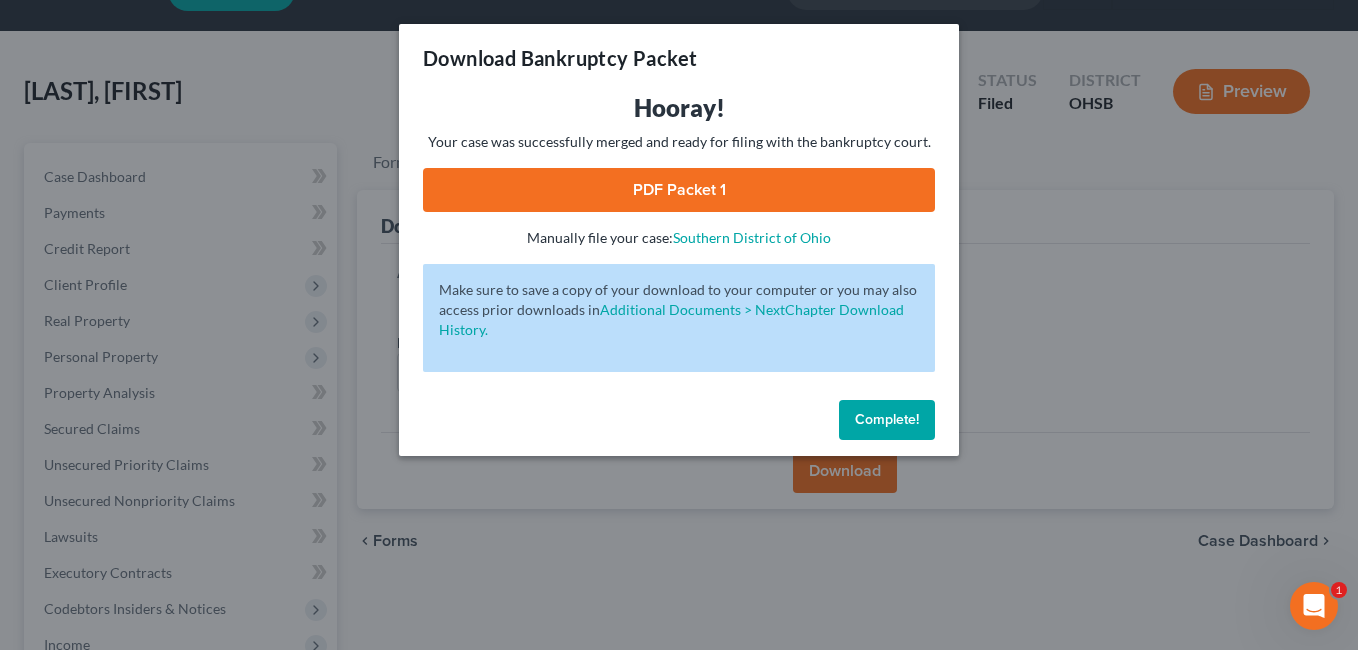 drag, startPoint x: 886, startPoint y: 424, endPoint x: 572, endPoint y: 385, distance: 316.41272 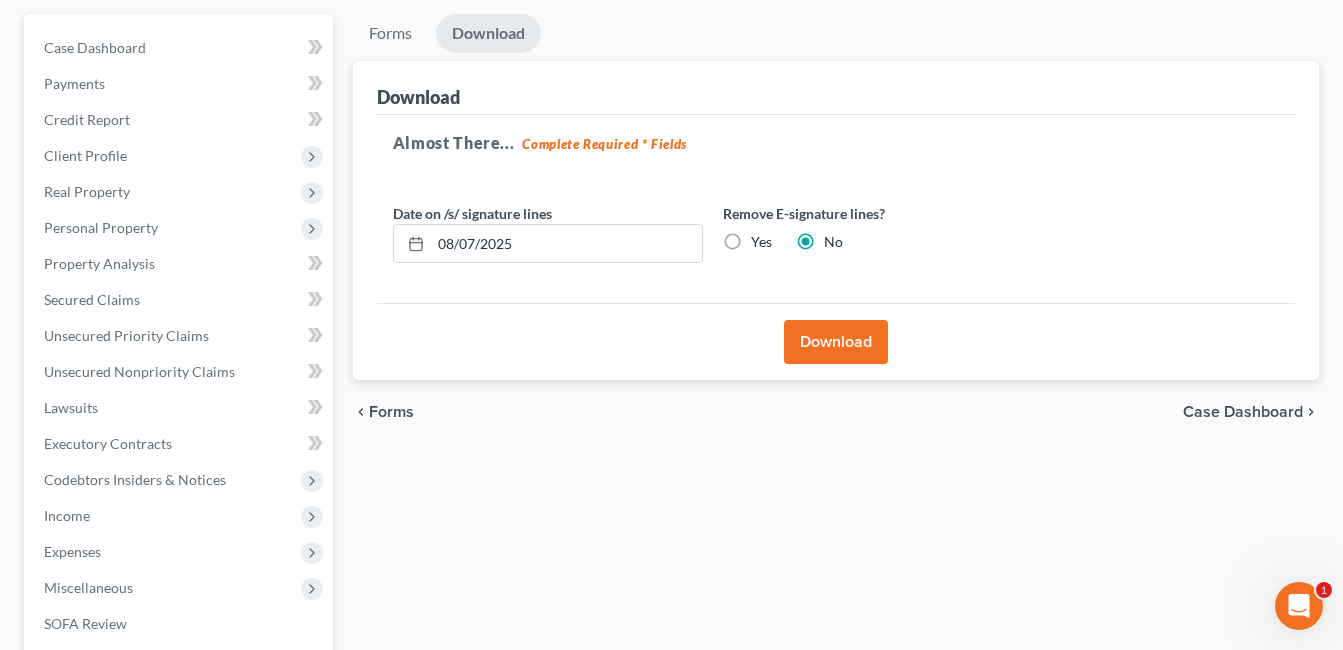 scroll, scrollTop: 449, scrollLeft: 0, axis: vertical 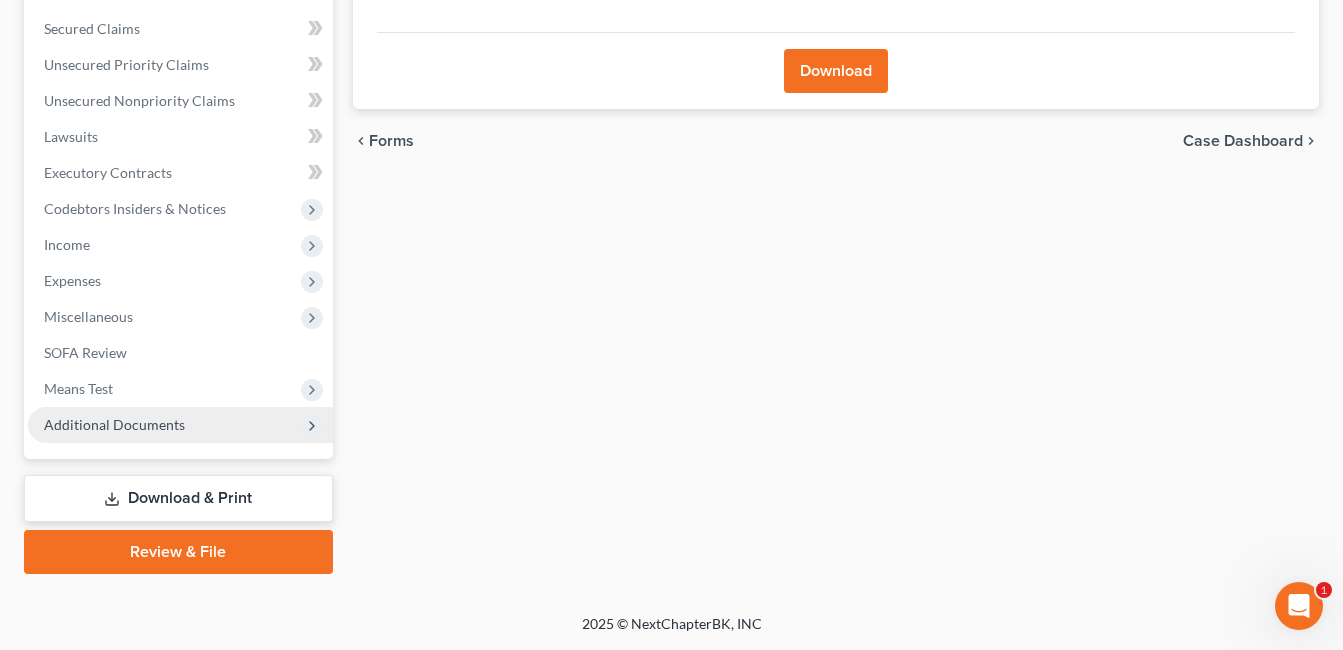 click on "Additional Documents" at bounding box center [114, 424] 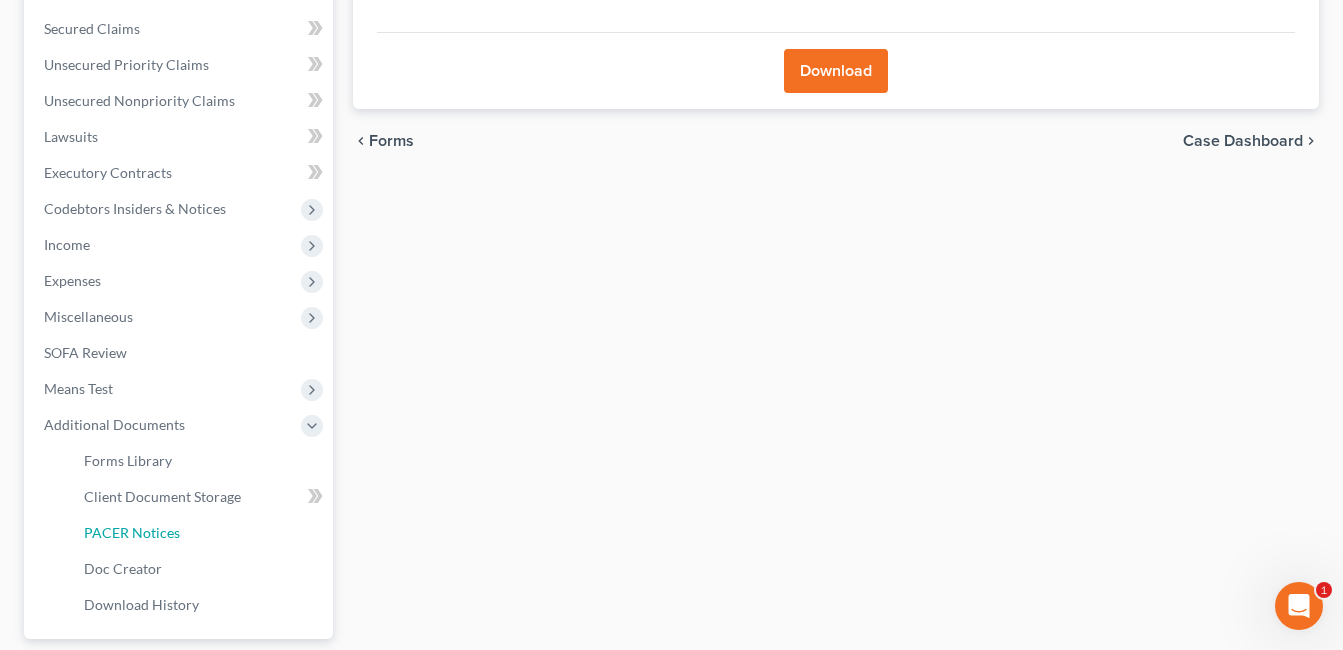 click on "PACER Notices" at bounding box center [132, 532] 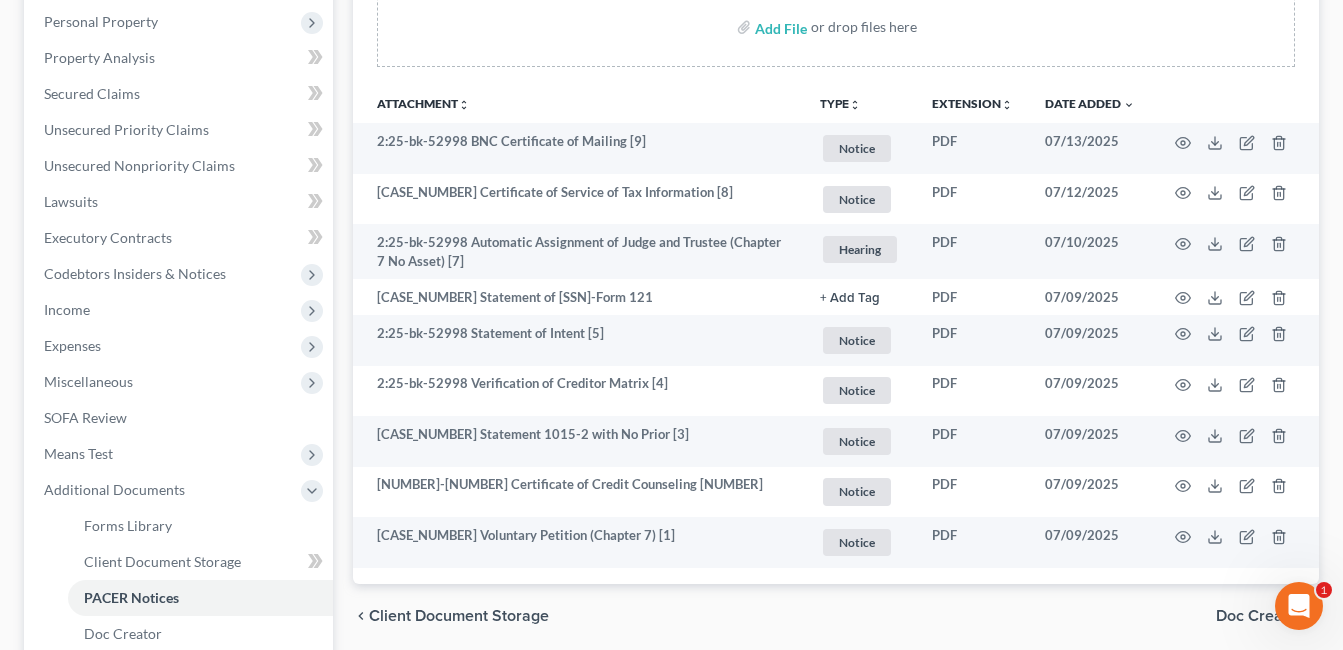 scroll, scrollTop: 400, scrollLeft: 0, axis: vertical 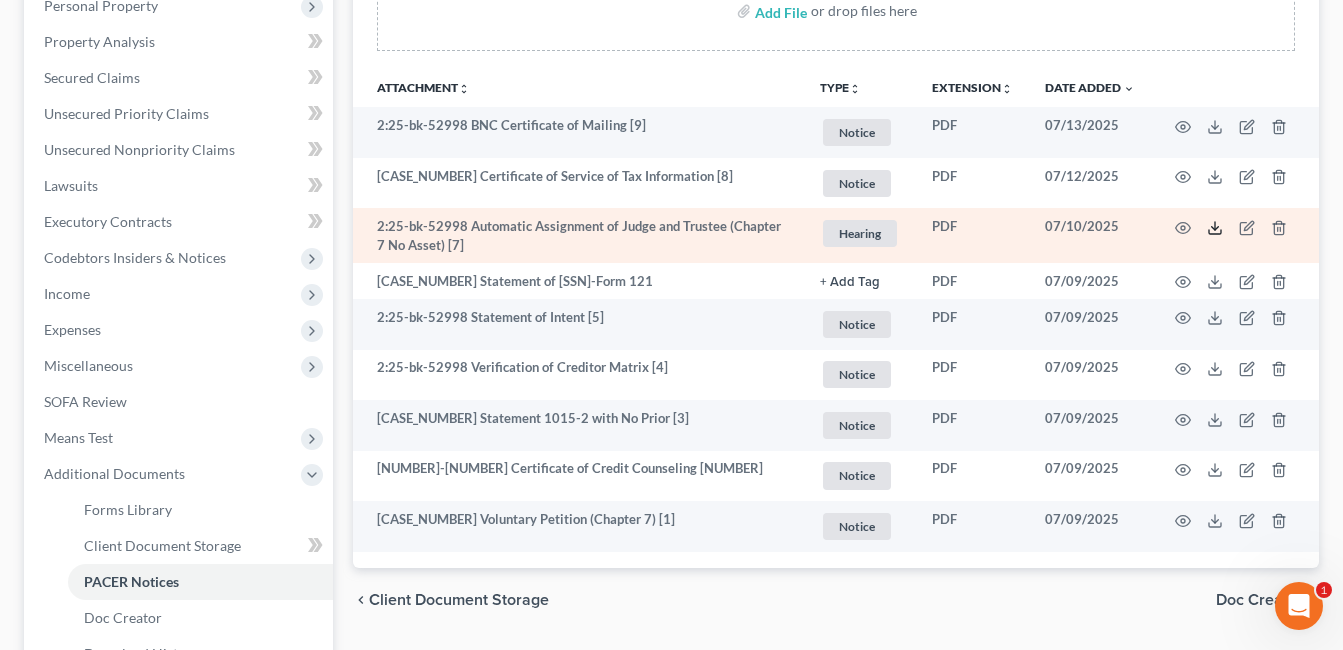 click 